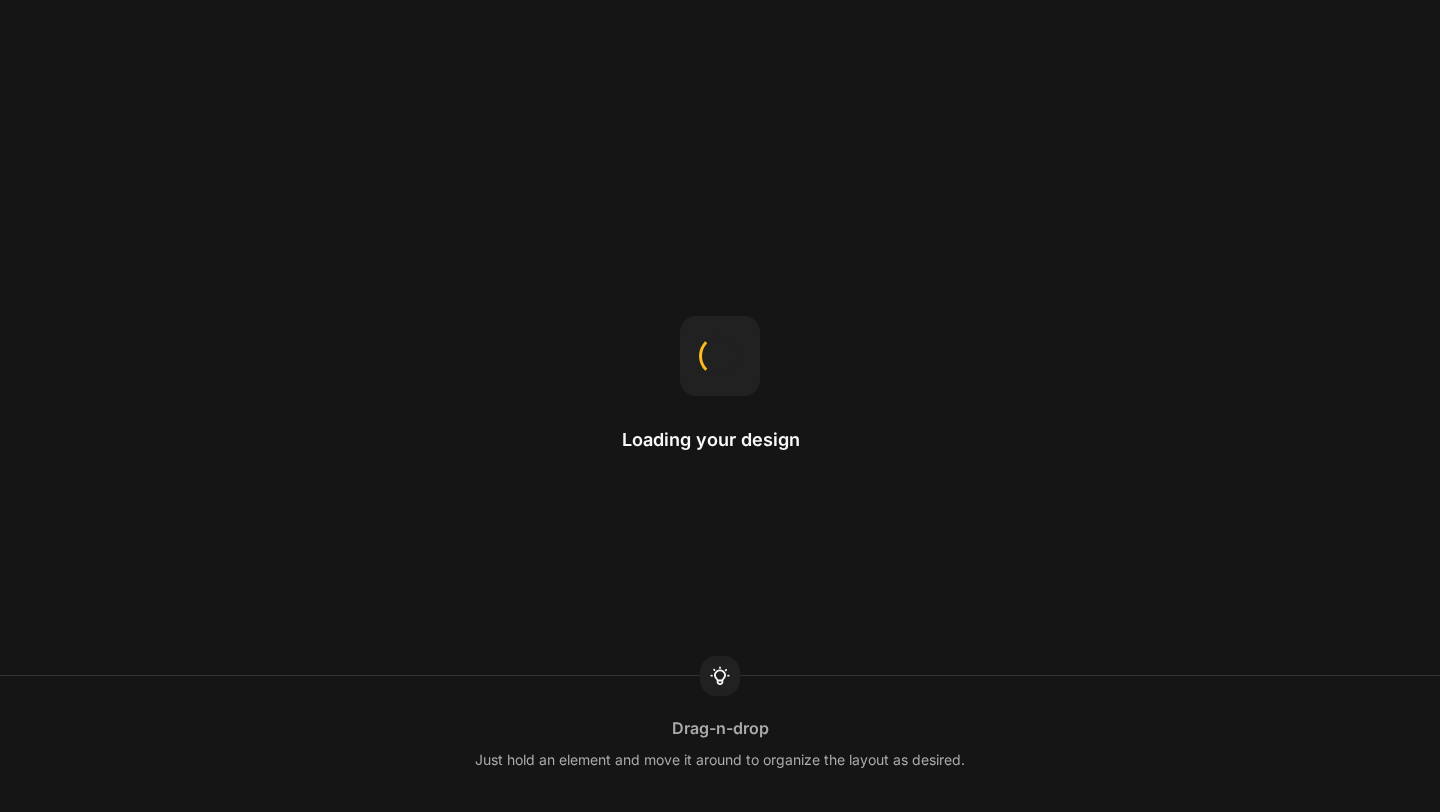 scroll, scrollTop: 0, scrollLeft: 0, axis: both 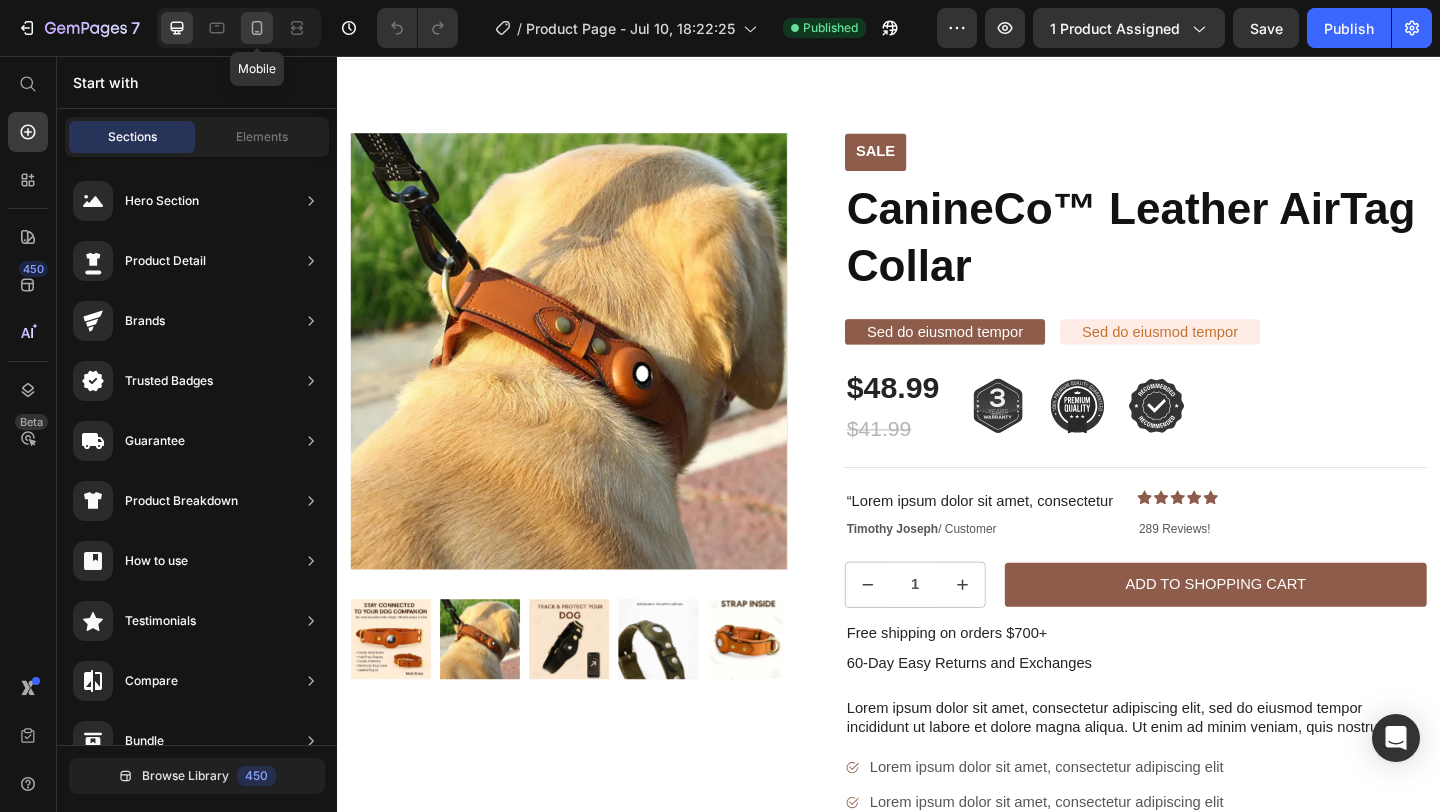click 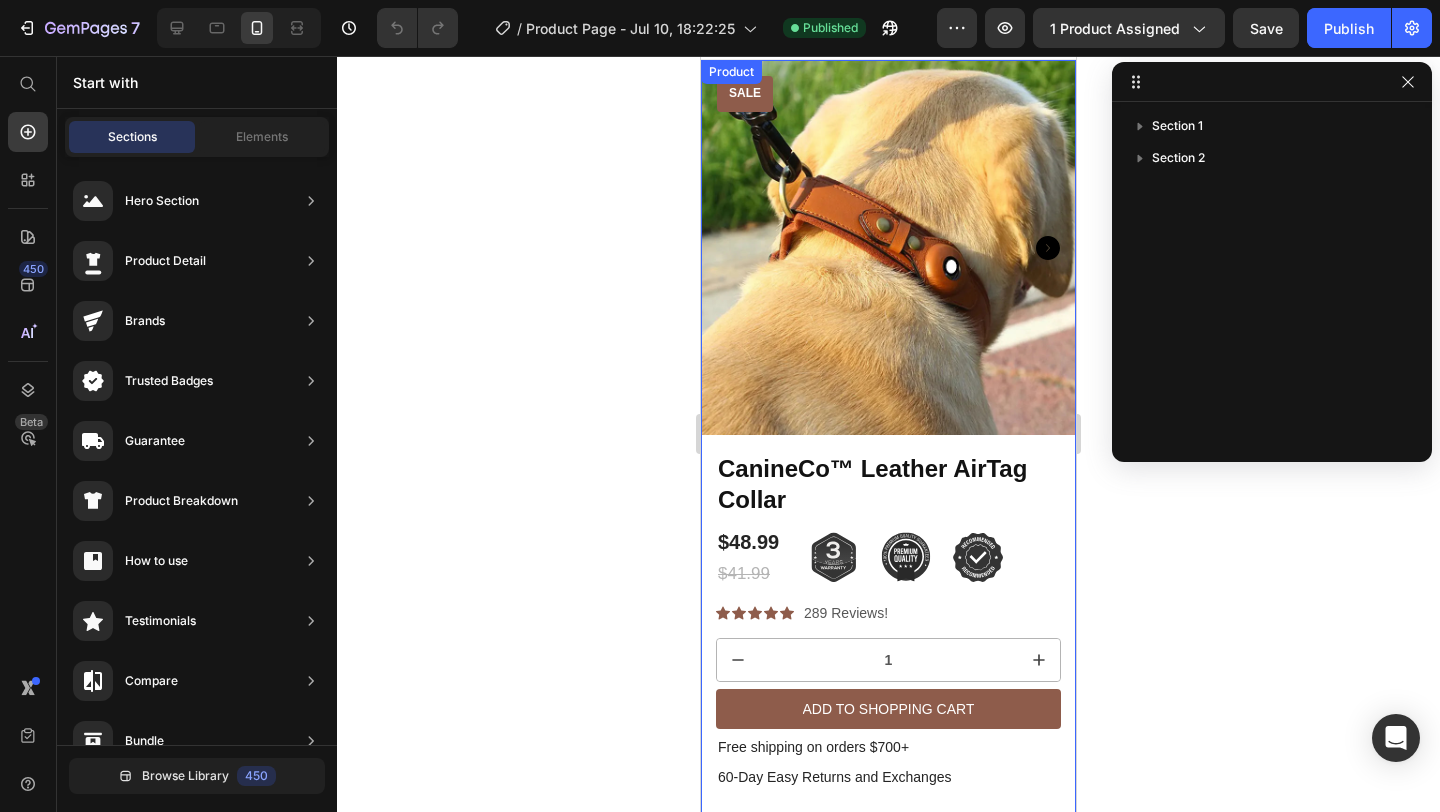 scroll, scrollTop: 0, scrollLeft: 0, axis: both 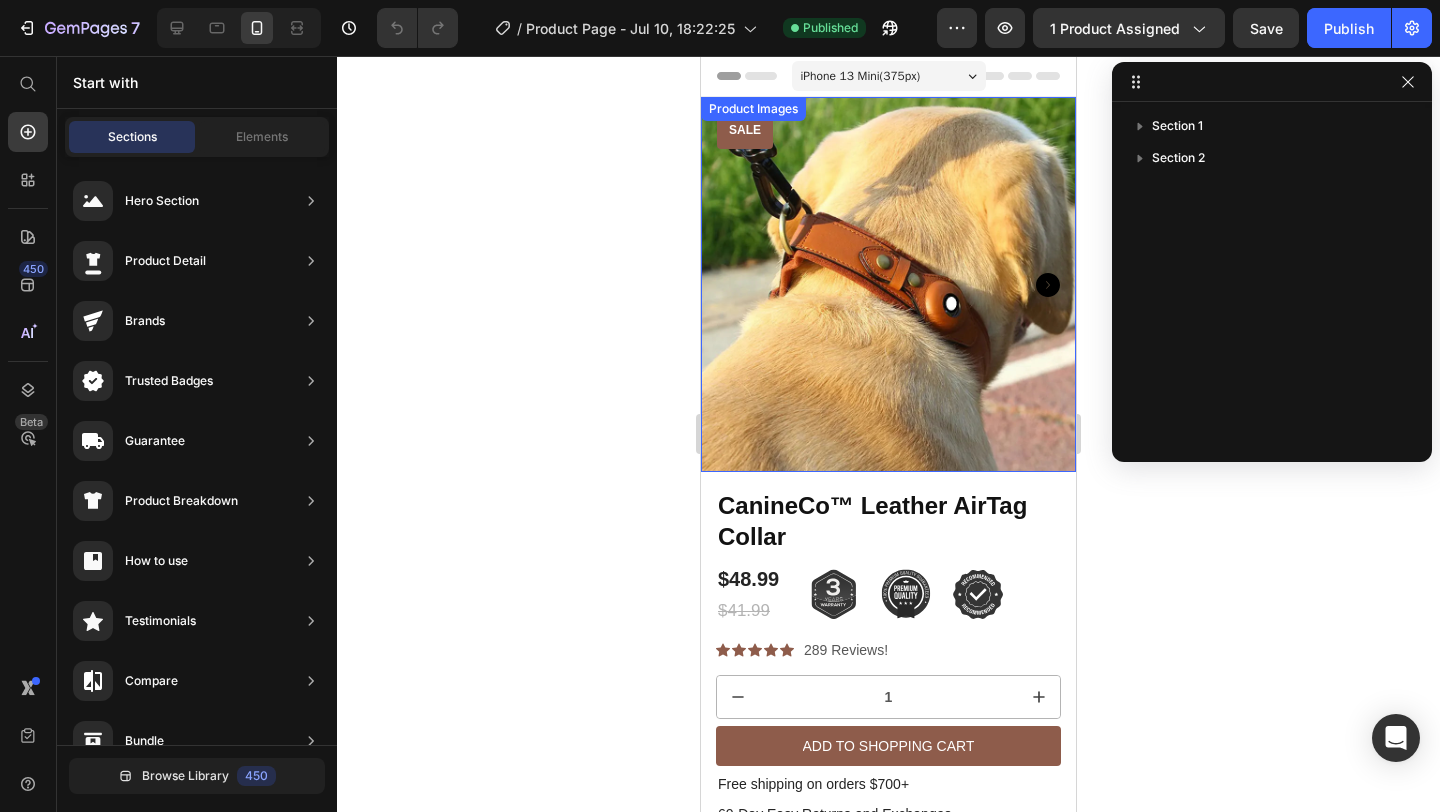 click 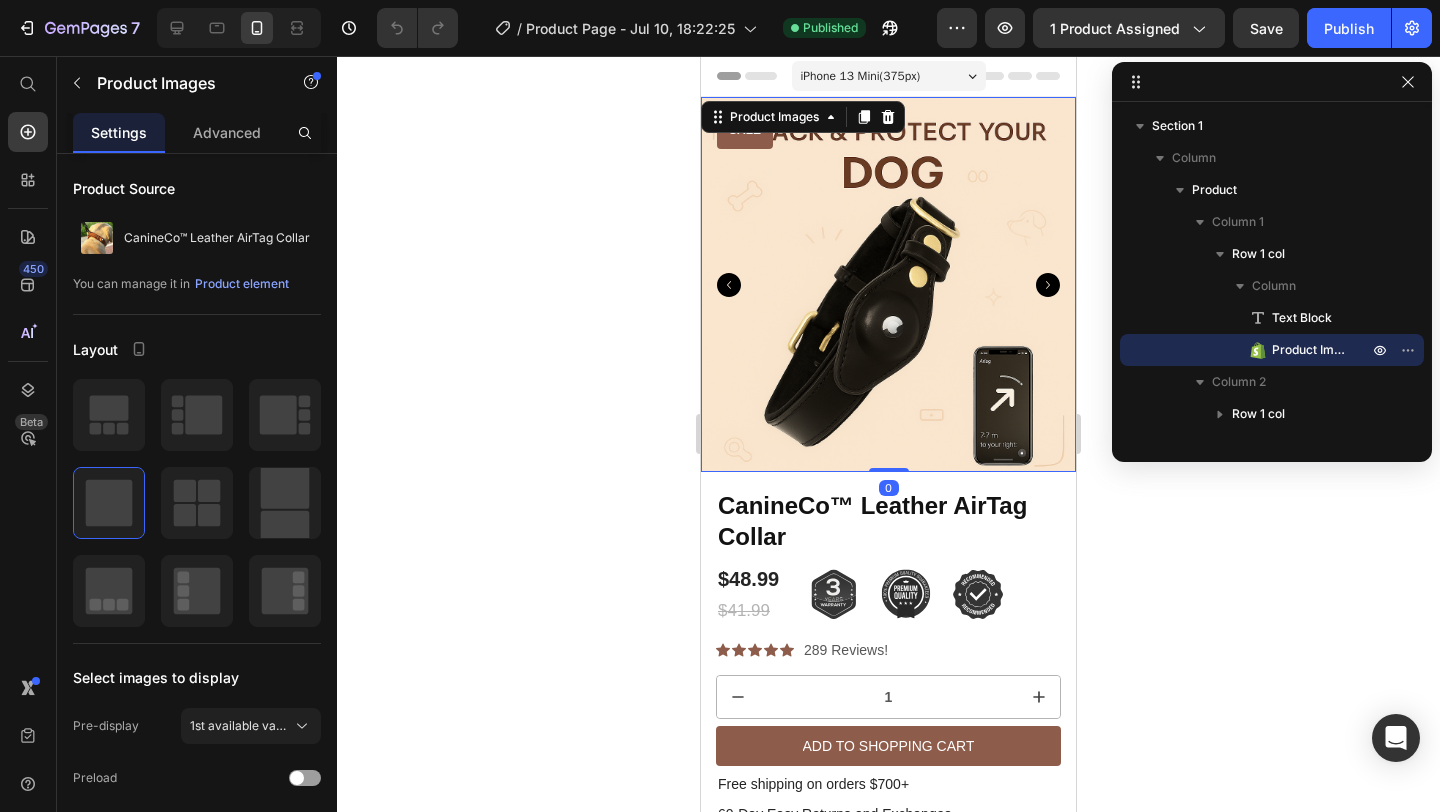 click 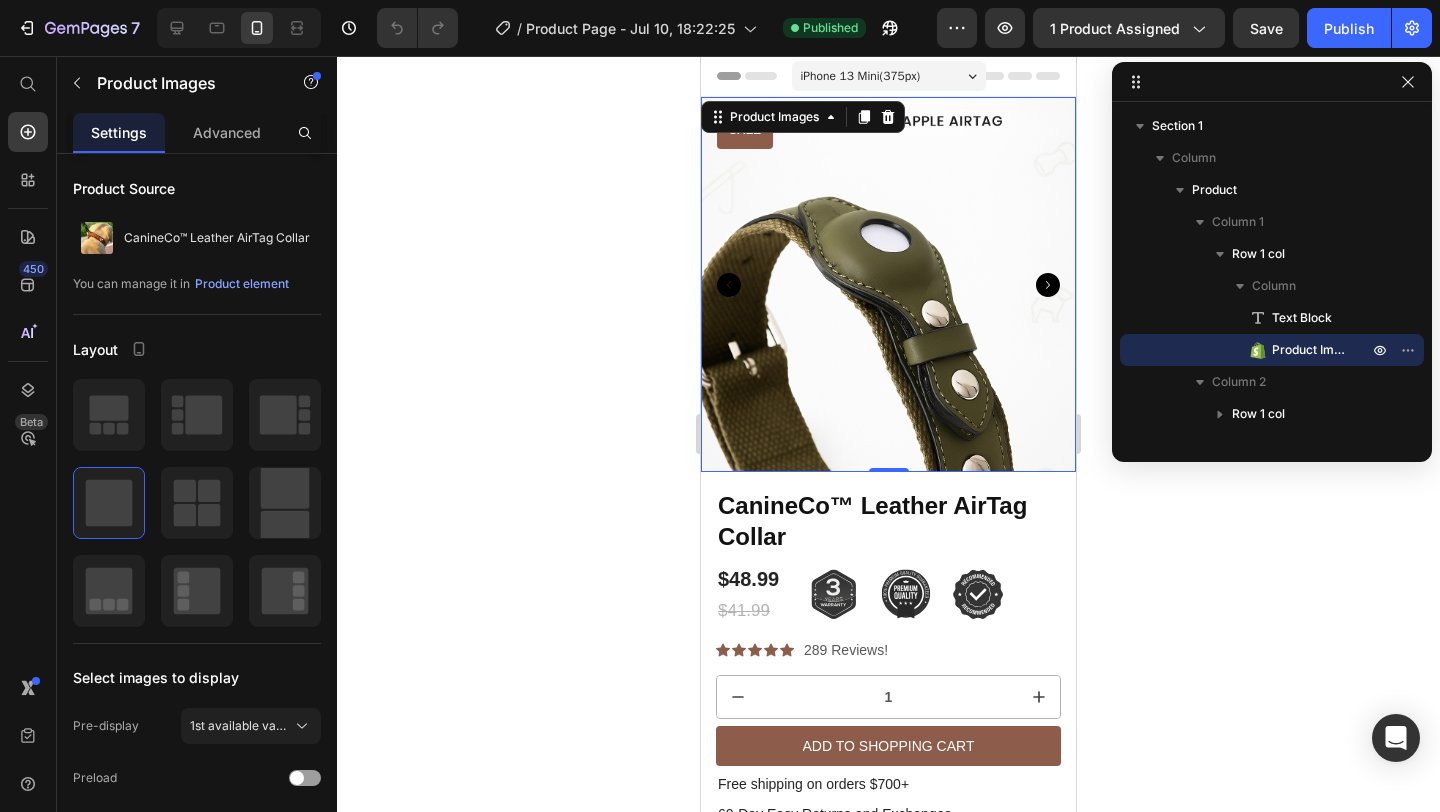 click 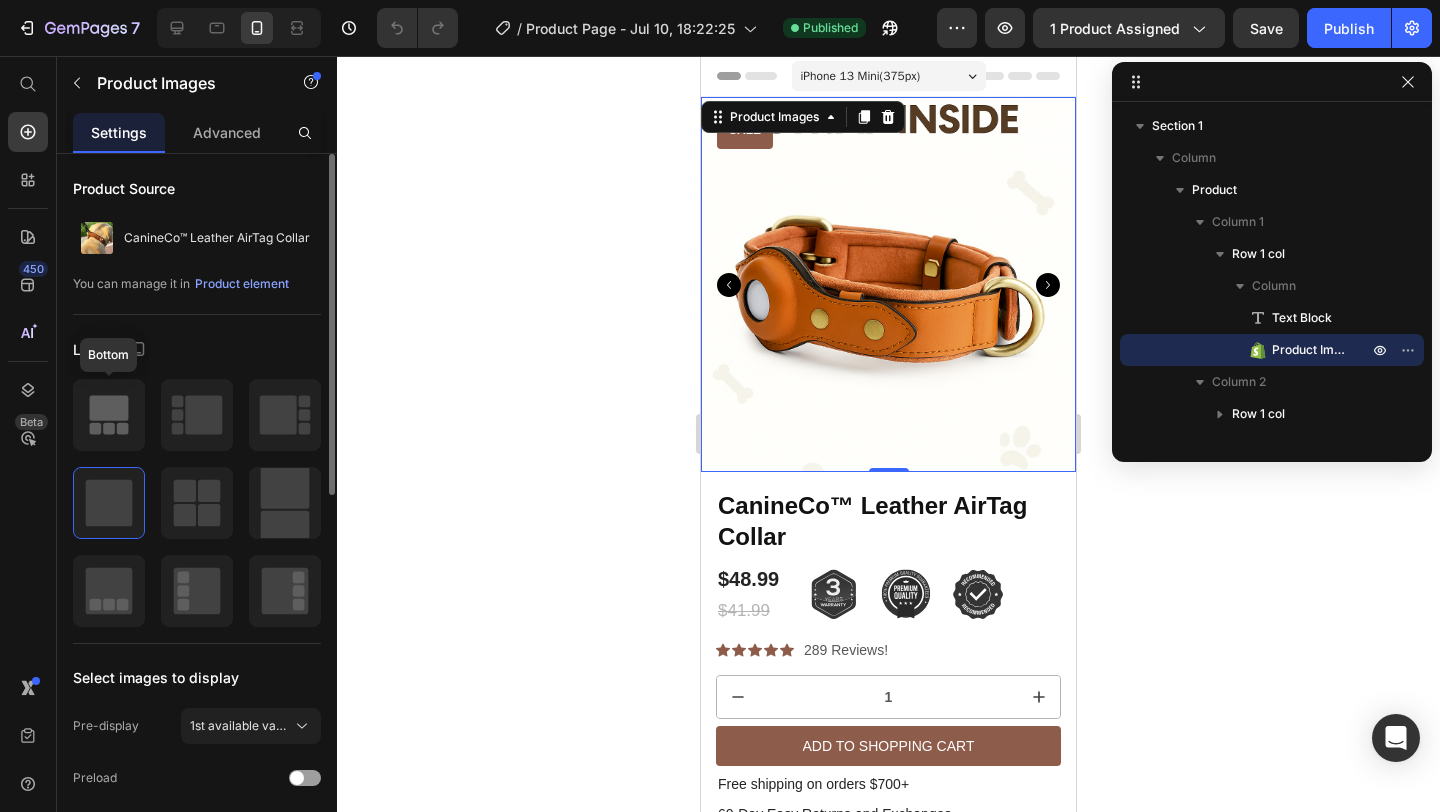 click 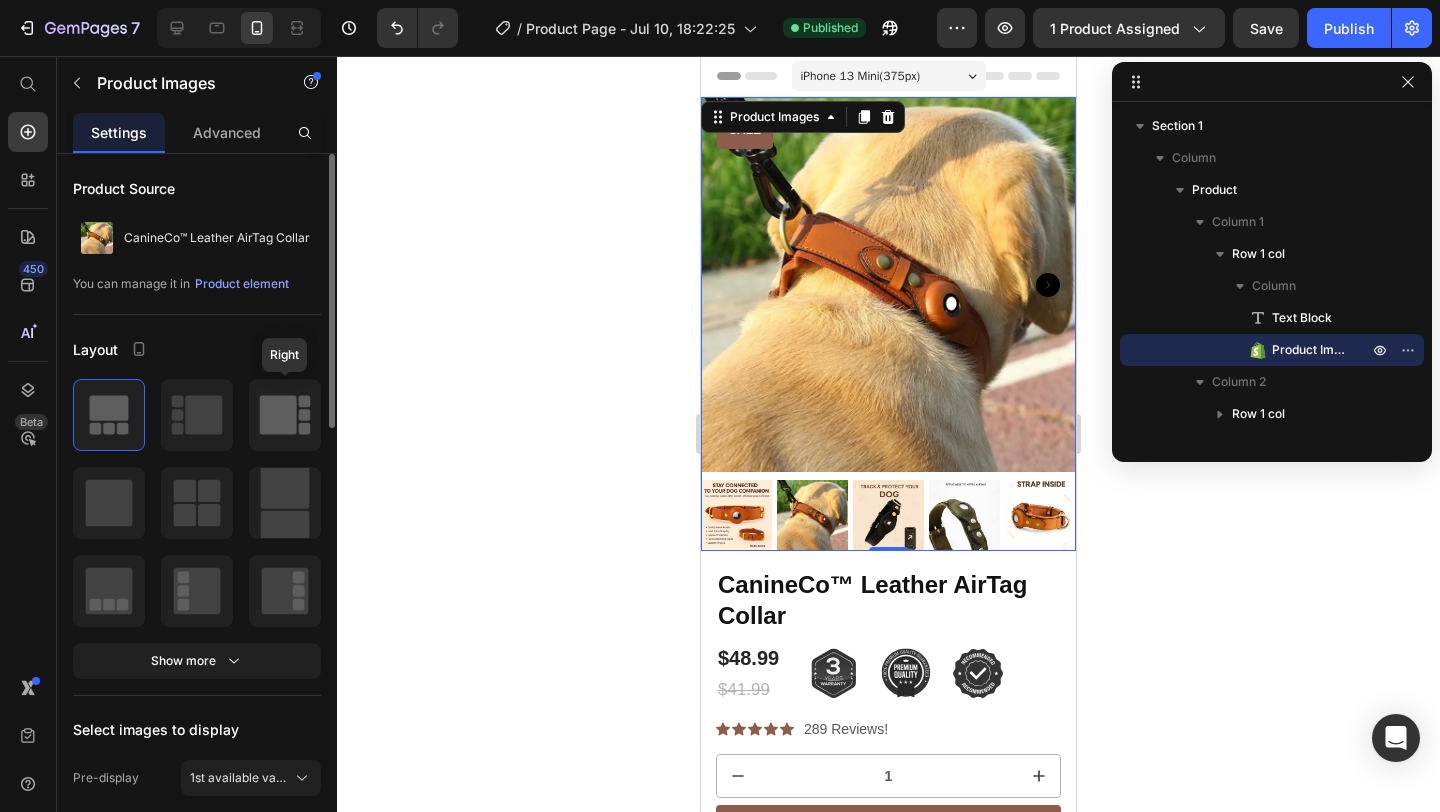 click 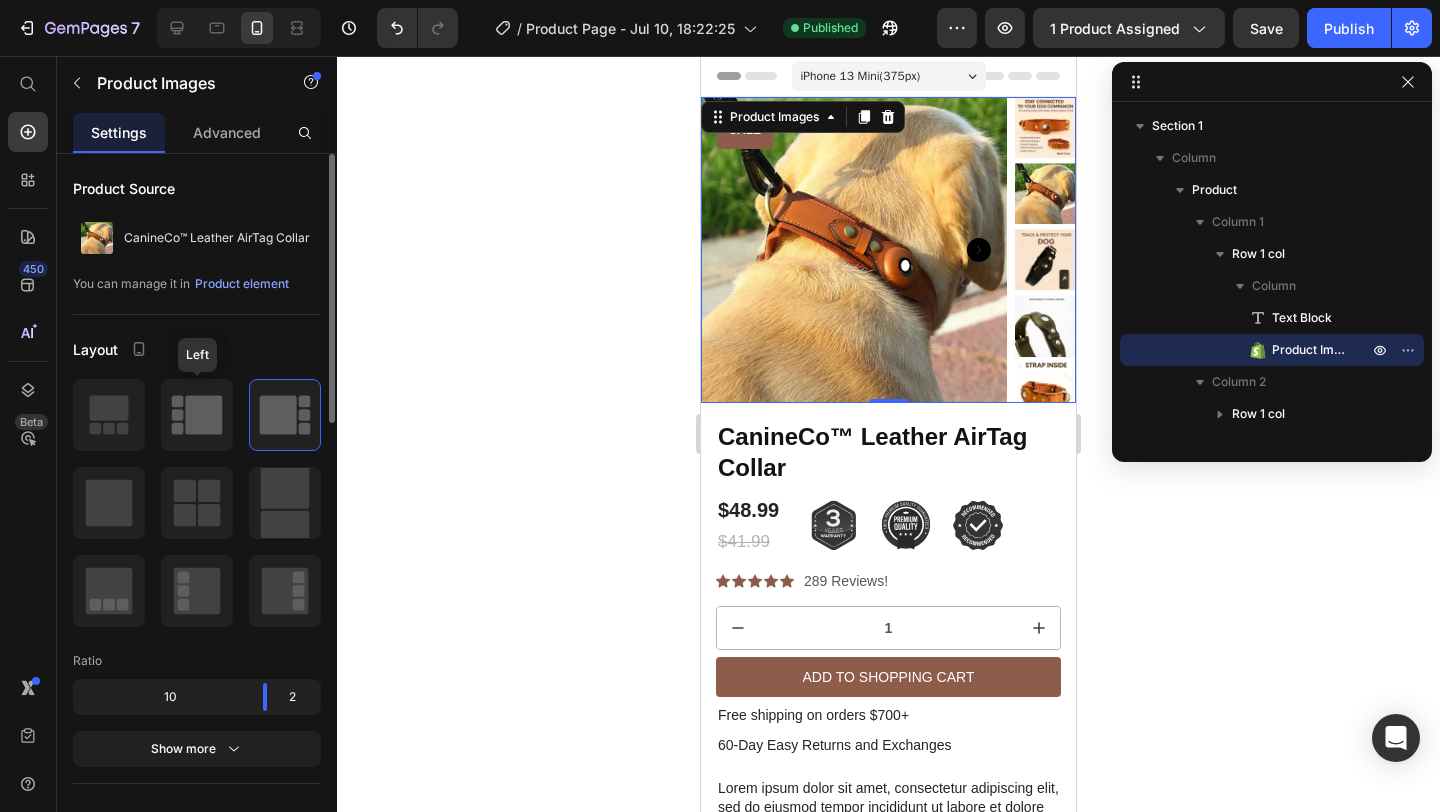 click 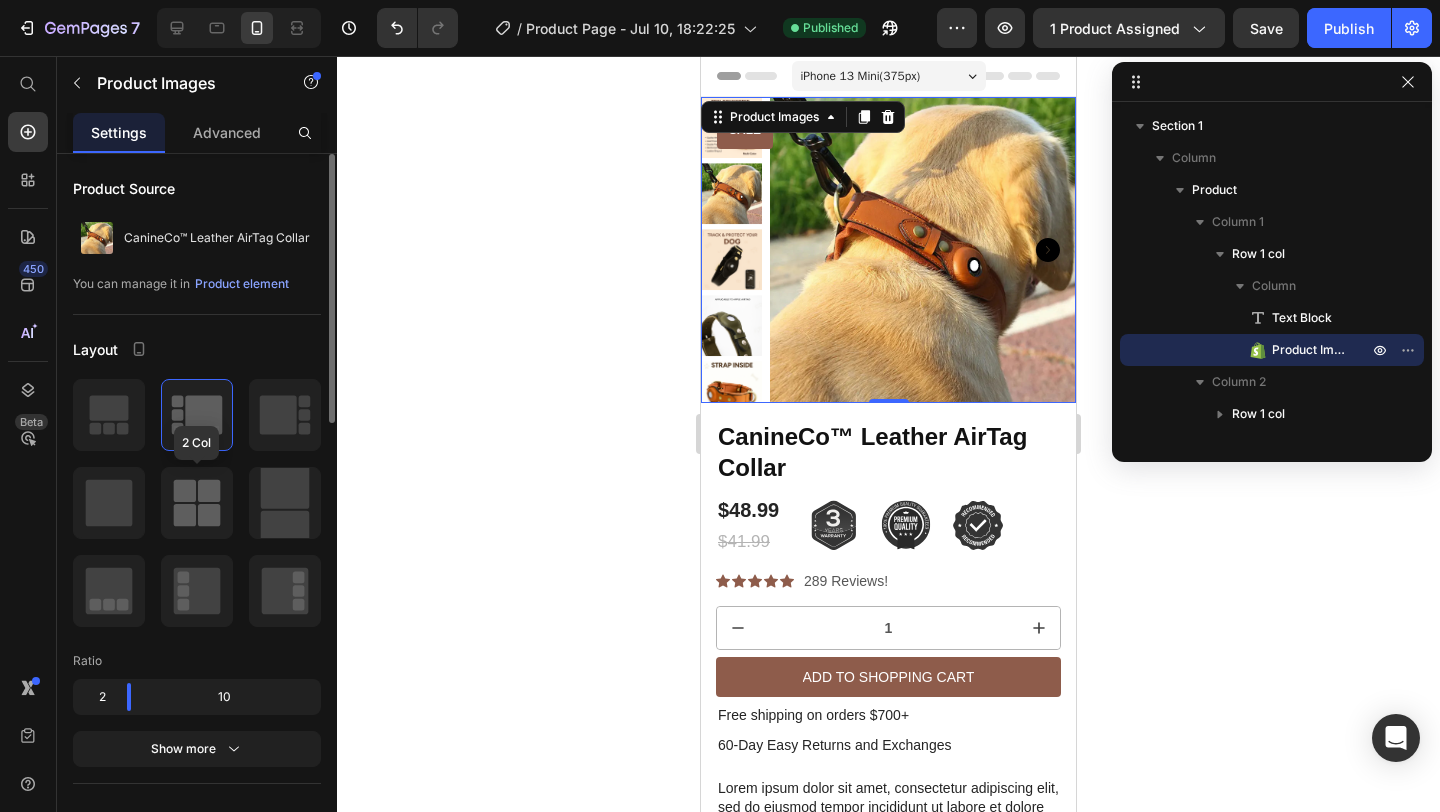 click 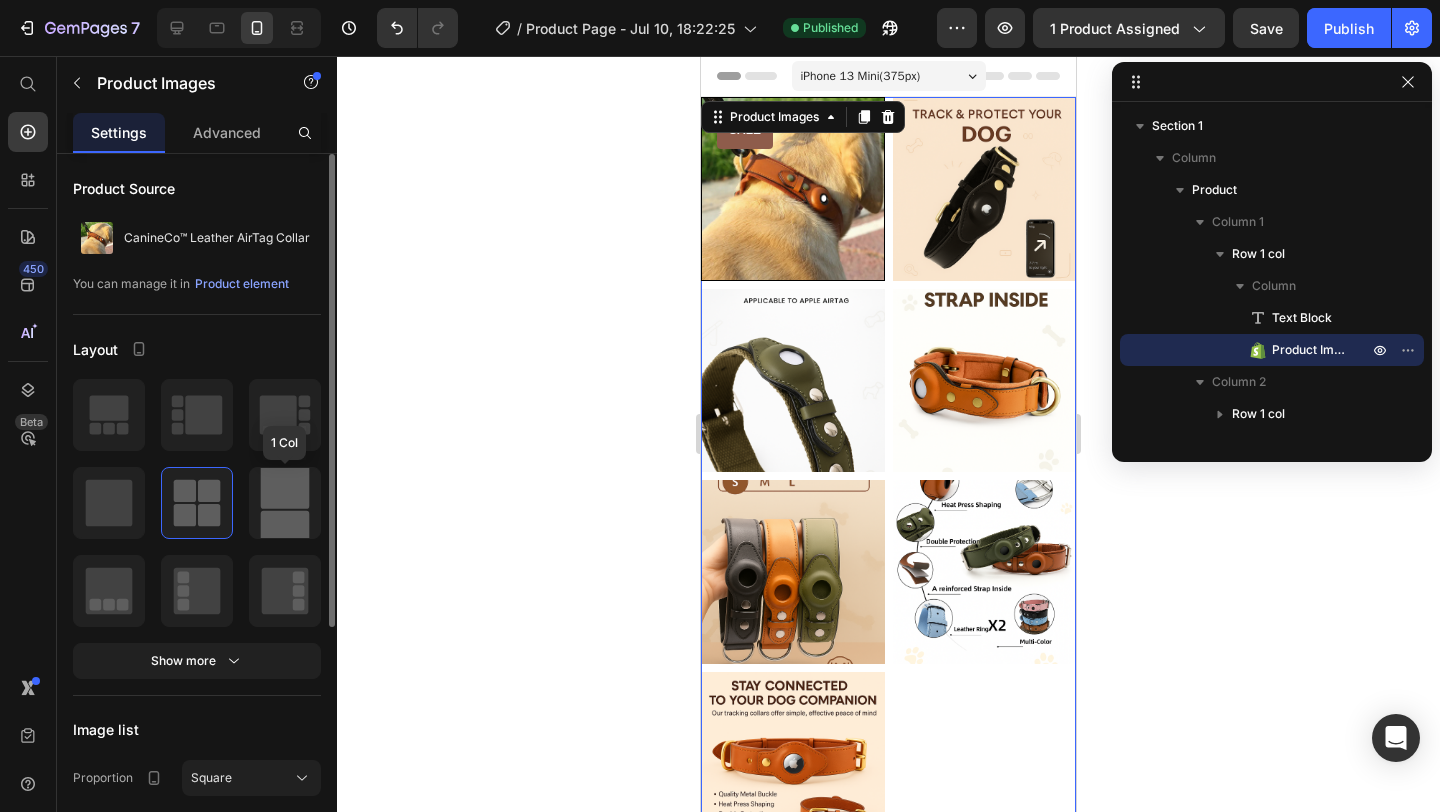 click 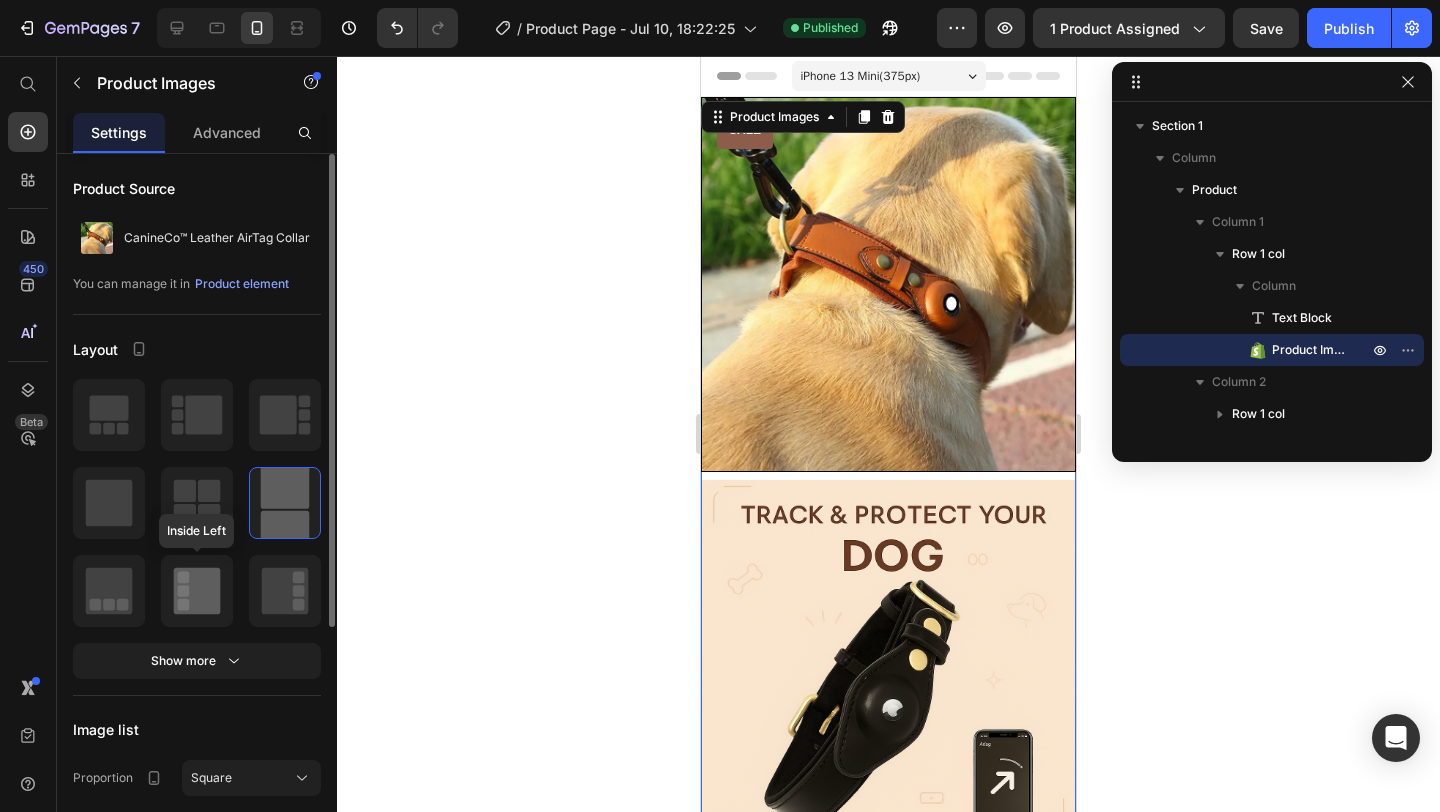 click 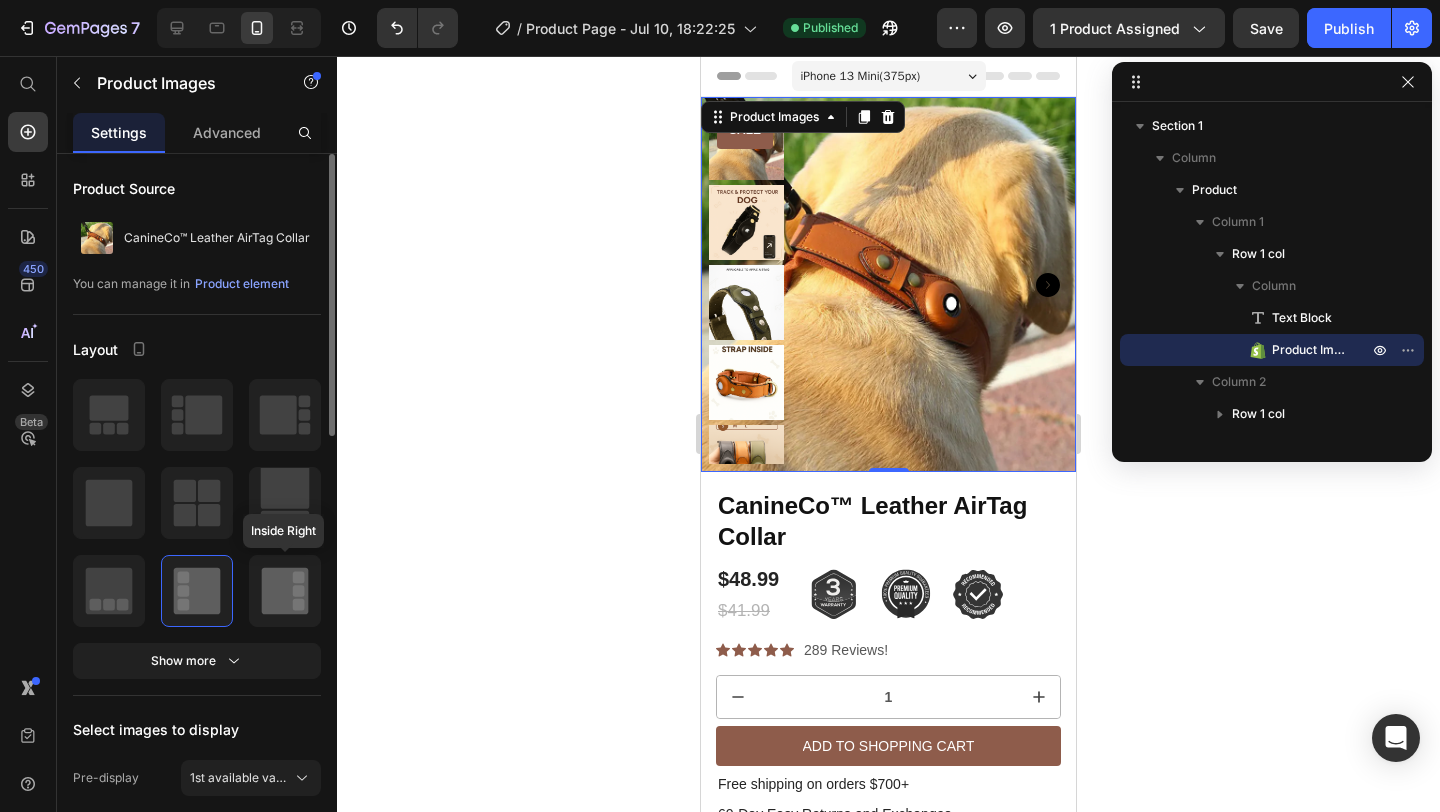 click 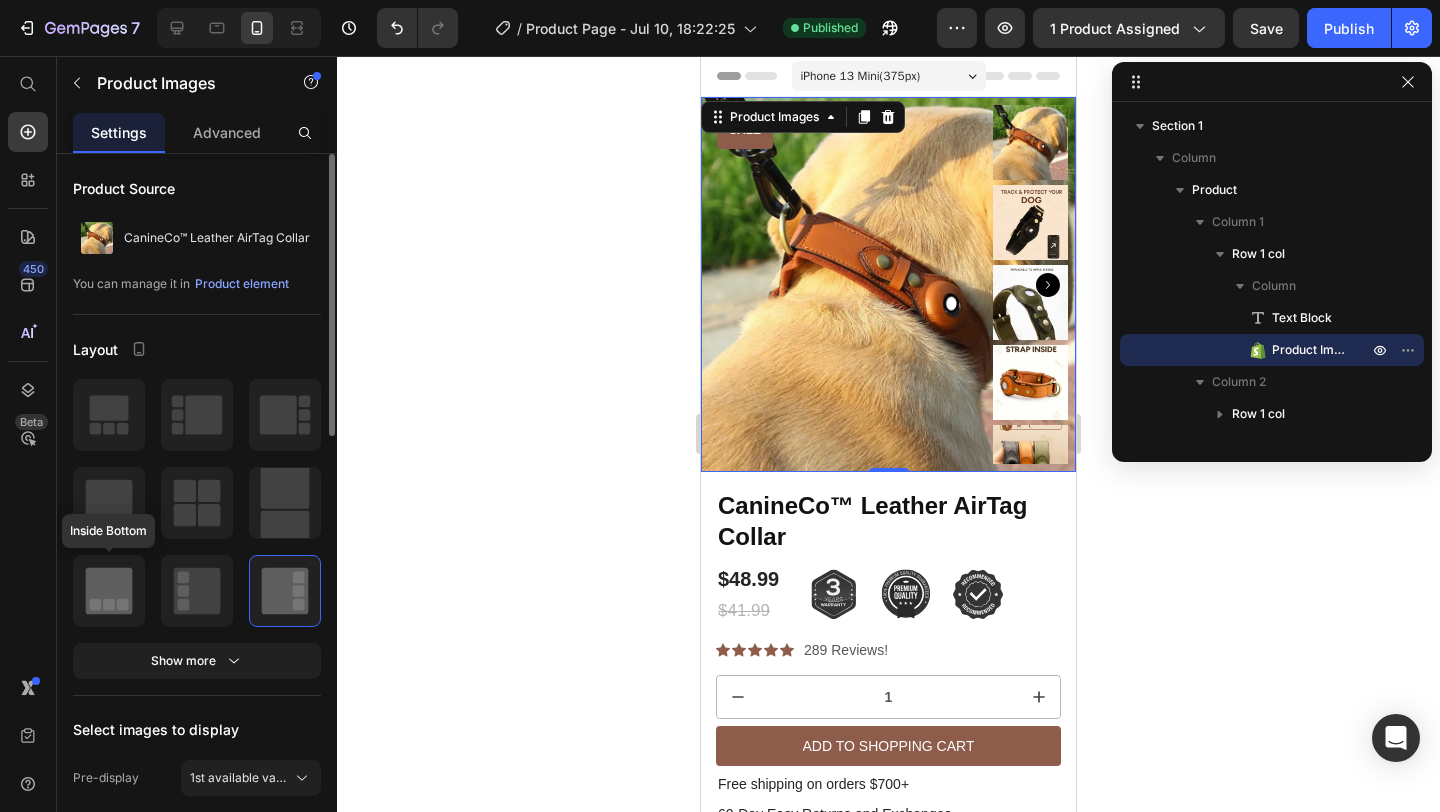 click 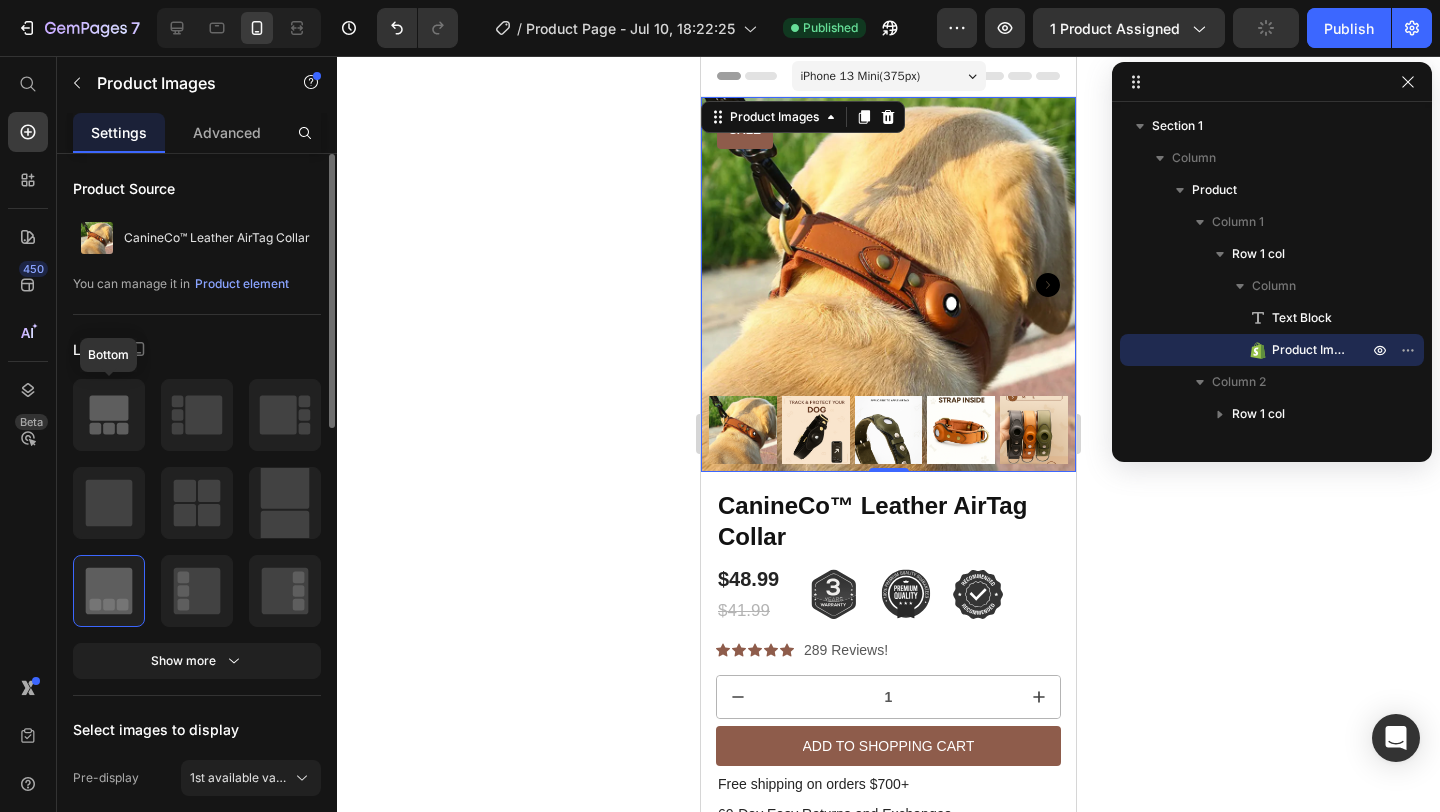 click 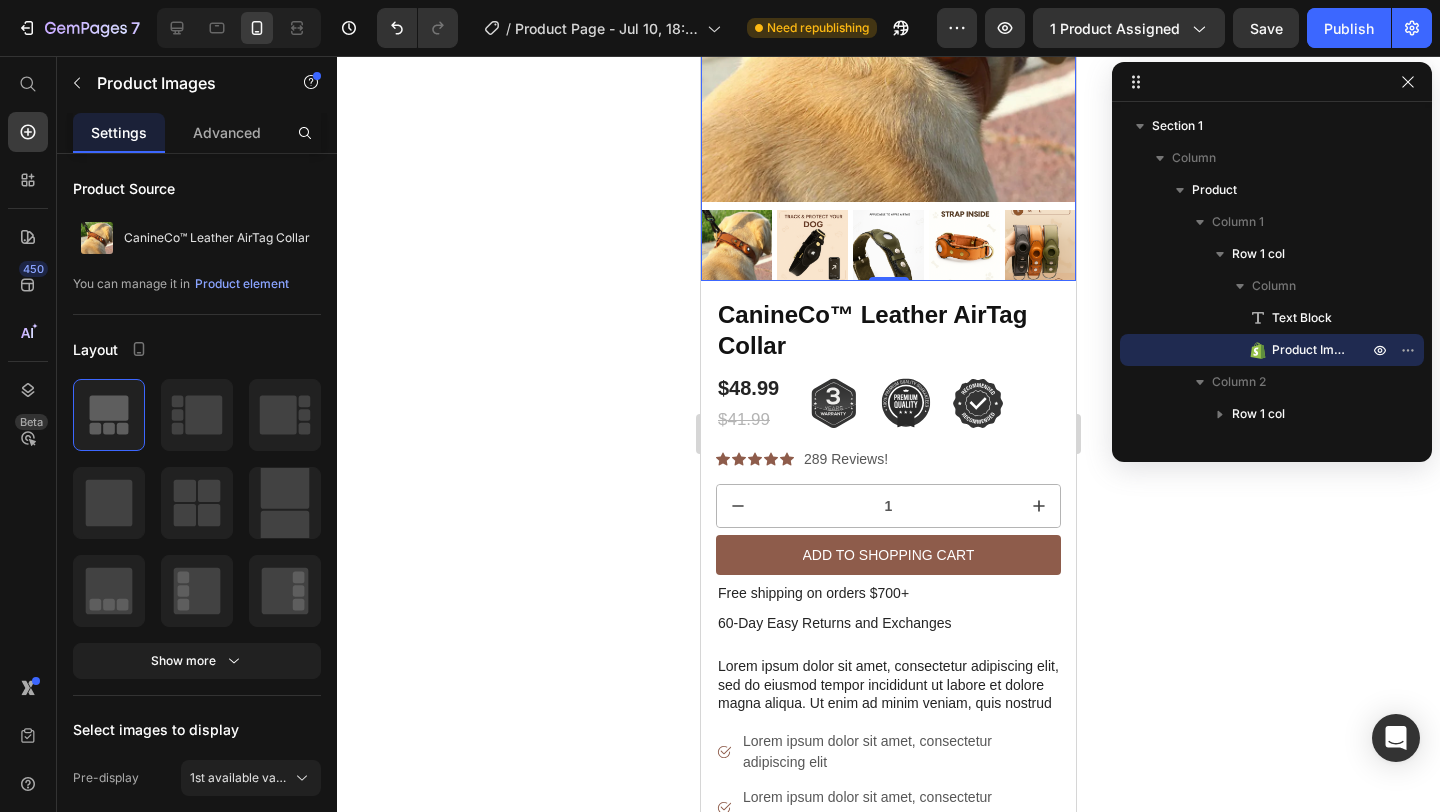 scroll, scrollTop: 283, scrollLeft: 0, axis: vertical 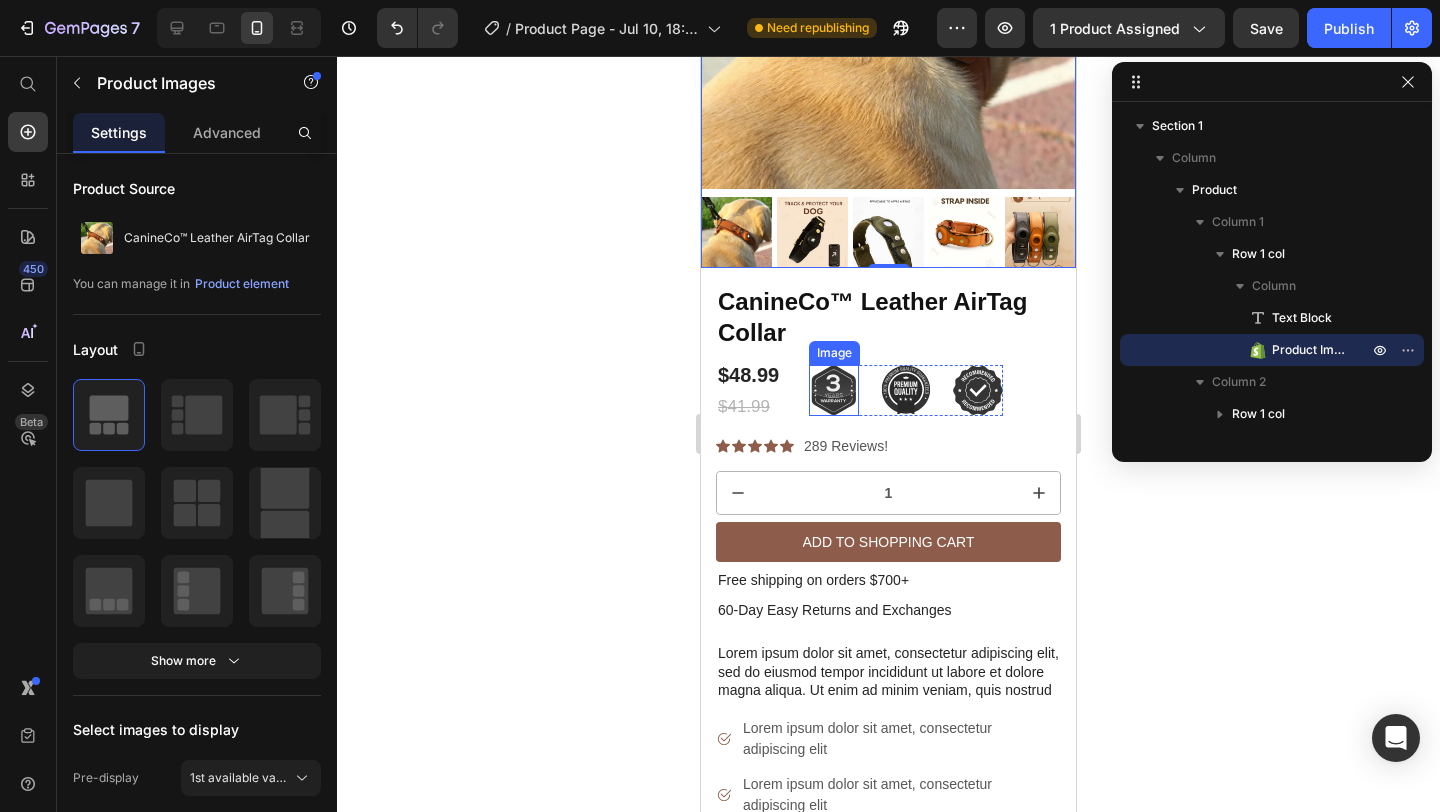 click at bounding box center (834, 390) 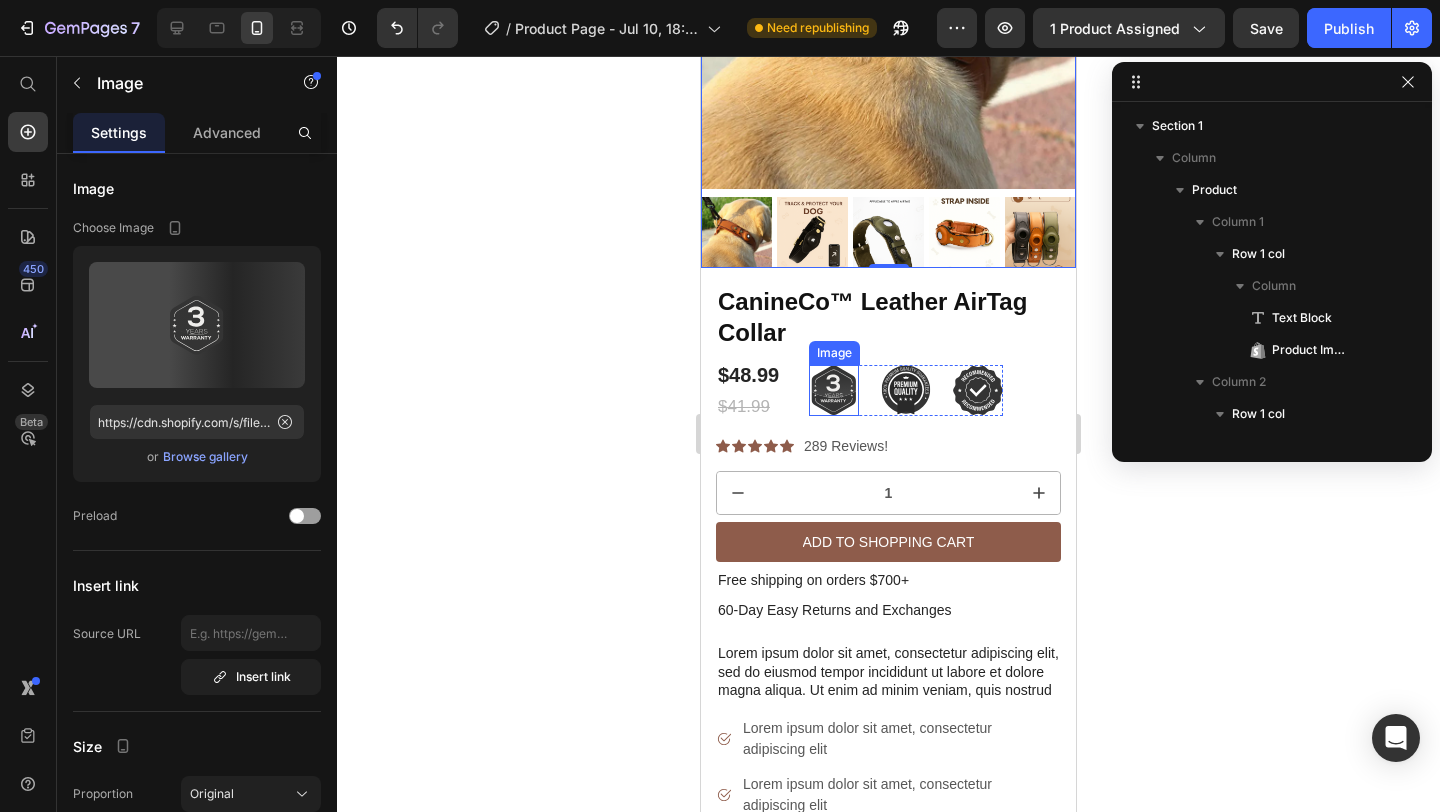 scroll, scrollTop: 538, scrollLeft: 0, axis: vertical 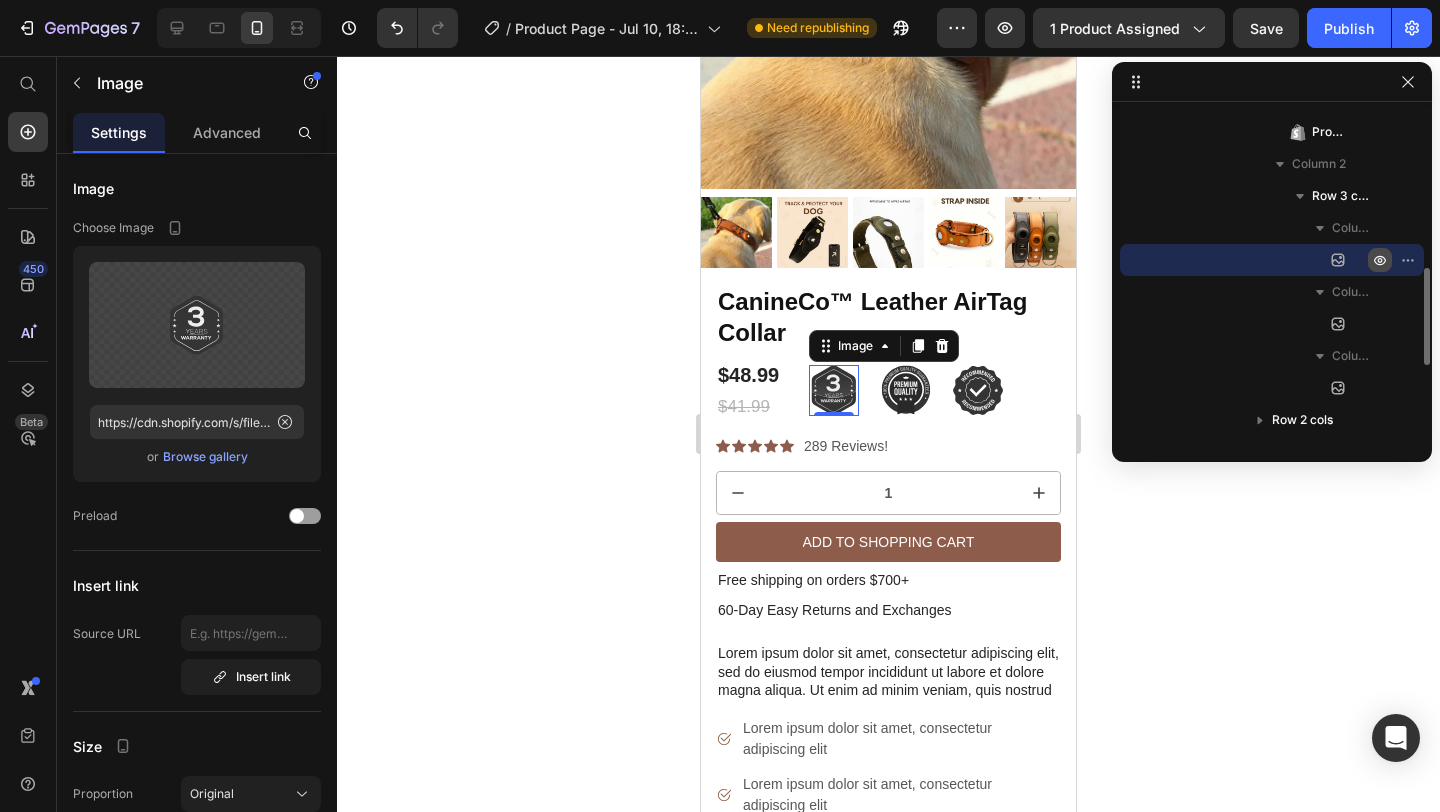 click 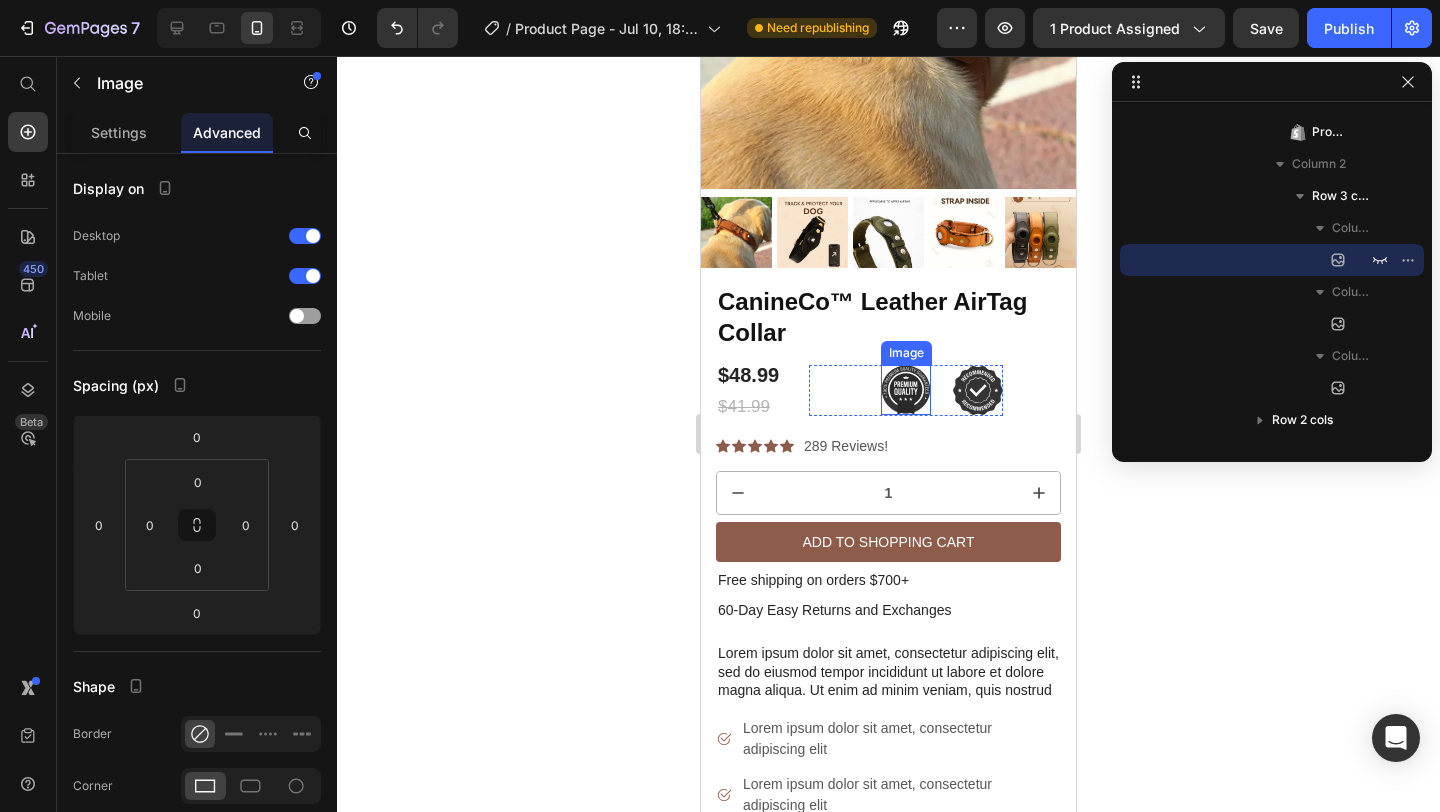 click at bounding box center [906, 390] 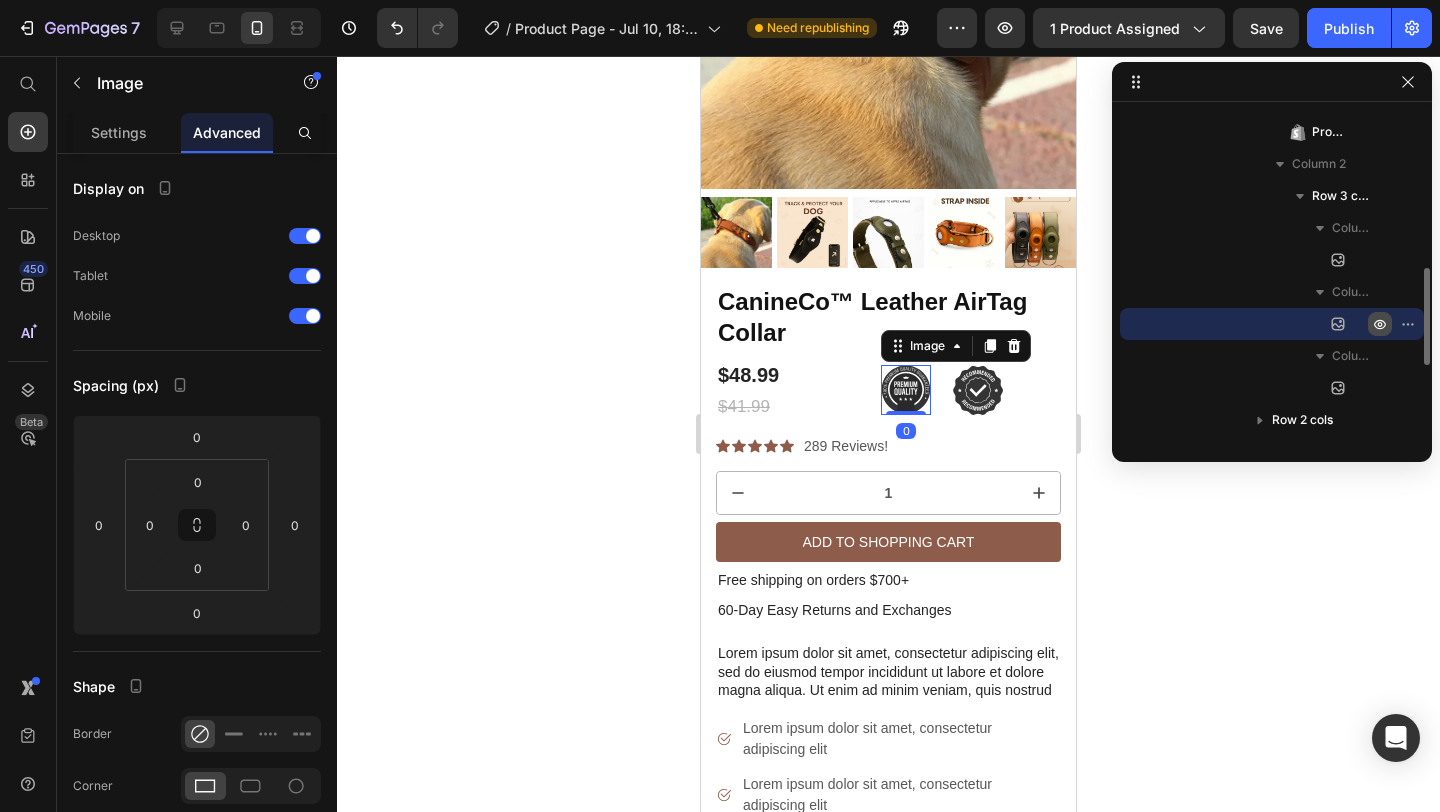 click 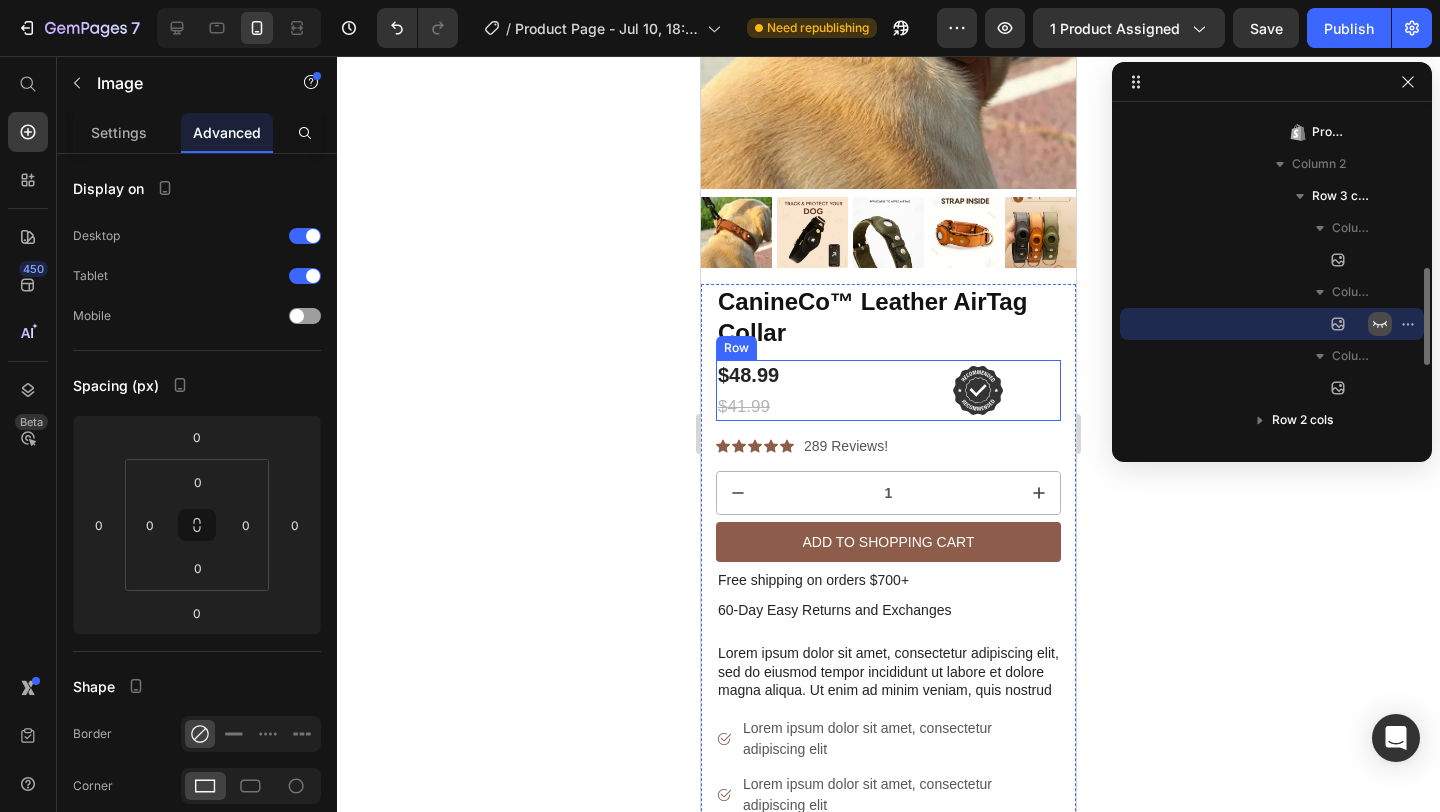 click at bounding box center (978, 390) 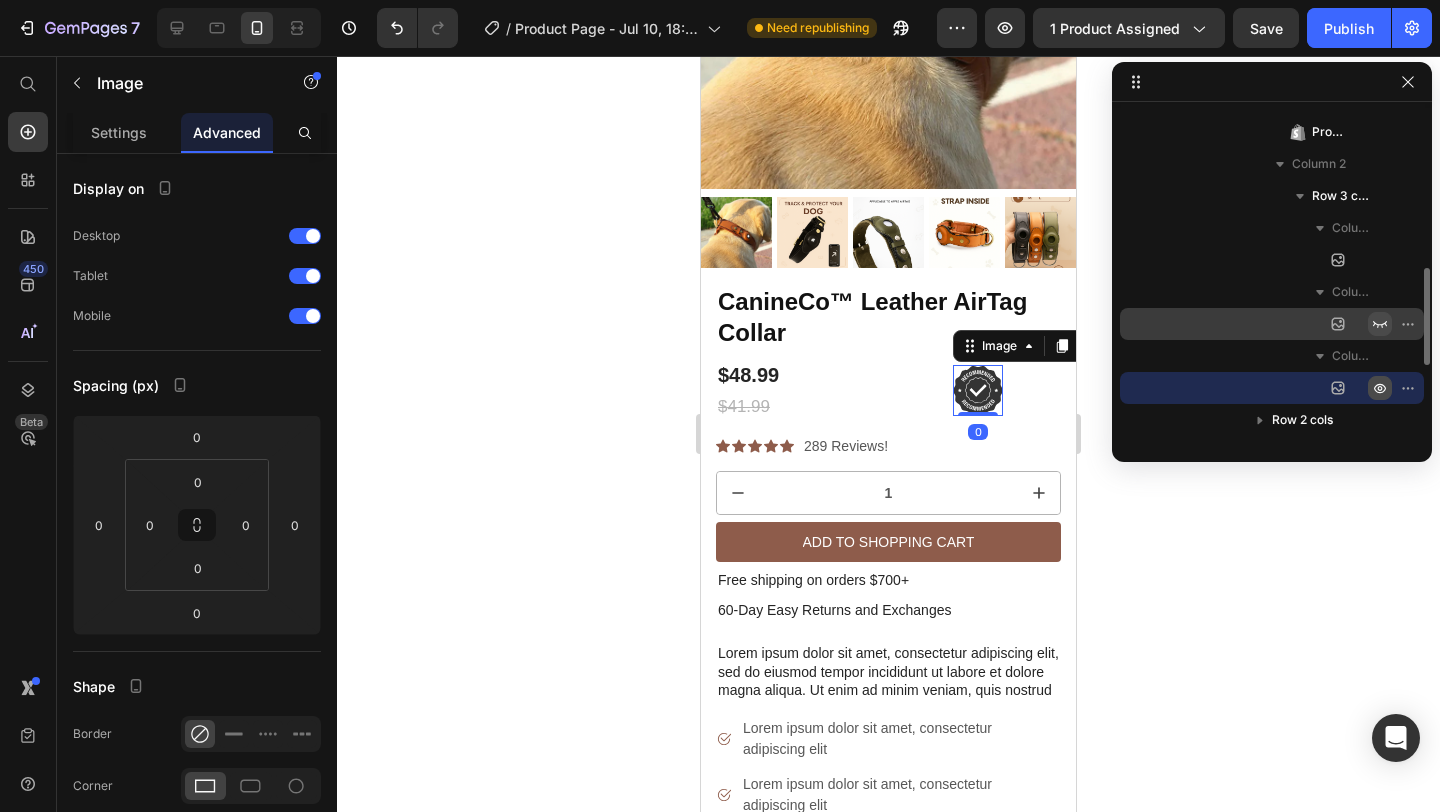 click 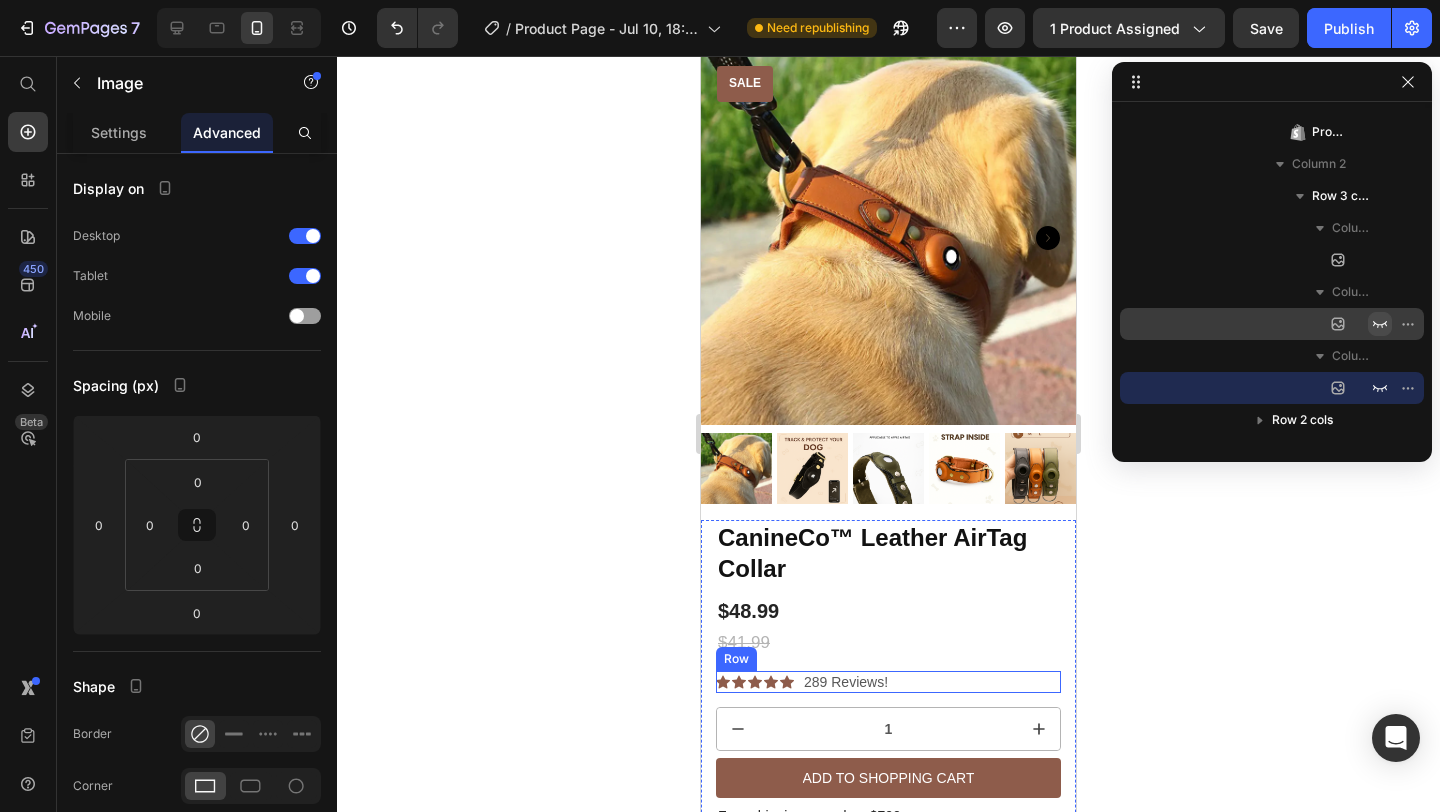 scroll, scrollTop: 538, scrollLeft: 0, axis: vertical 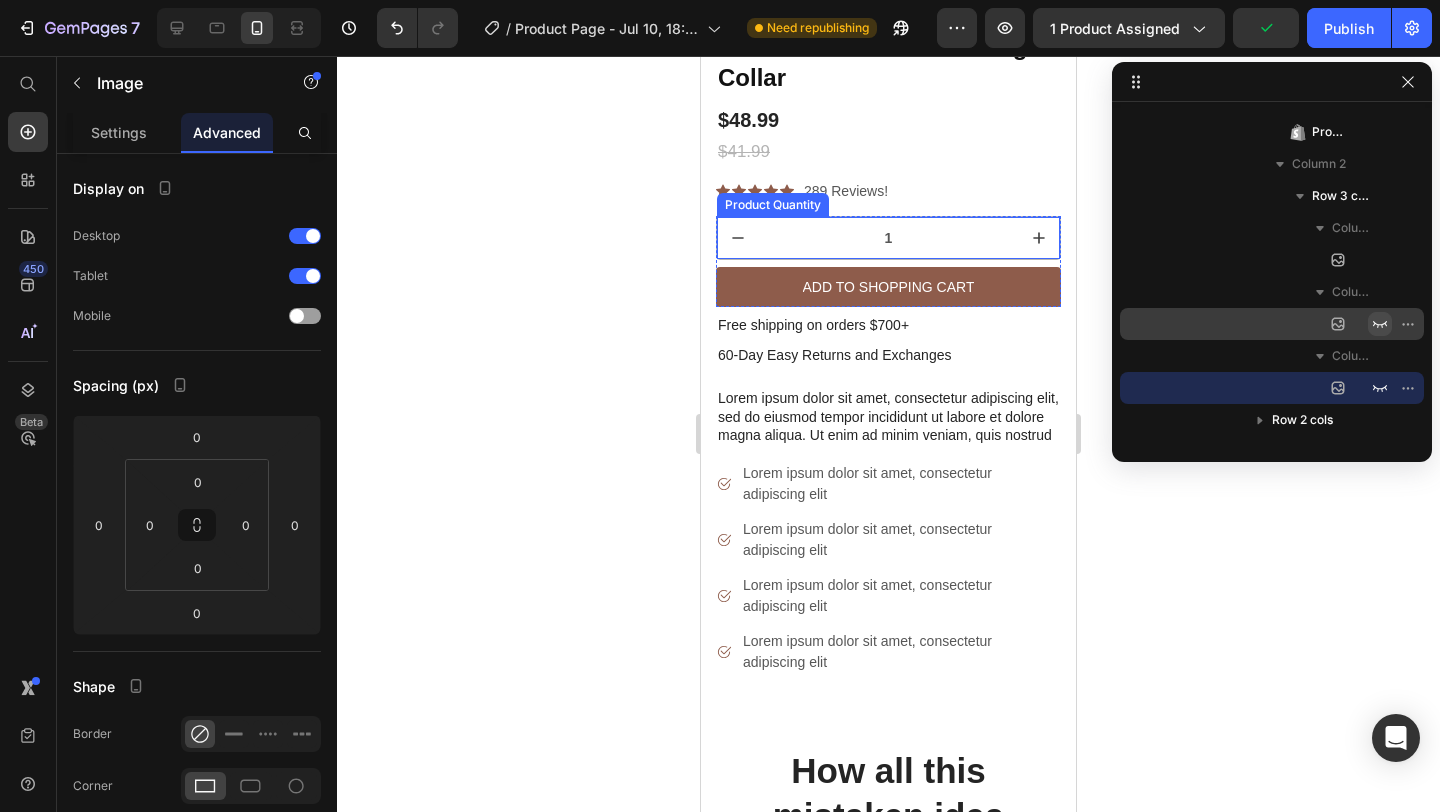 click on "1" at bounding box center [888, 238] 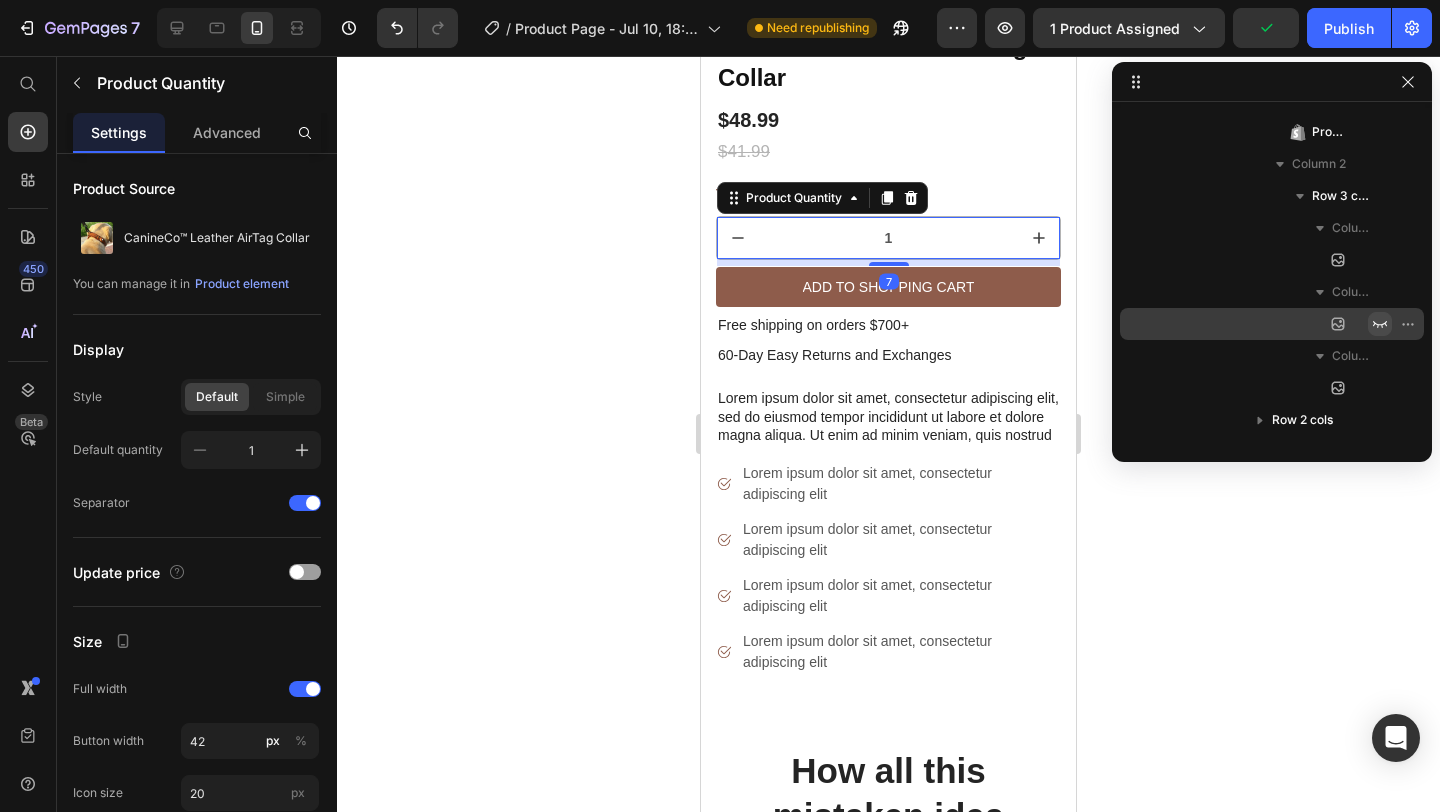 scroll, scrollTop: 858, scrollLeft: 0, axis: vertical 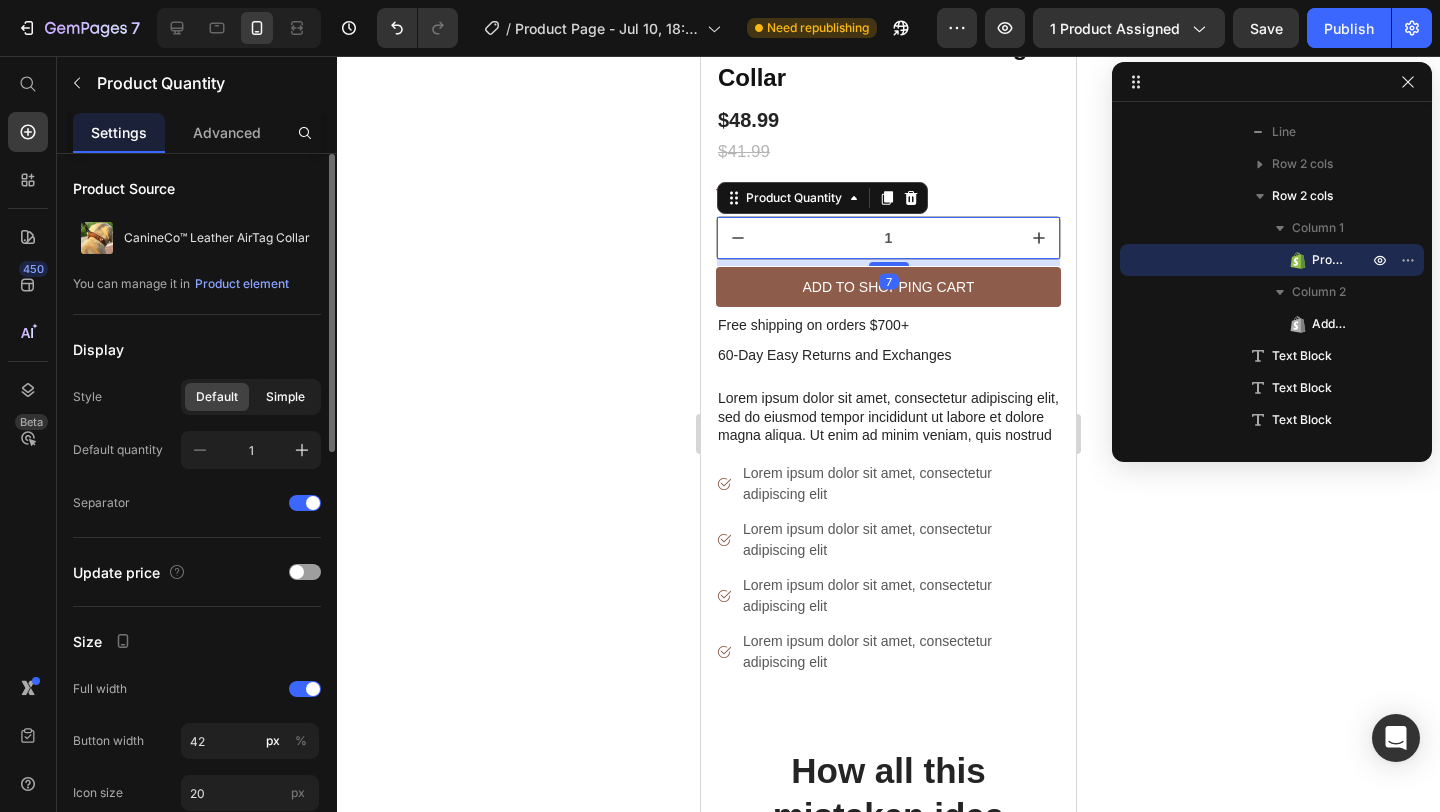 click on "Simple" 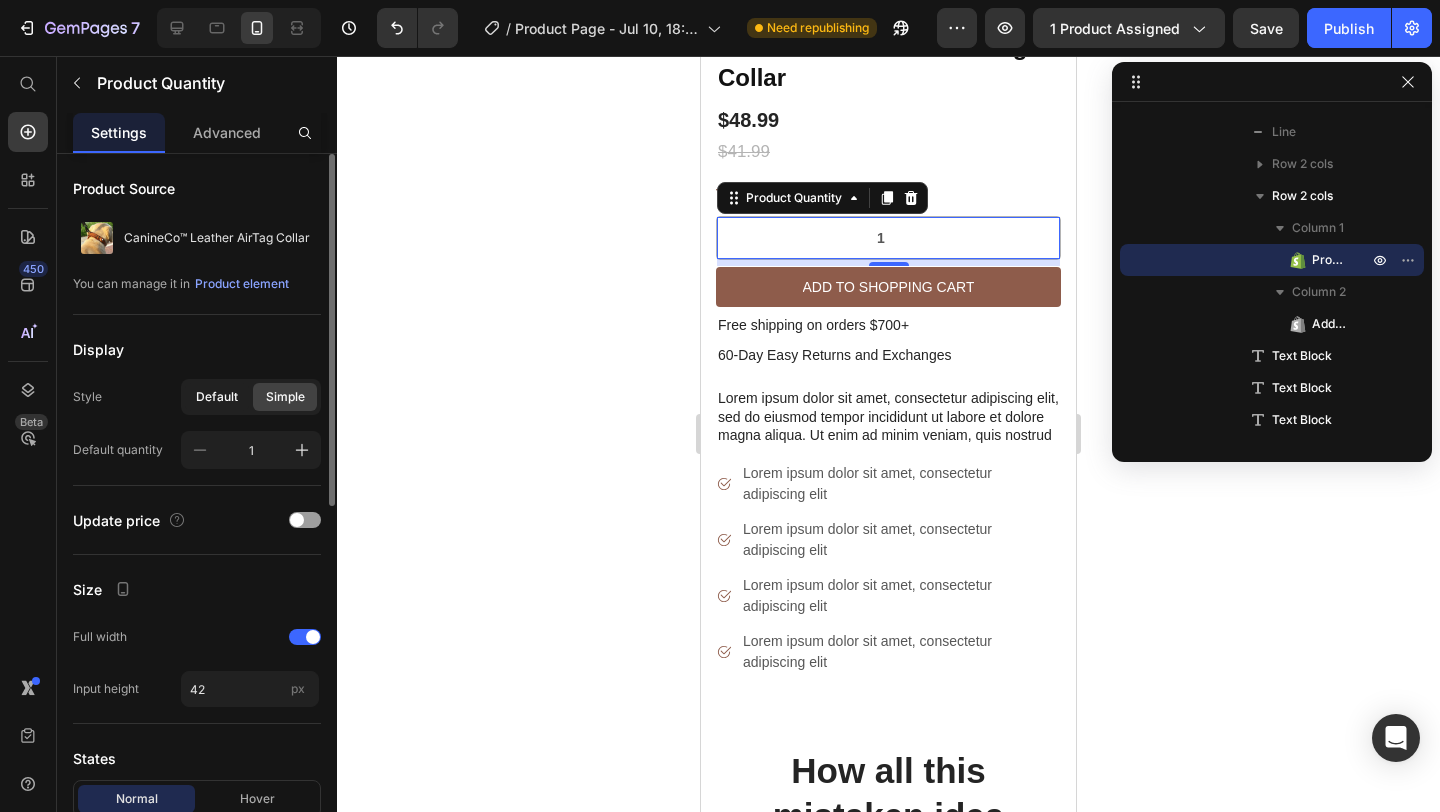 click on "Default" 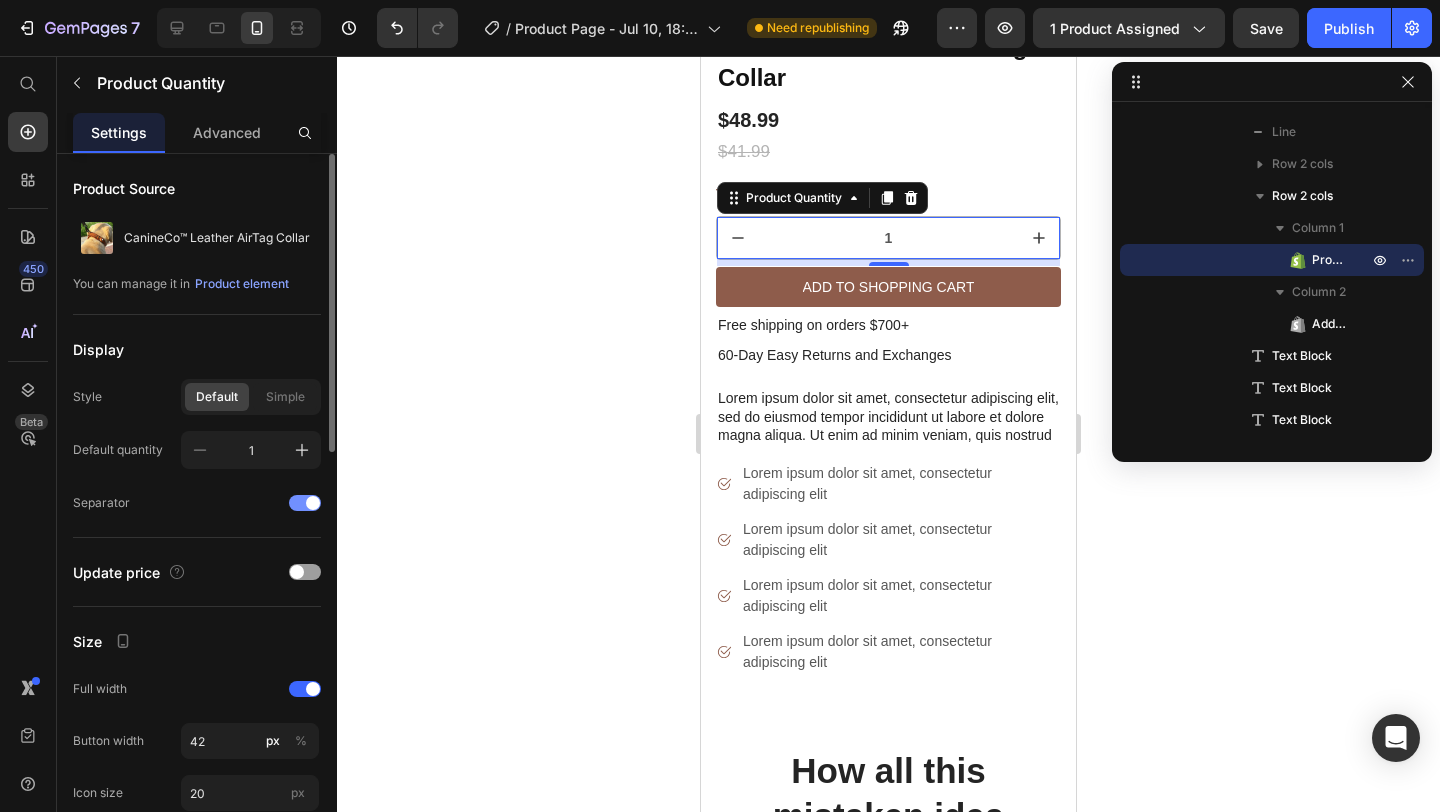 click at bounding box center (313, 503) 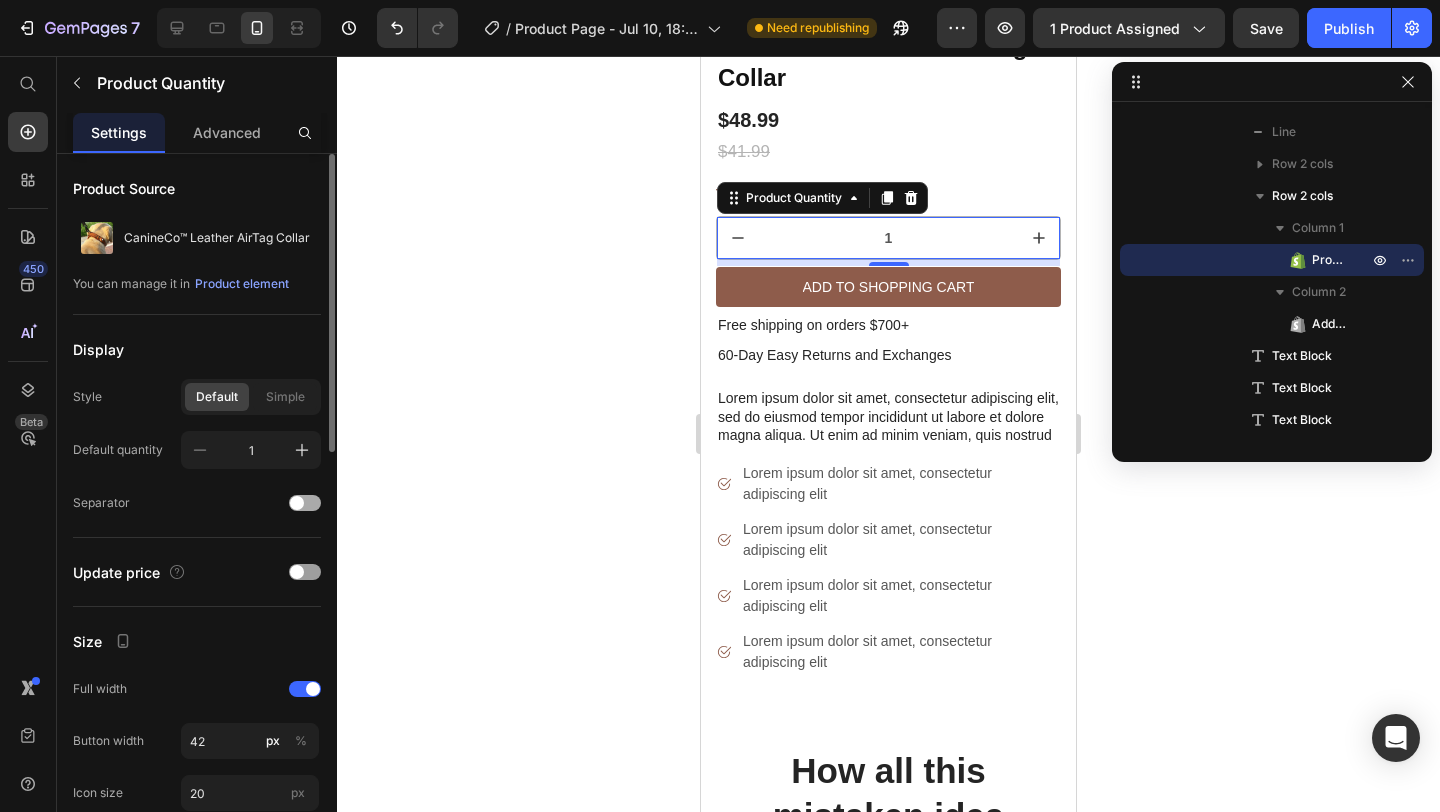 click at bounding box center [305, 503] 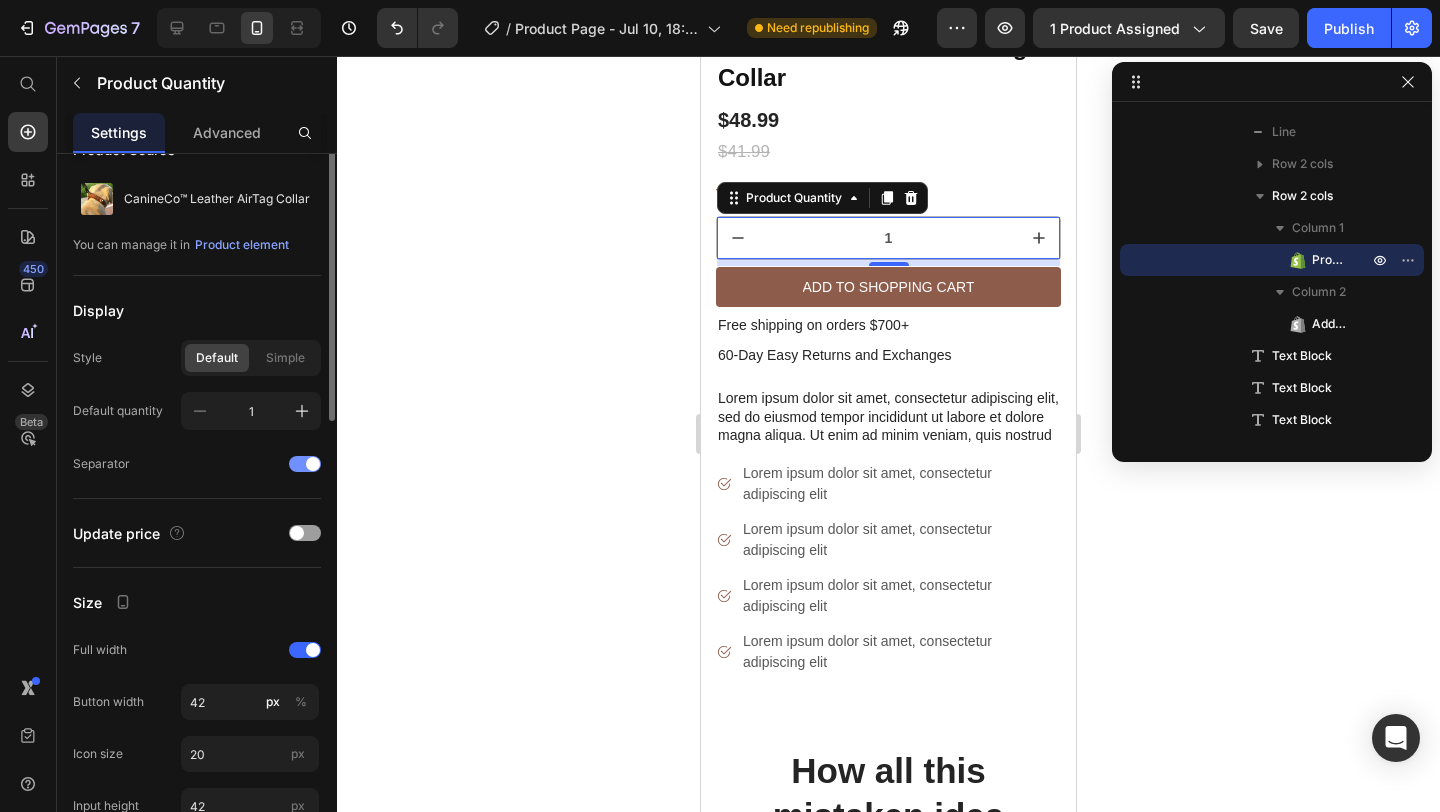 scroll, scrollTop: 64, scrollLeft: 0, axis: vertical 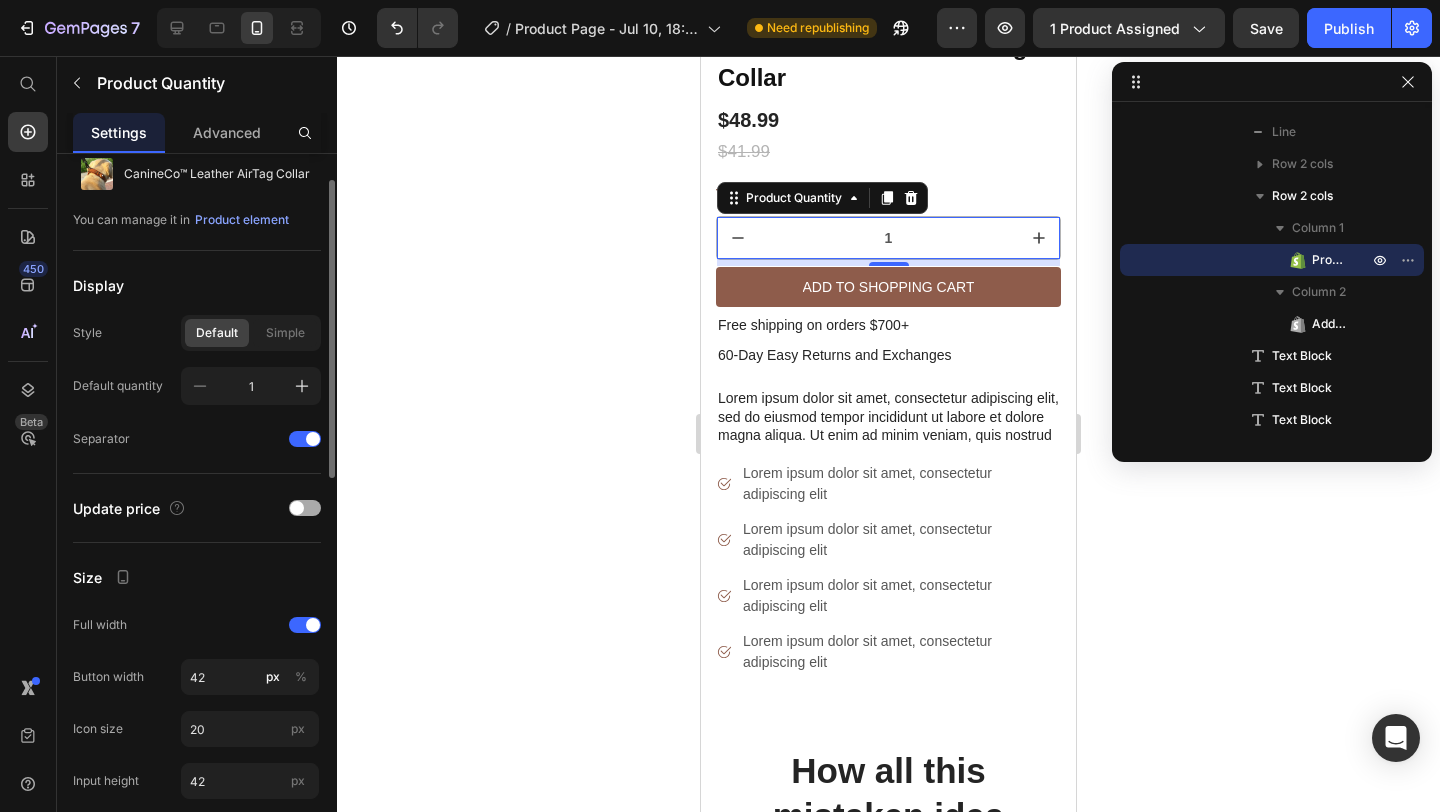 click at bounding box center [305, 508] 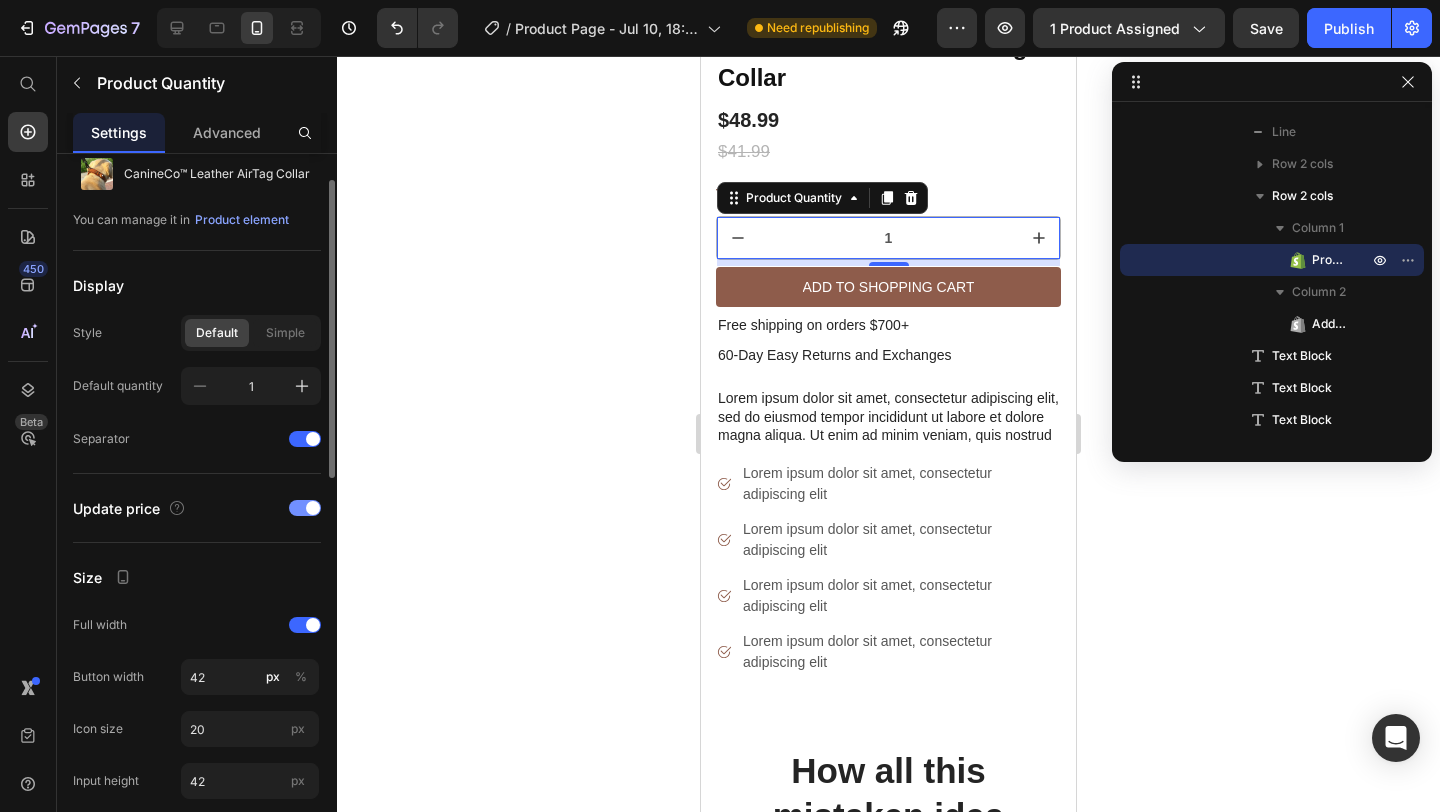 click at bounding box center [305, 508] 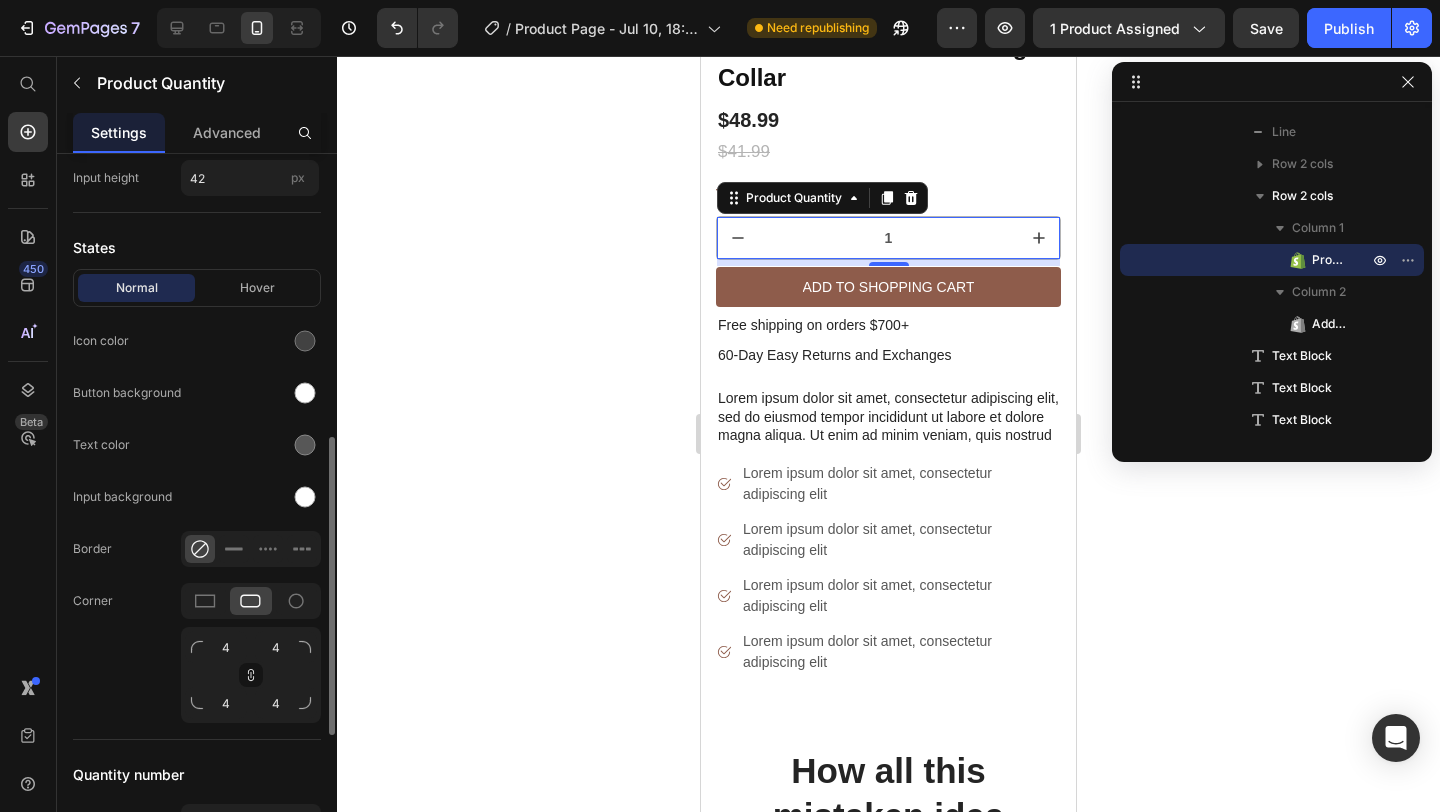 scroll, scrollTop: 671, scrollLeft: 0, axis: vertical 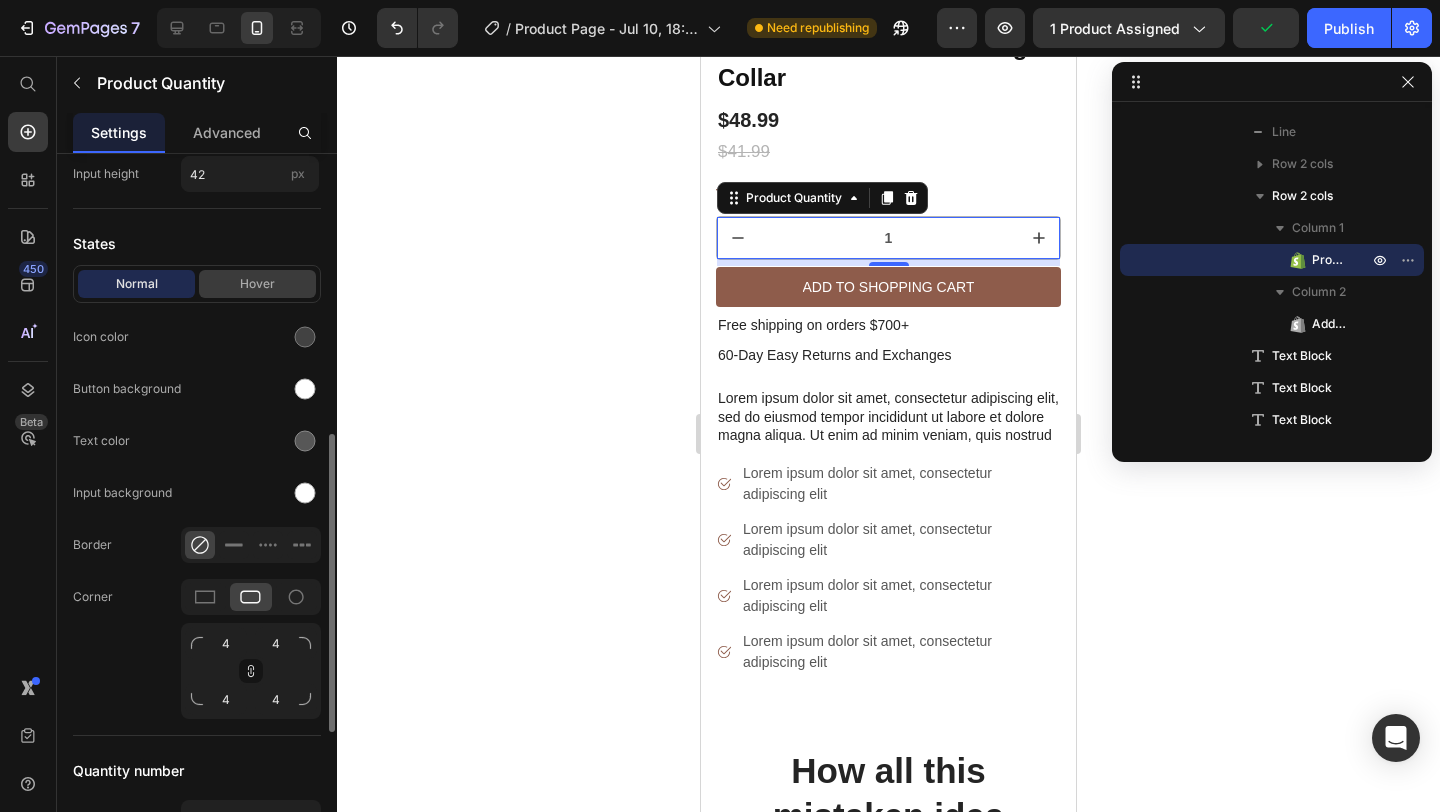 click on "Hover" at bounding box center (257, 284) 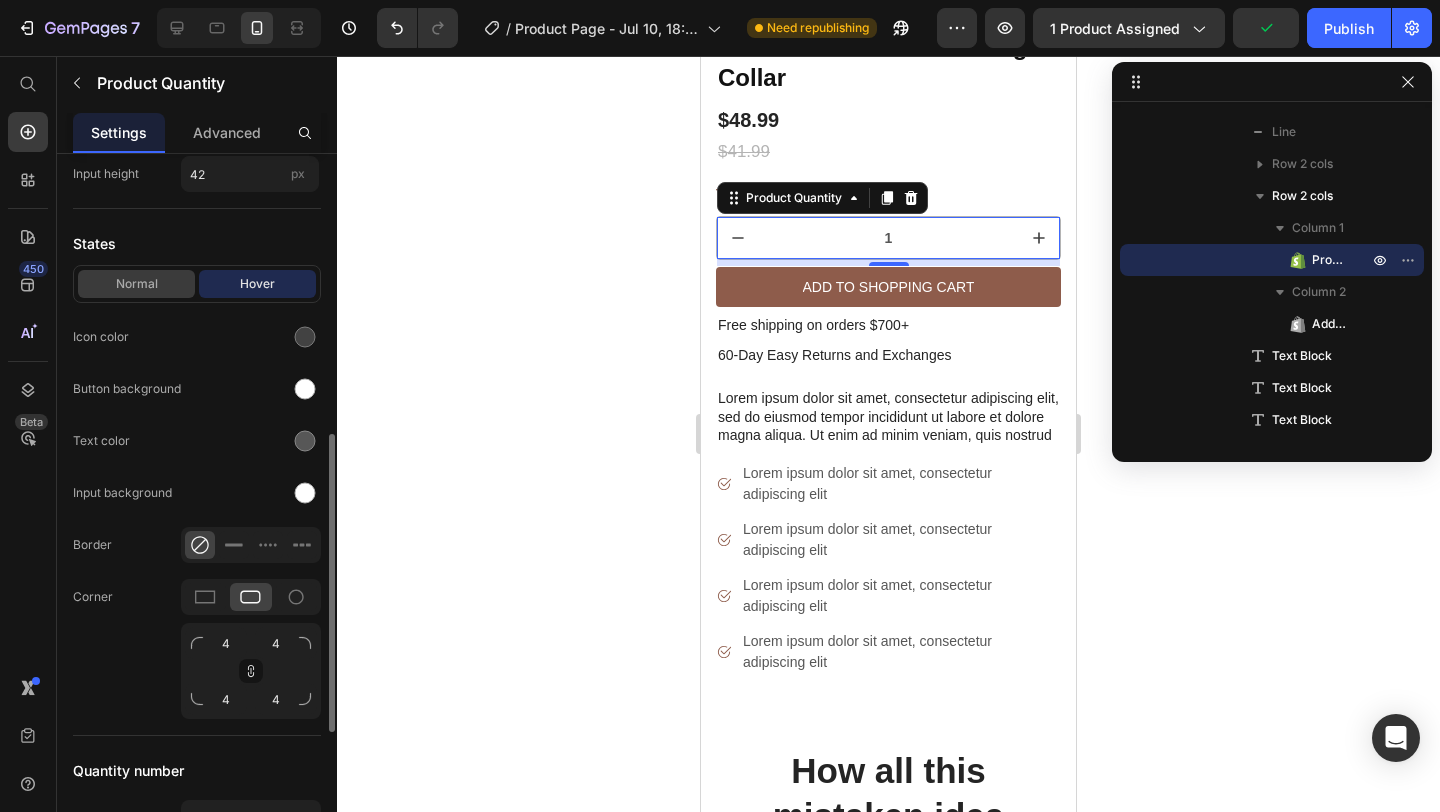 click on "Normal" at bounding box center [136, 284] 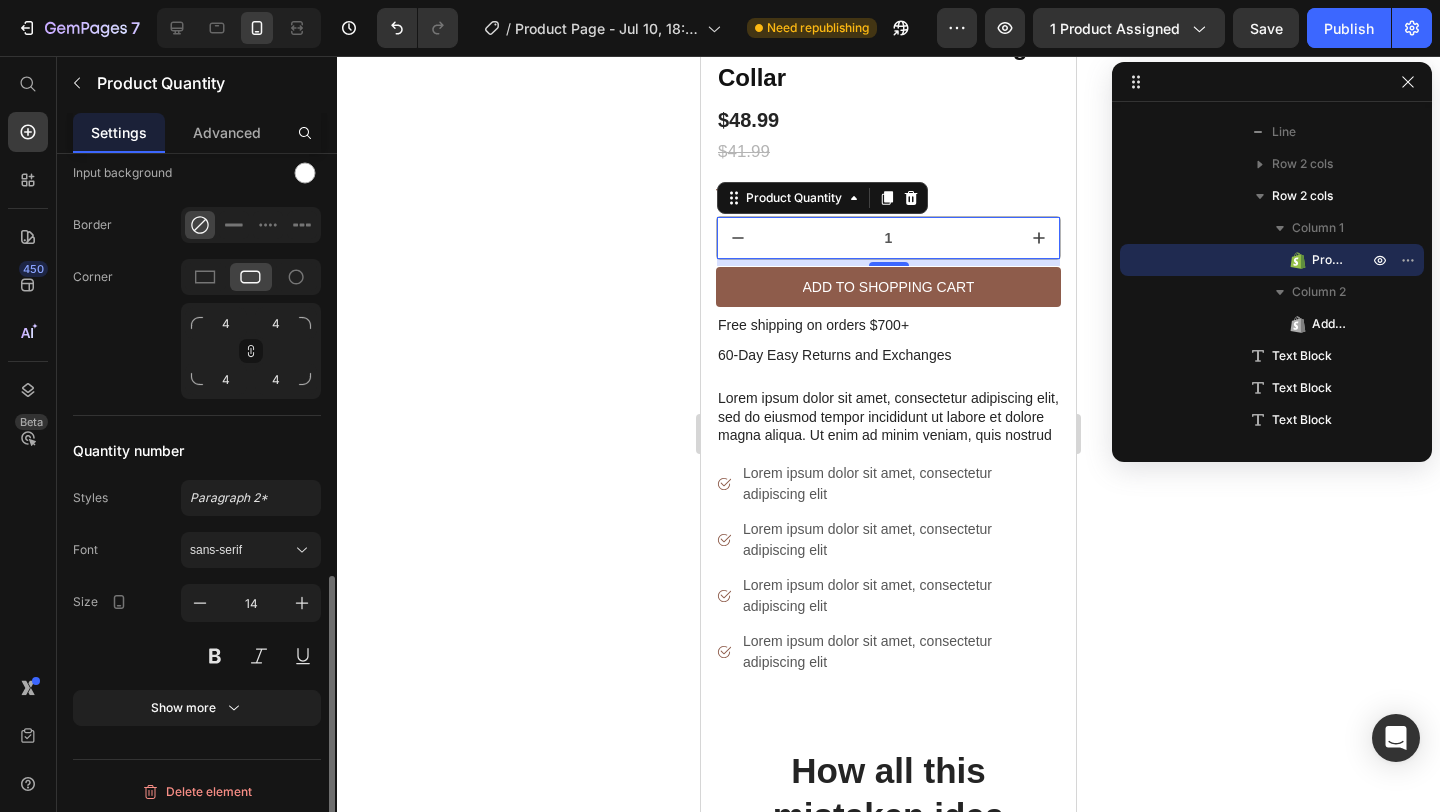 scroll, scrollTop: 996, scrollLeft: 0, axis: vertical 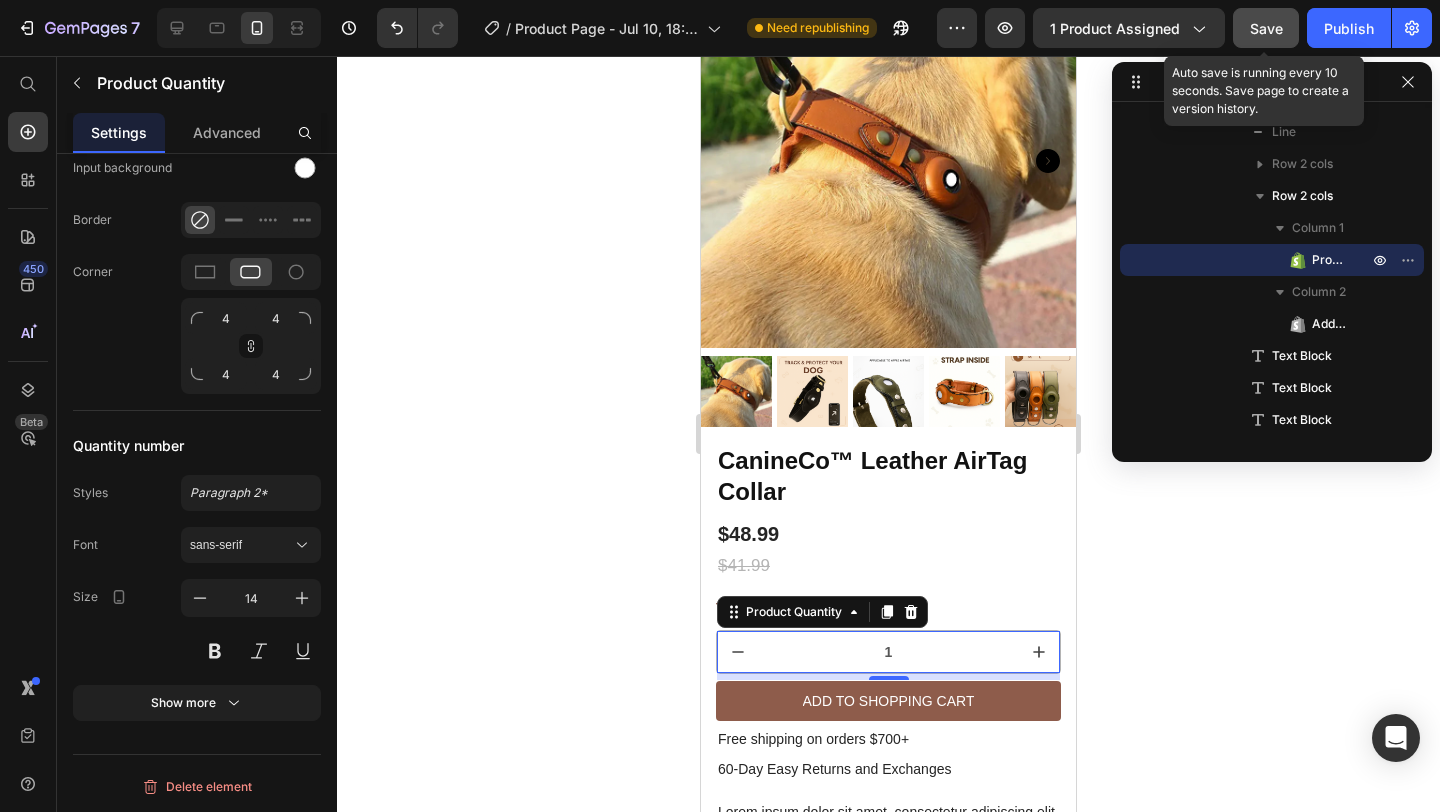 click on "Save" at bounding box center [1266, 28] 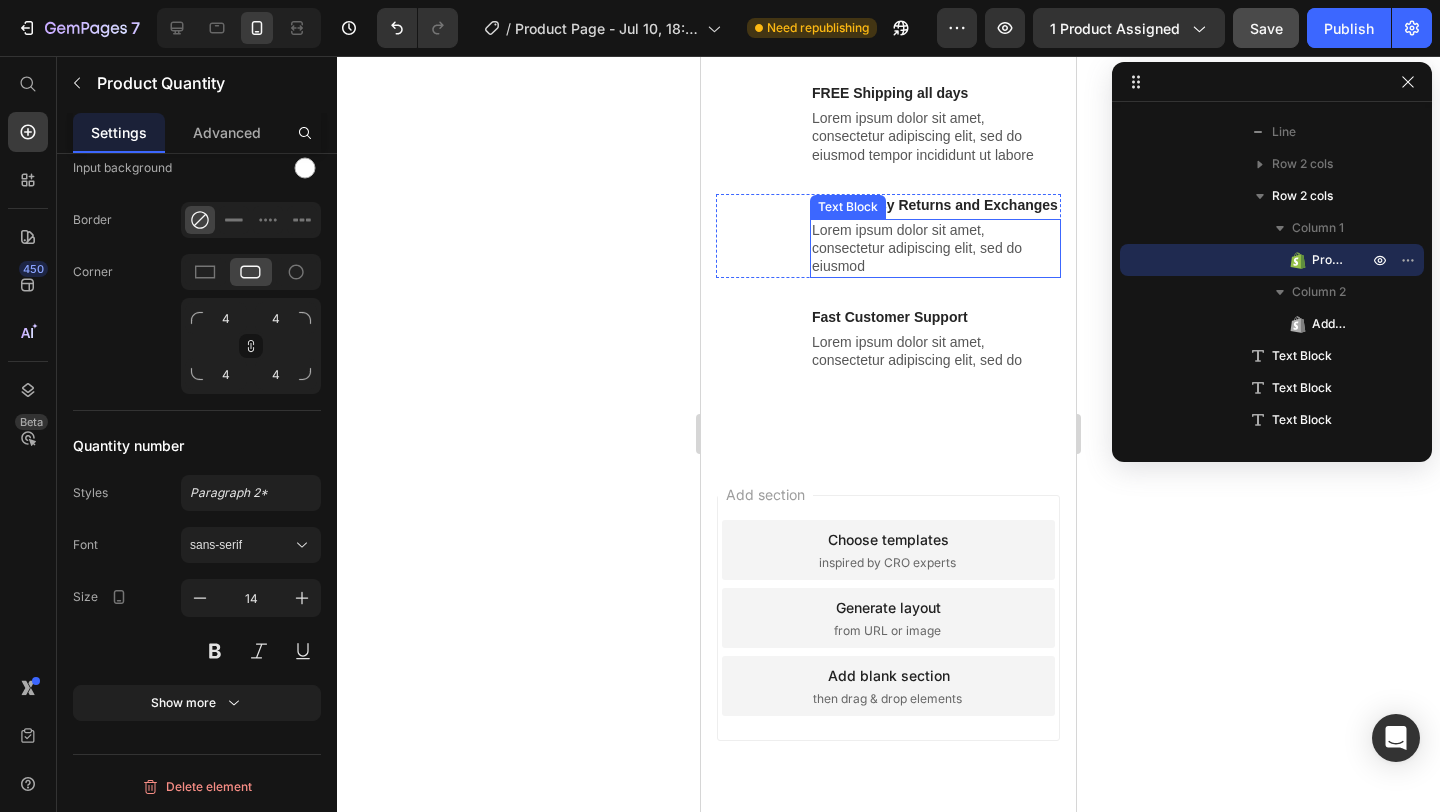 scroll, scrollTop: 1353, scrollLeft: 0, axis: vertical 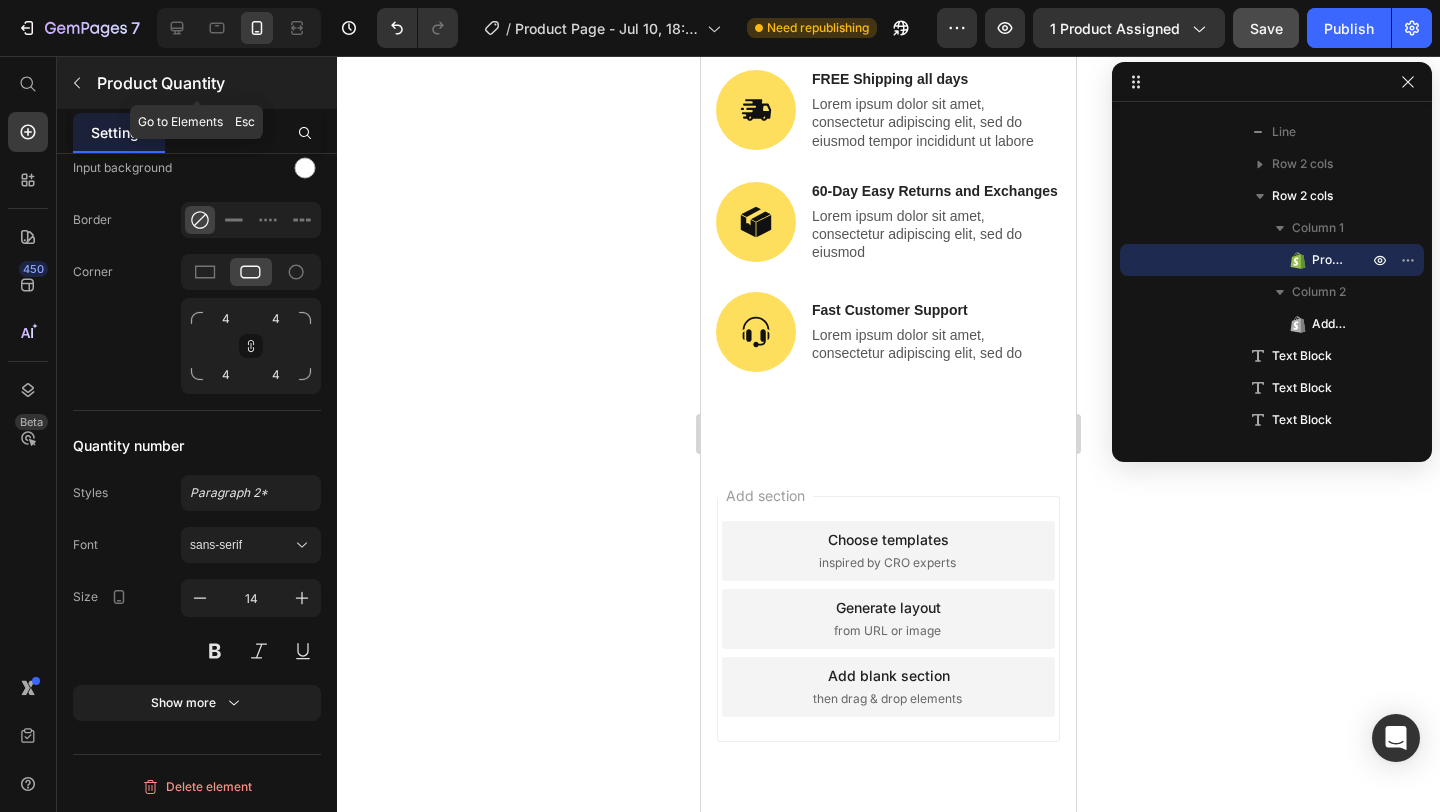 click 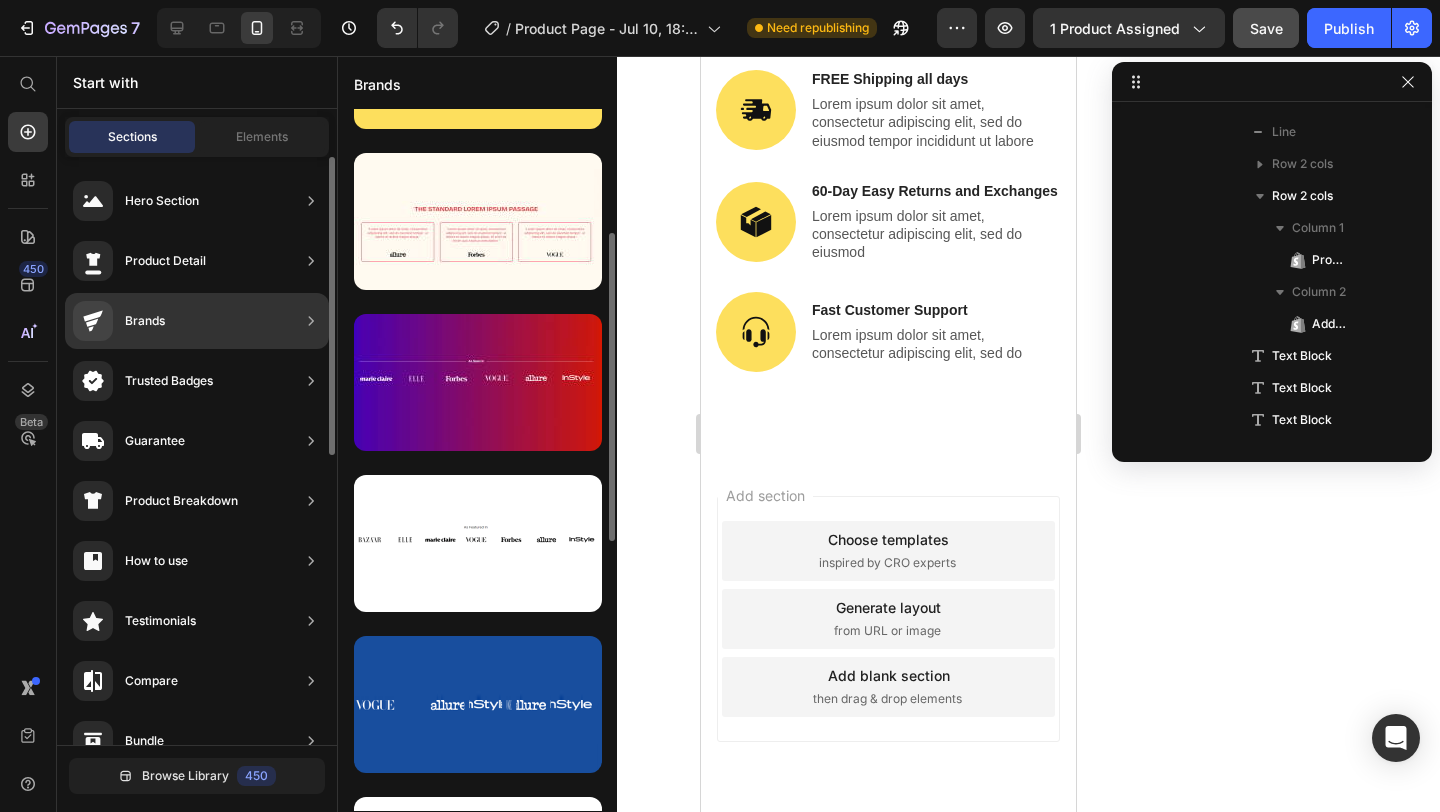 scroll, scrollTop: 91, scrollLeft: 0, axis: vertical 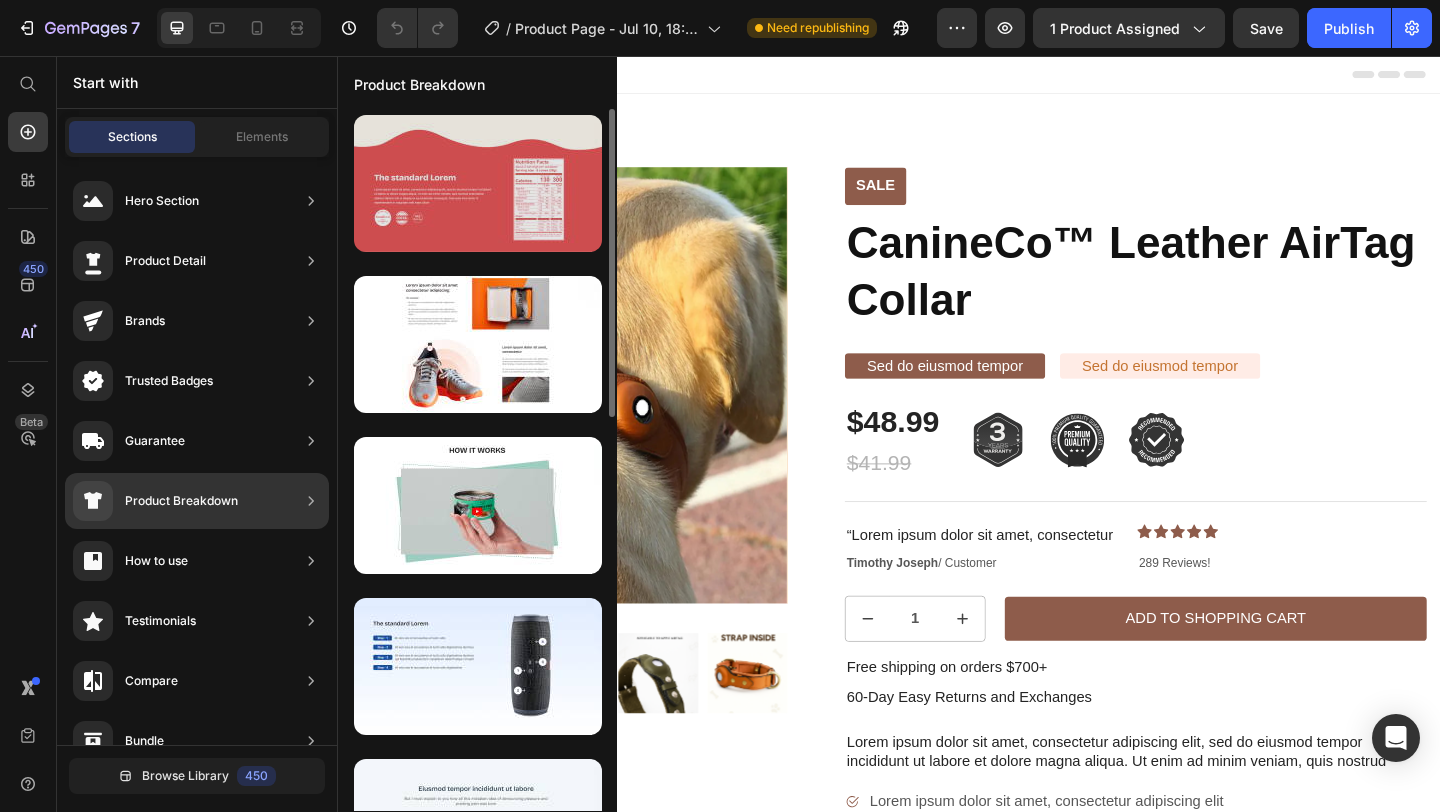 click at bounding box center [478, 183] 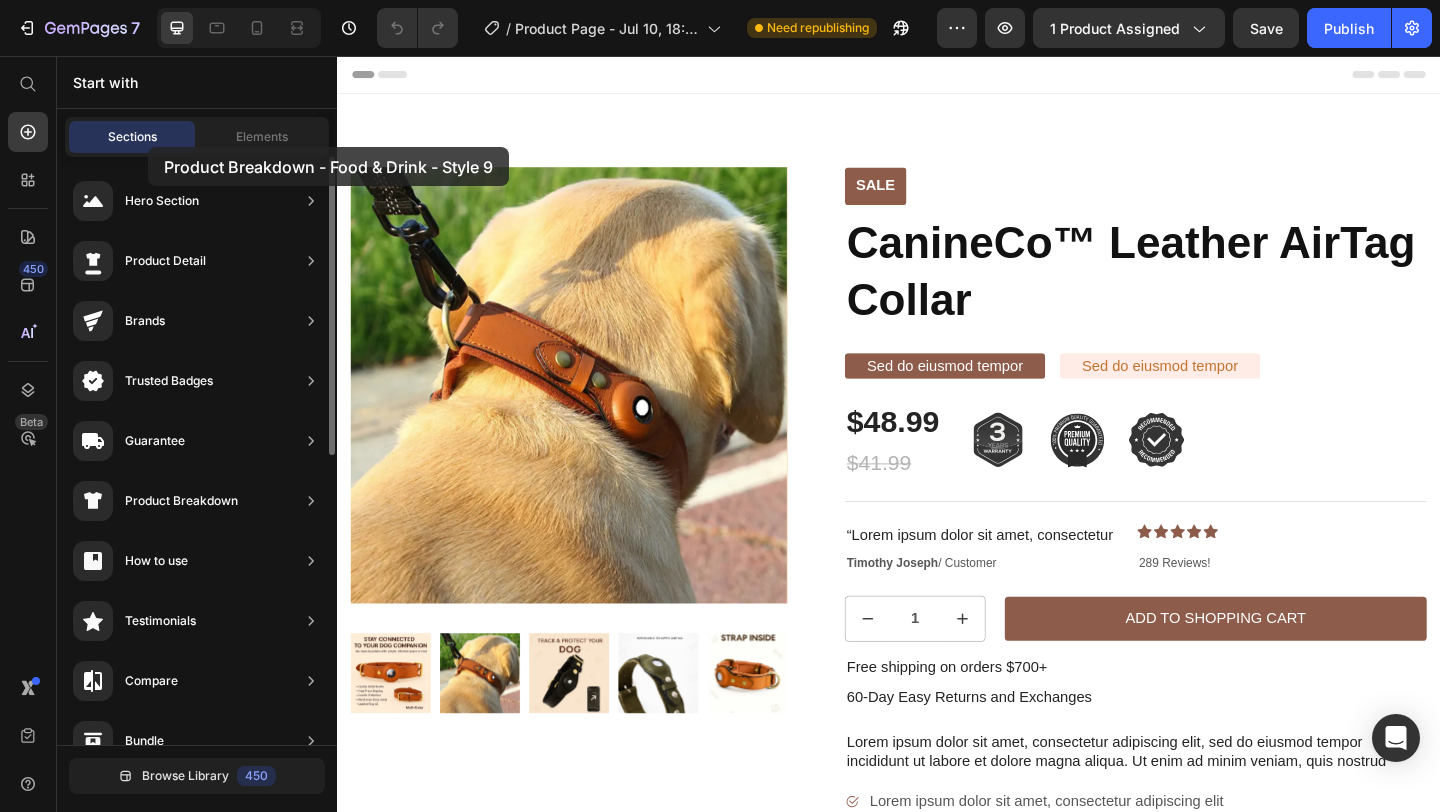 drag, startPoint x: 493, startPoint y: 188, endPoint x: 138, endPoint y: 165, distance: 355.7443 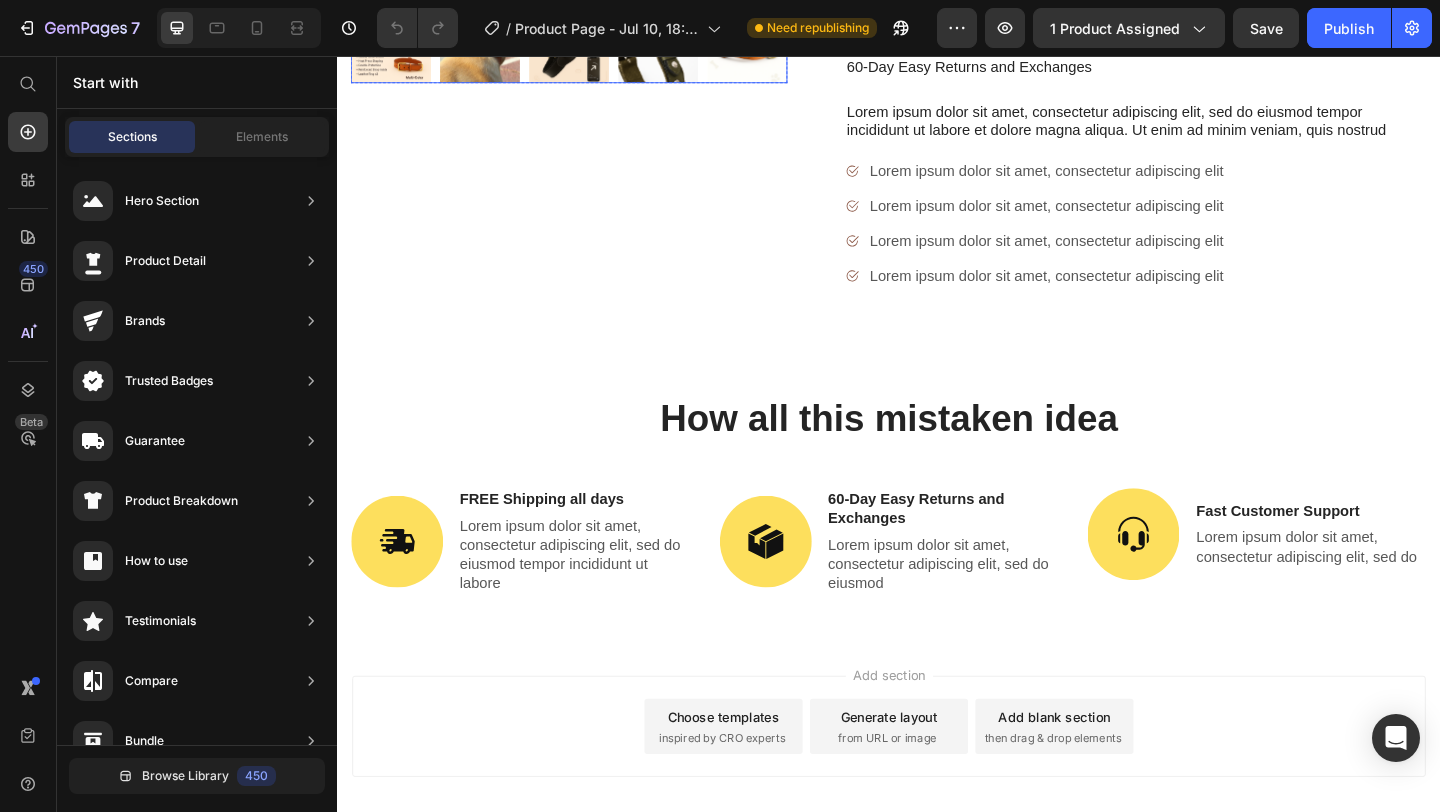 scroll, scrollTop: 785, scrollLeft: 0, axis: vertical 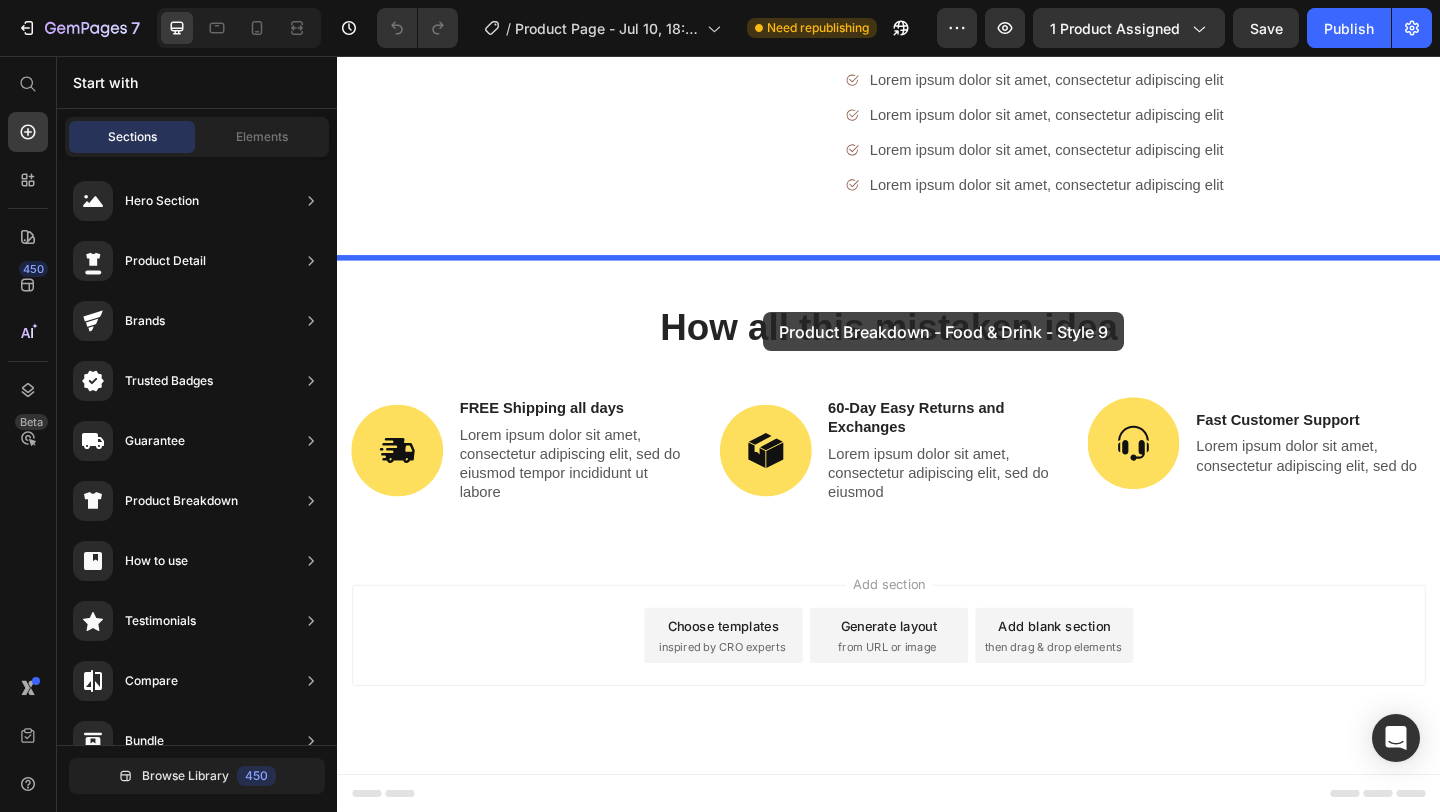 drag, startPoint x: 840, startPoint y: 239, endPoint x: 759, endPoint y: 300, distance: 101.4002 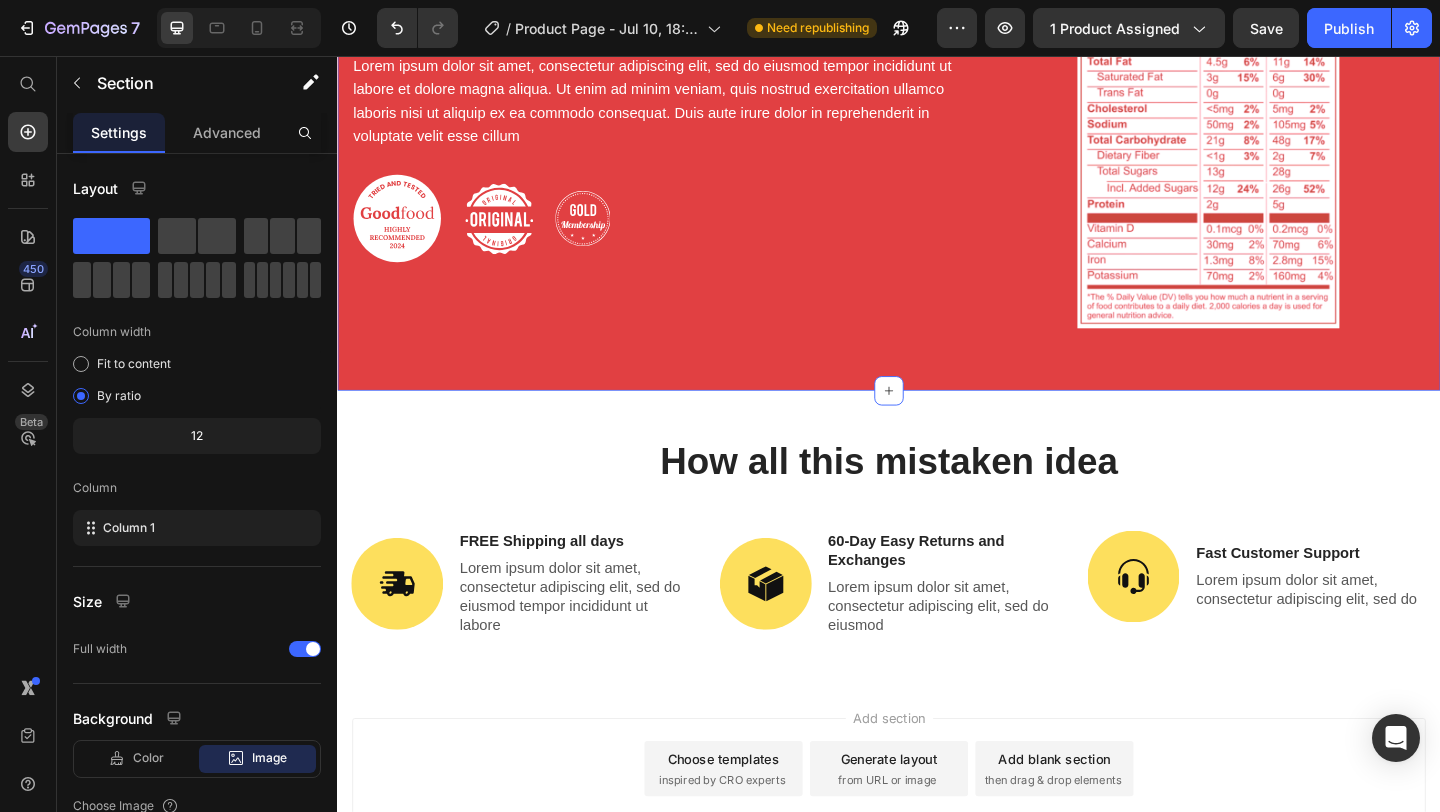 scroll, scrollTop: 1407, scrollLeft: 0, axis: vertical 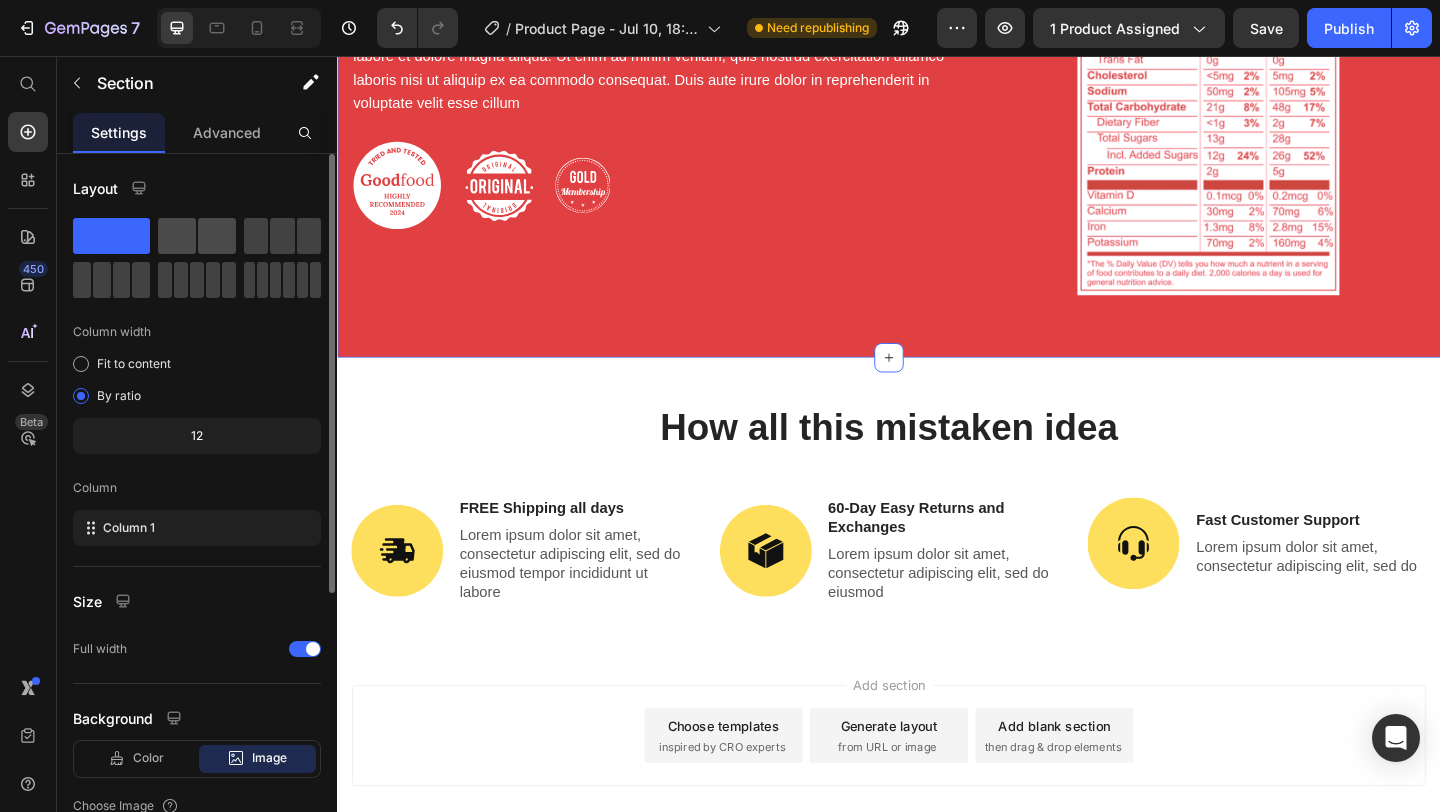 click 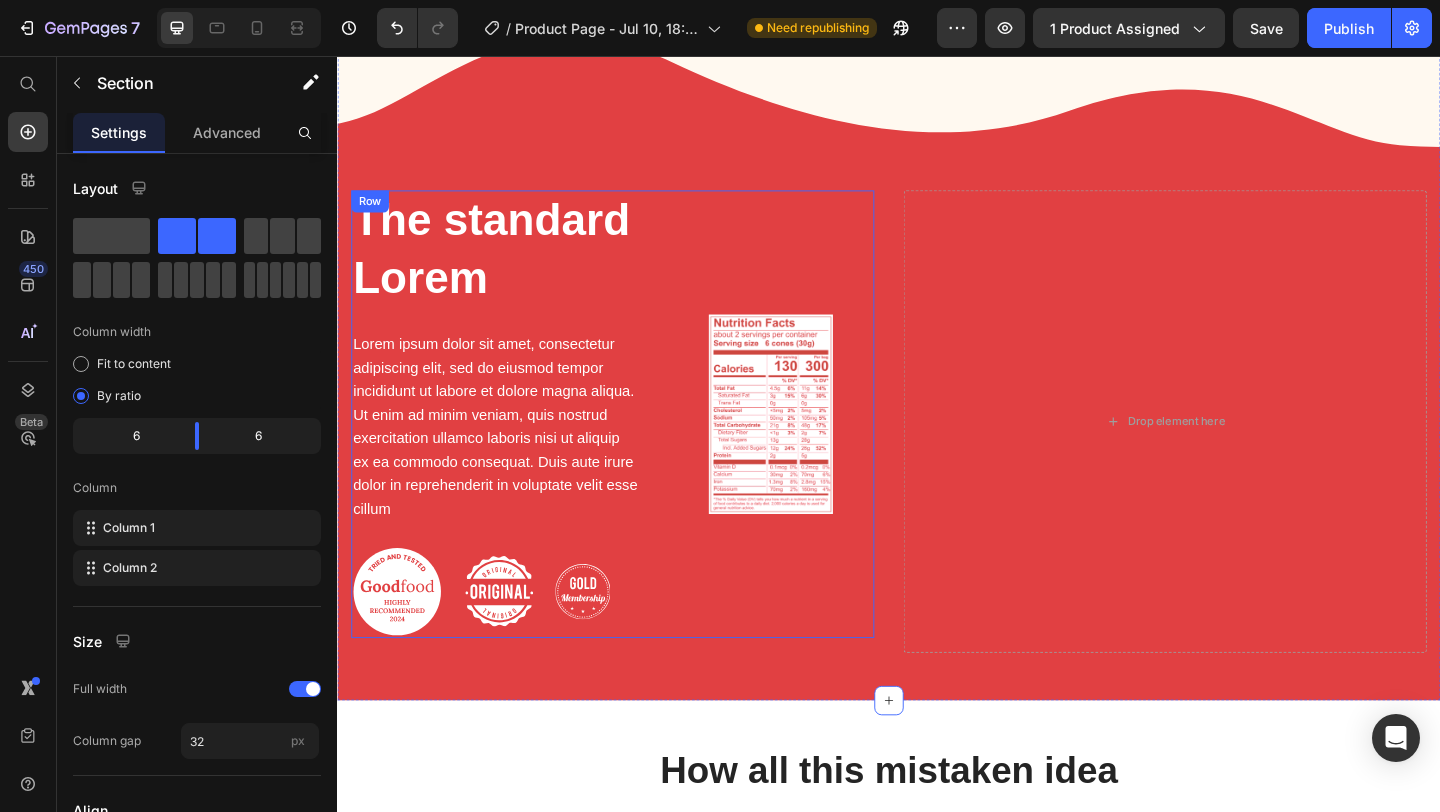 scroll, scrollTop: 1024, scrollLeft: 0, axis: vertical 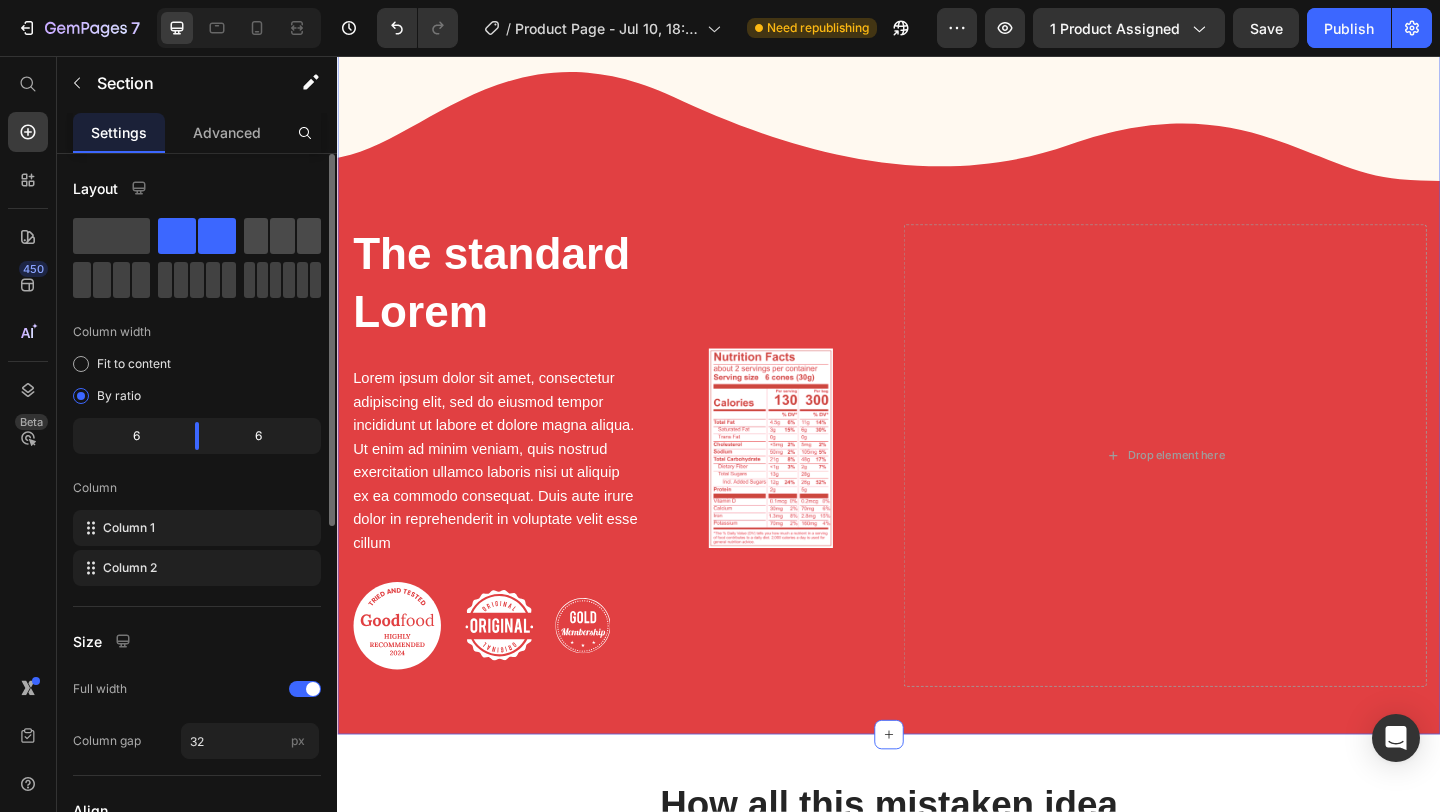 click 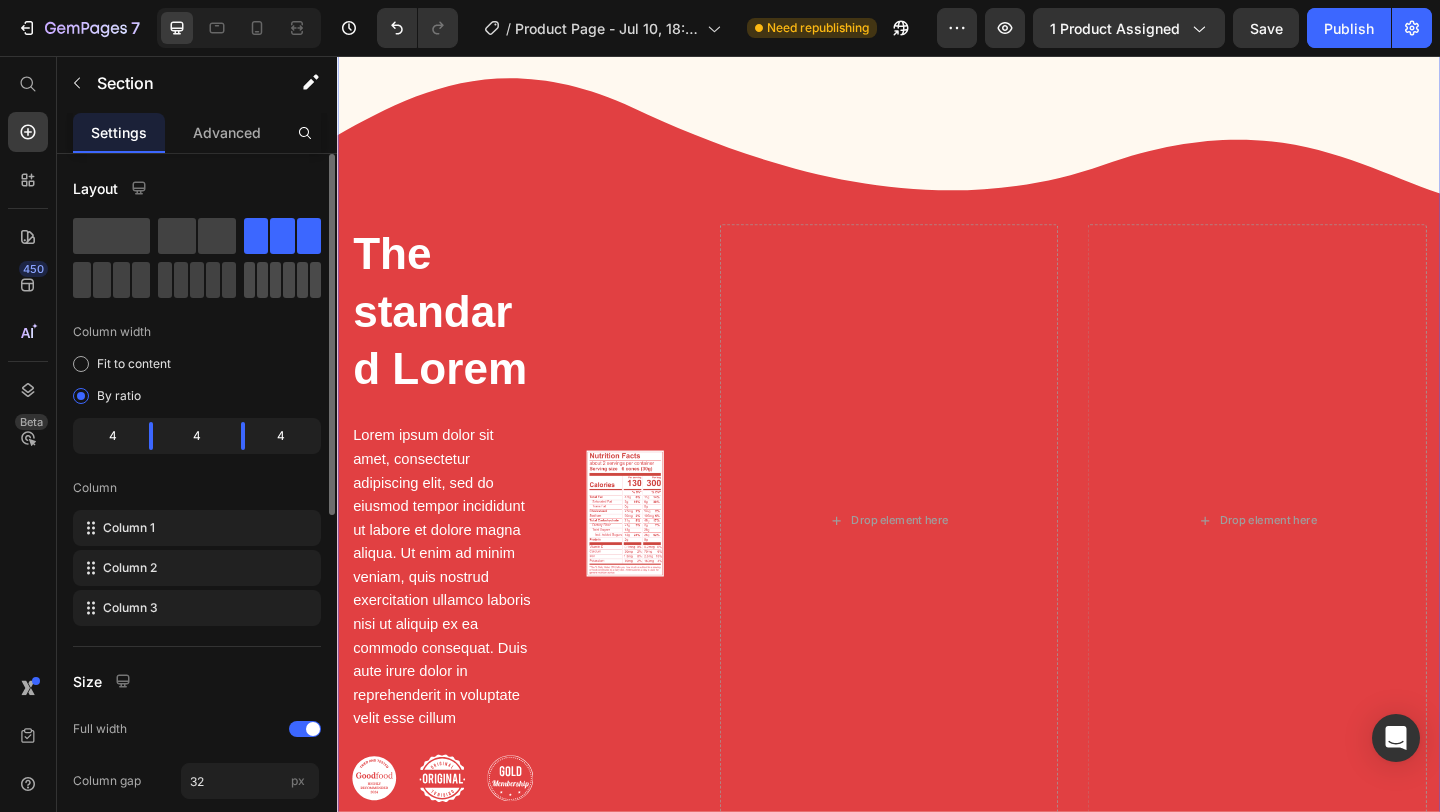 click 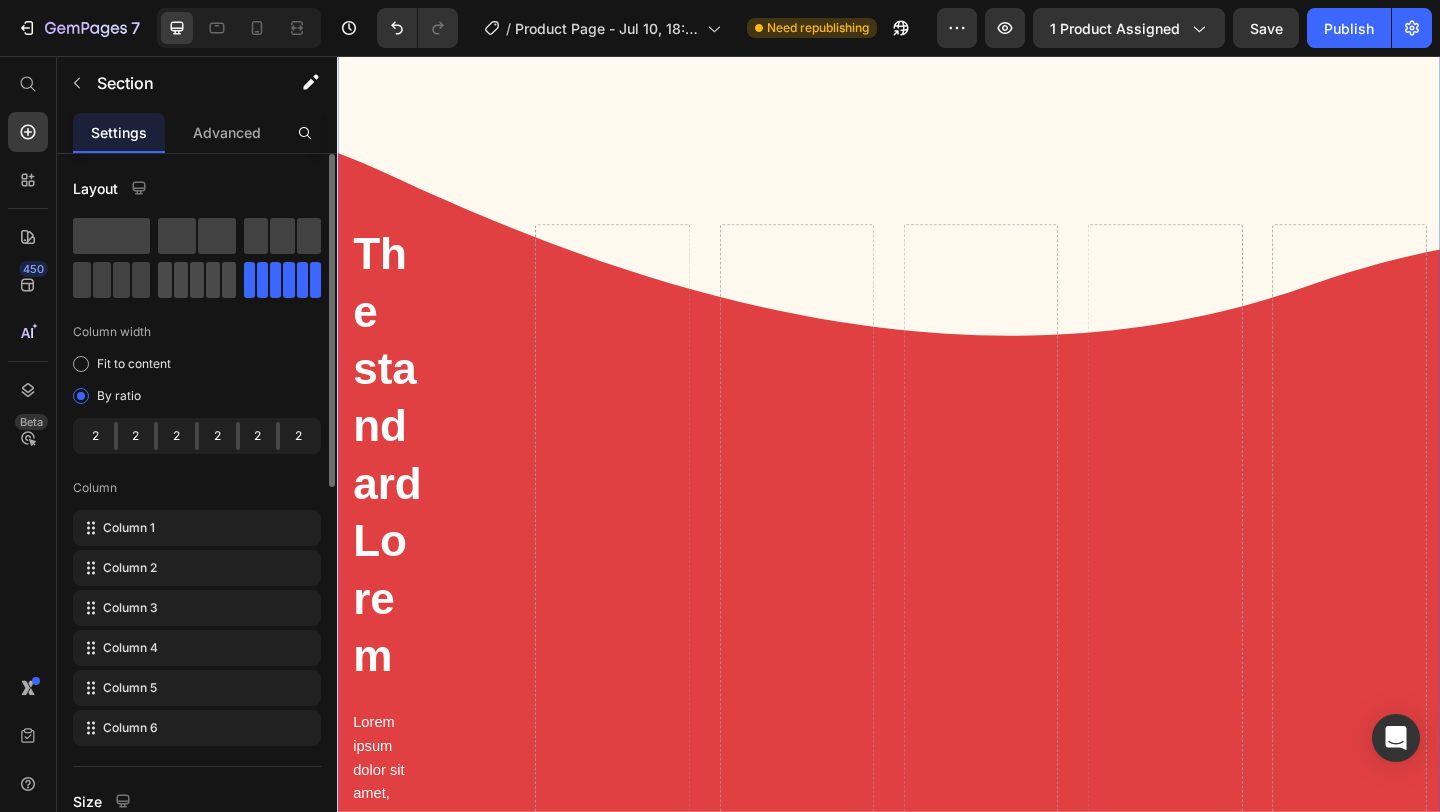 click 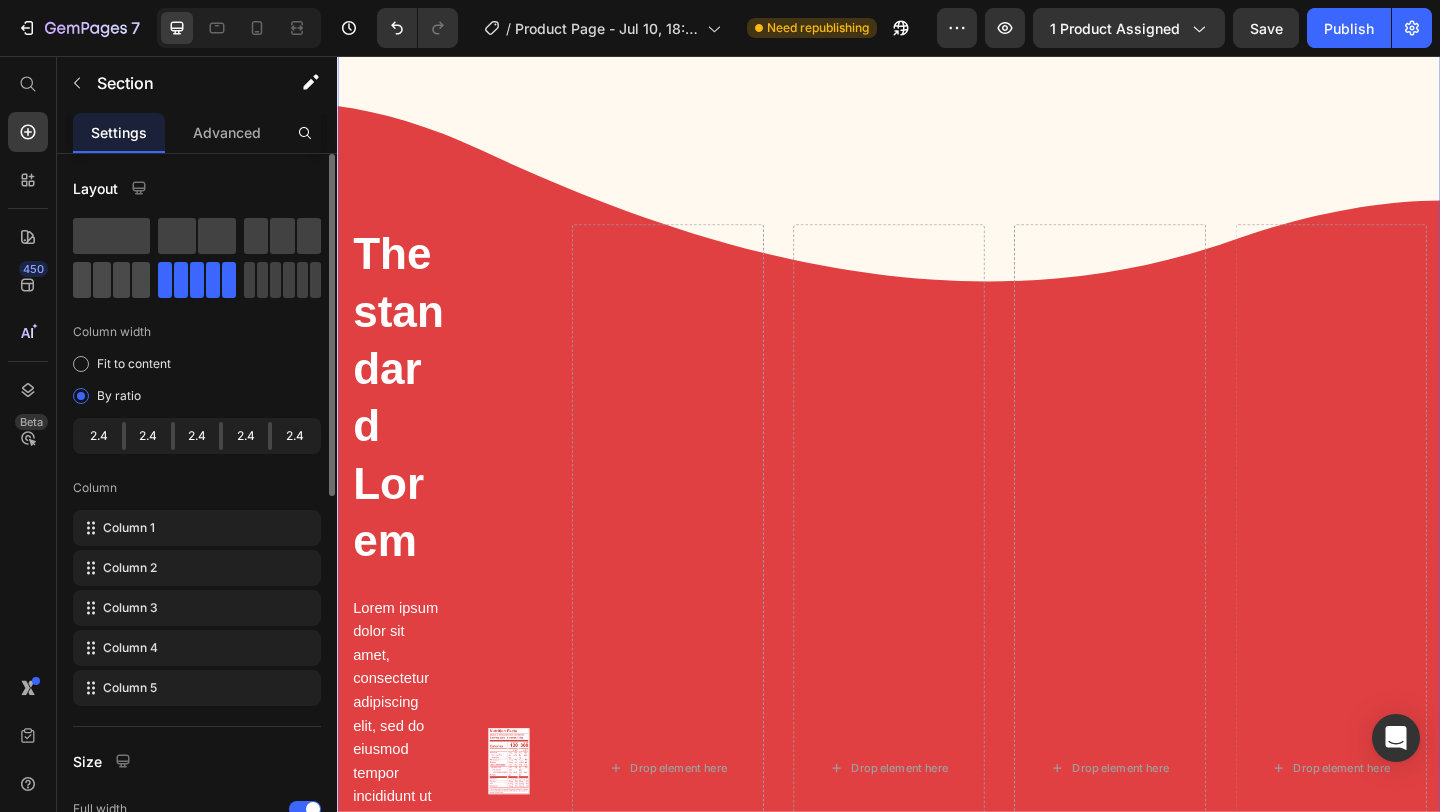 click 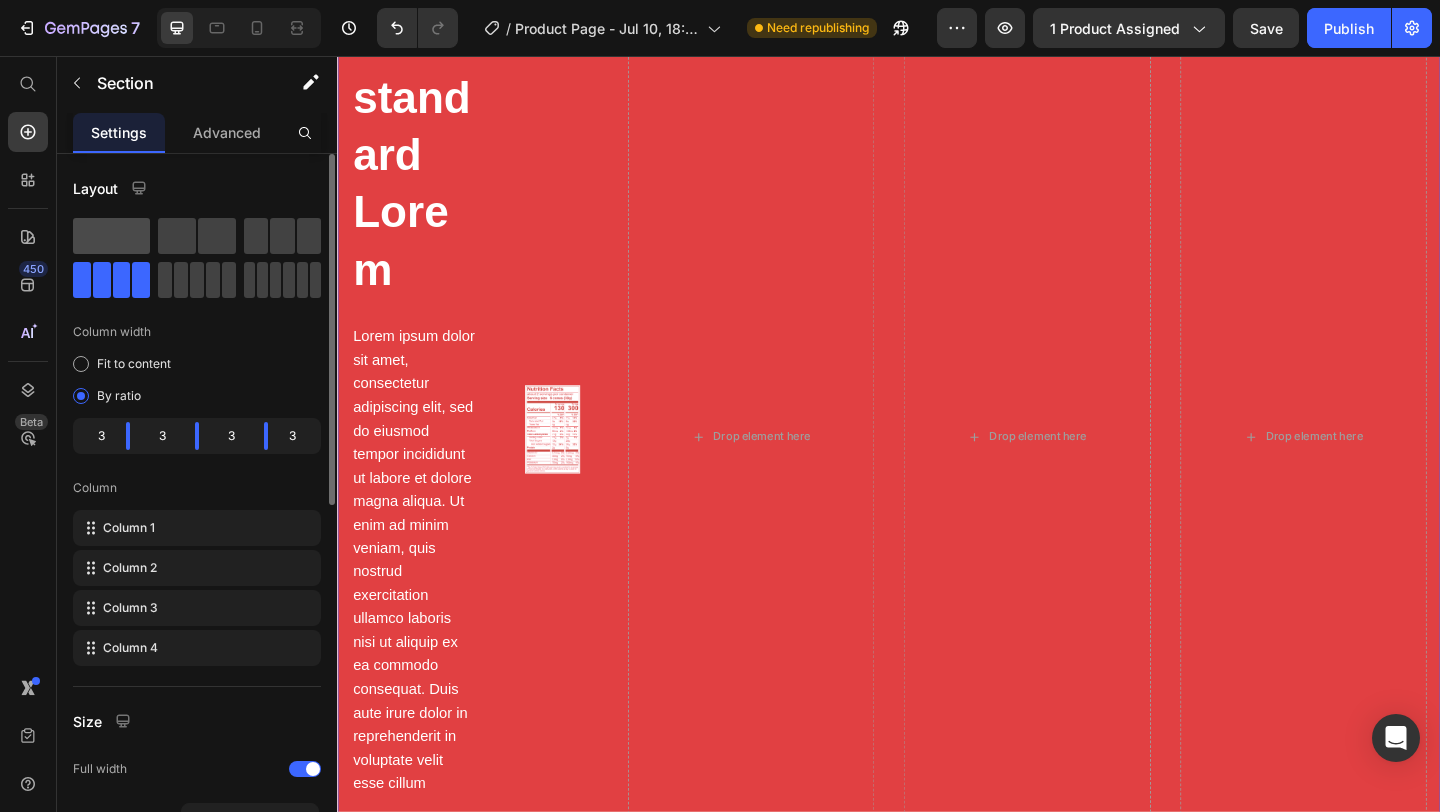 click 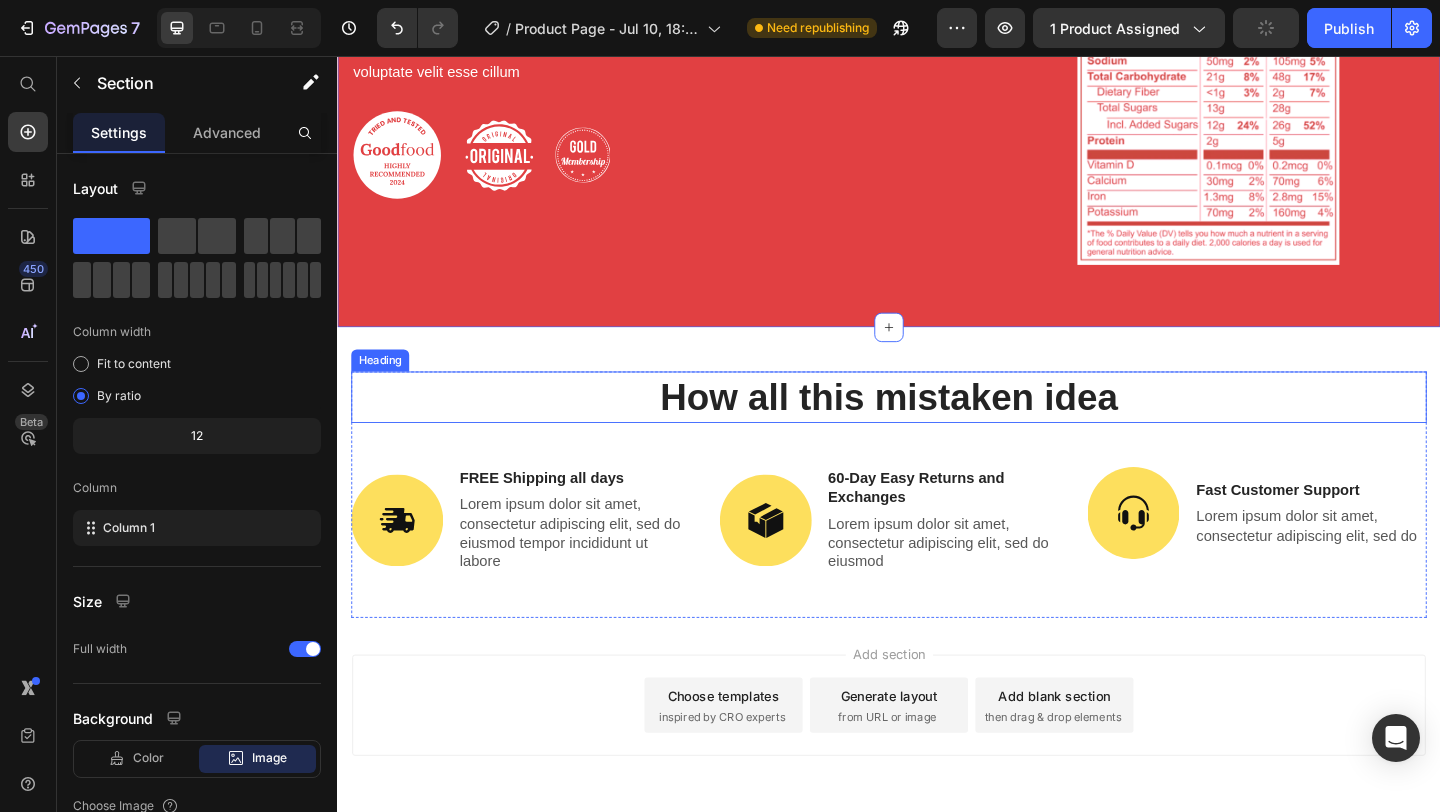scroll, scrollTop: 1516, scrollLeft: 0, axis: vertical 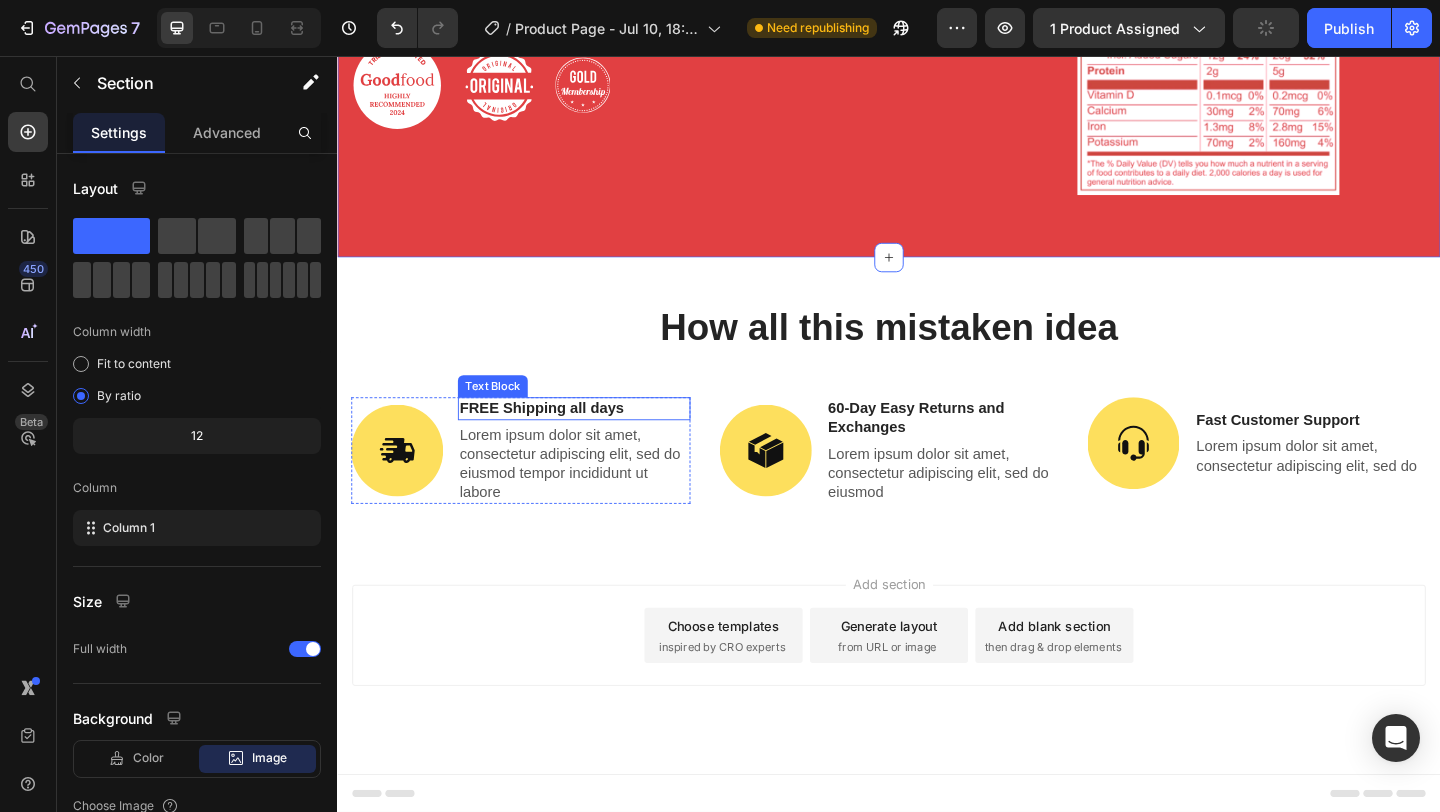 type on "https://cdn.shopify.com/s/files/1/0747/6294/4535/files/gempages_574888264918369509-2e5b3504-2978-434b-a8e8-ba820a1958d3.svg" 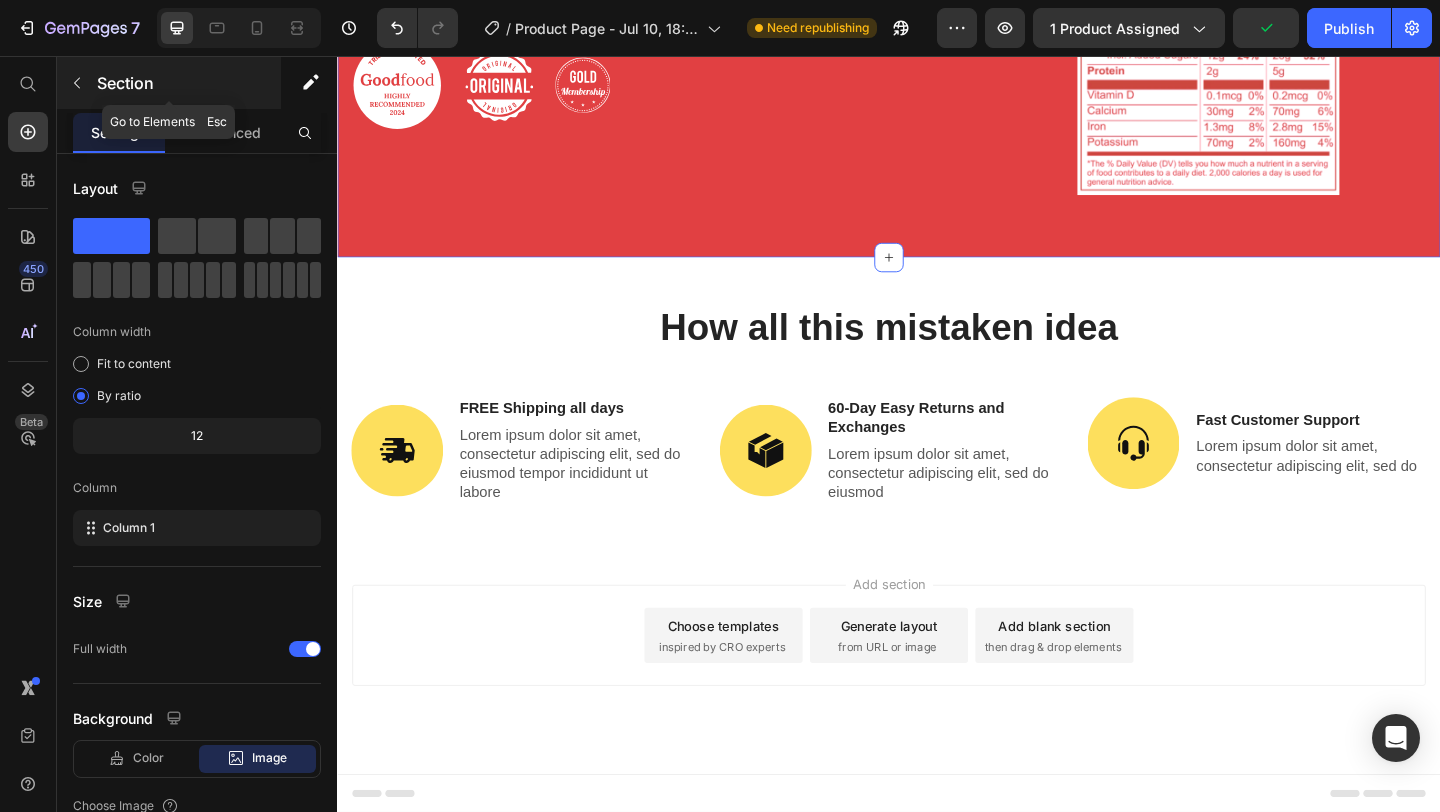 click at bounding box center (77, 83) 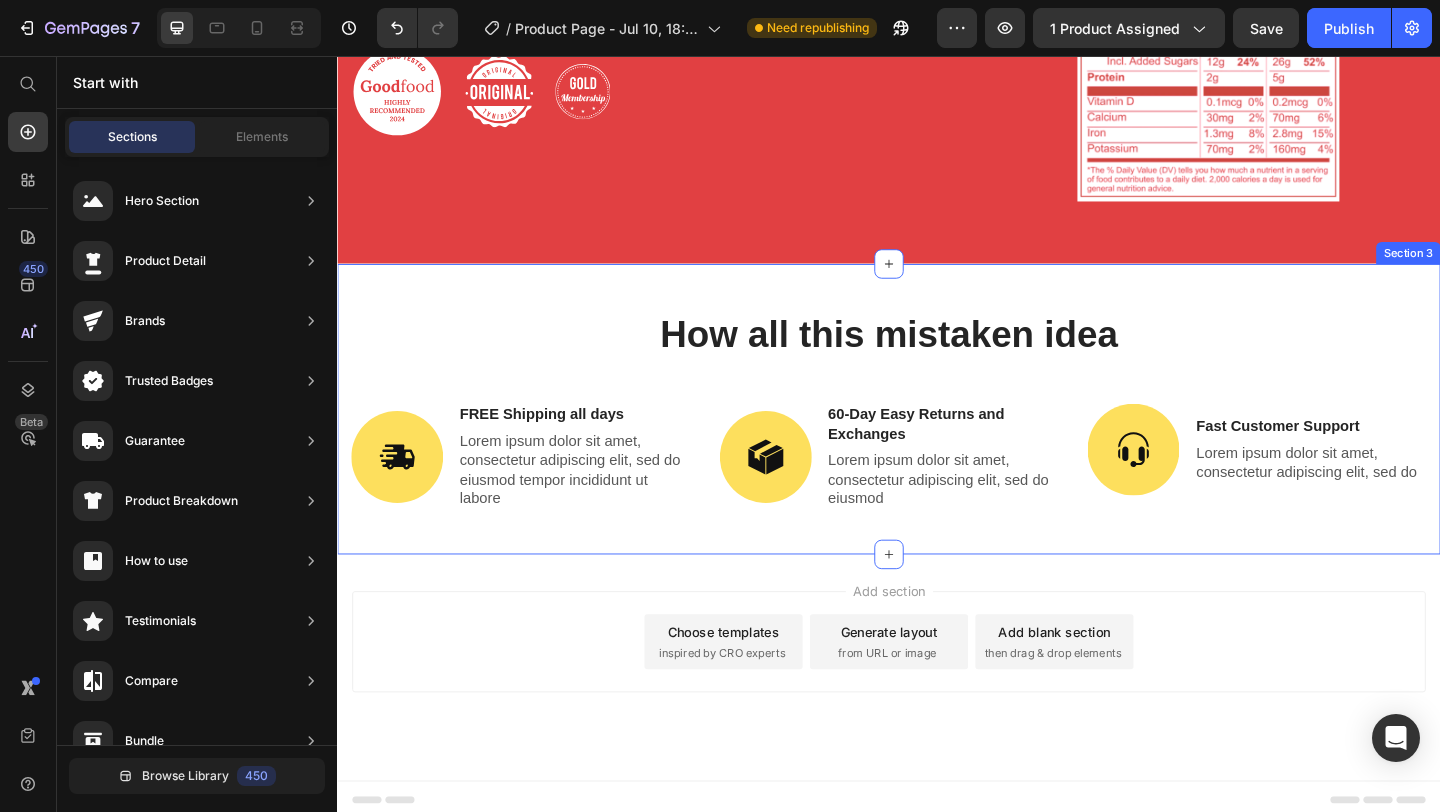 scroll, scrollTop: 1219, scrollLeft: 0, axis: vertical 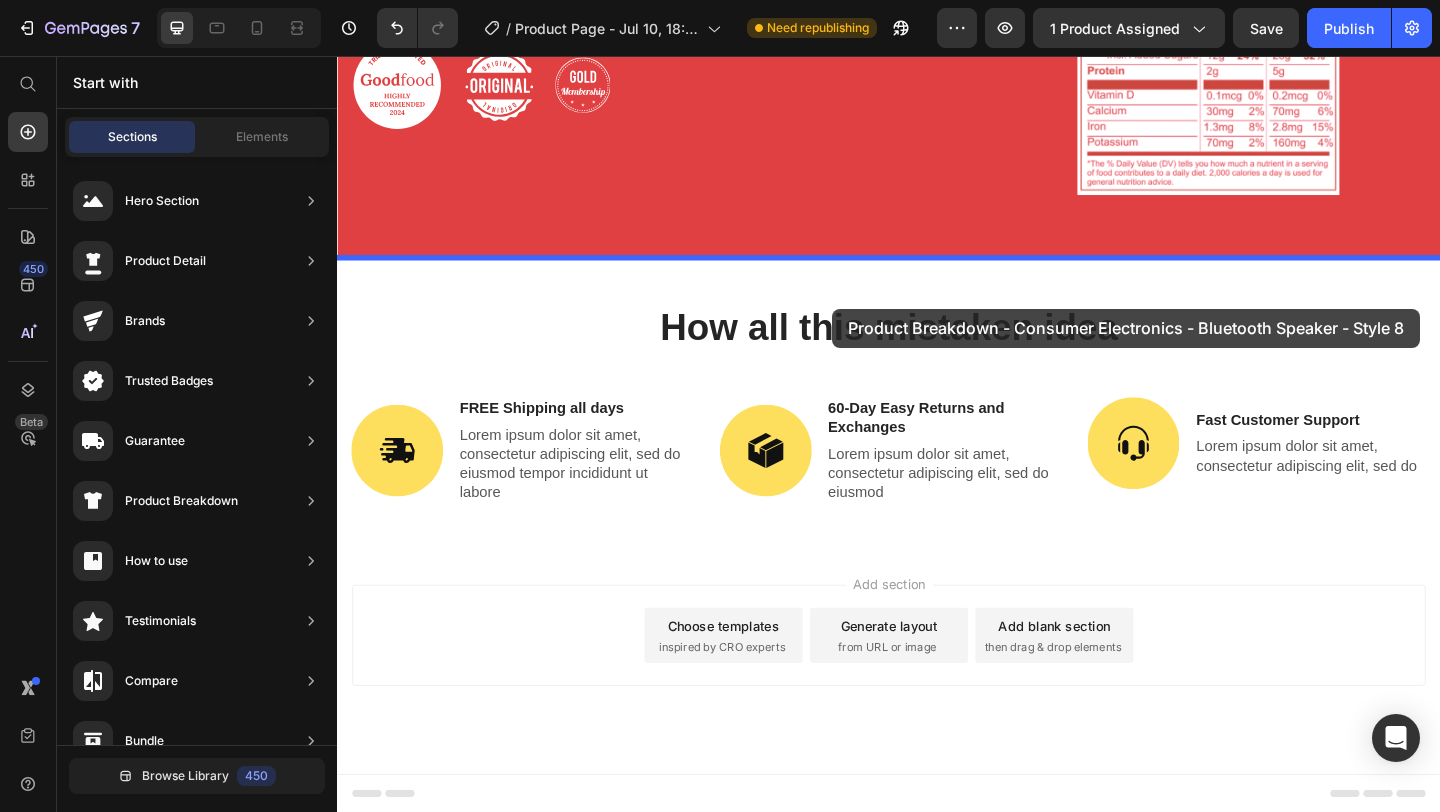 drag, startPoint x: 785, startPoint y: 476, endPoint x: 848, endPoint y: 306, distance: 181.2981 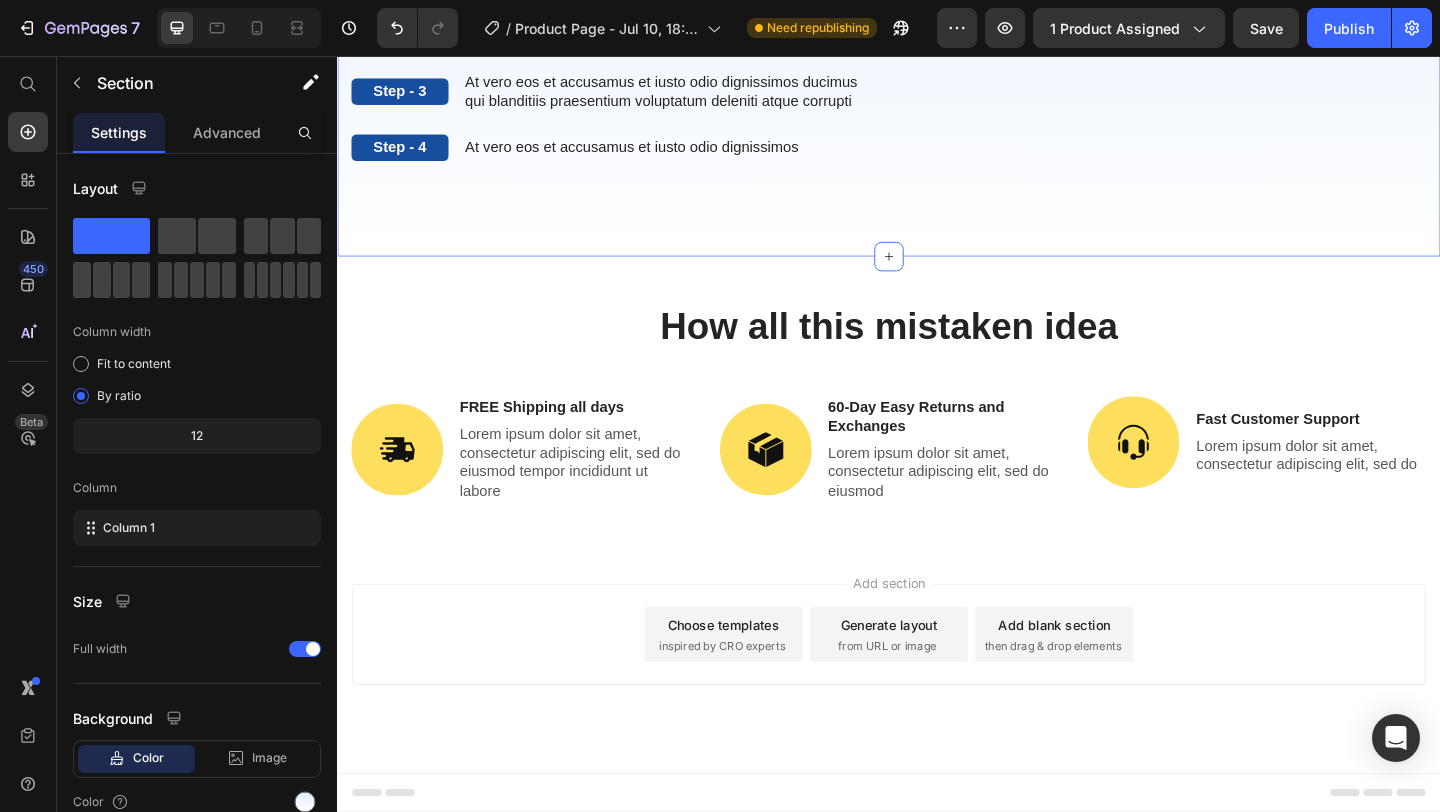 scroll, scrollTop: 2240, scrollLeft: 0, axis: vertical 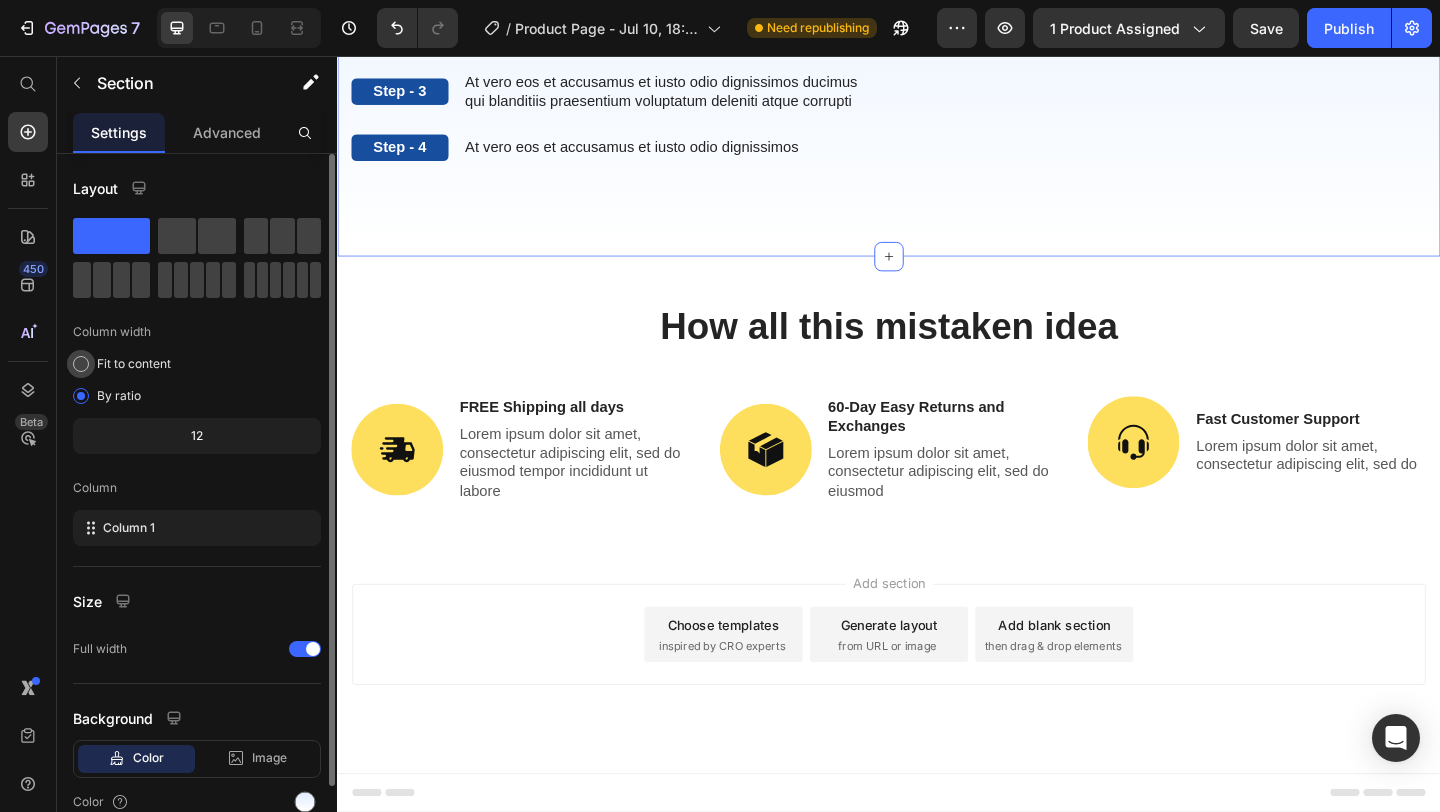 click on "Fit to content" at bounding box center [134, 364] 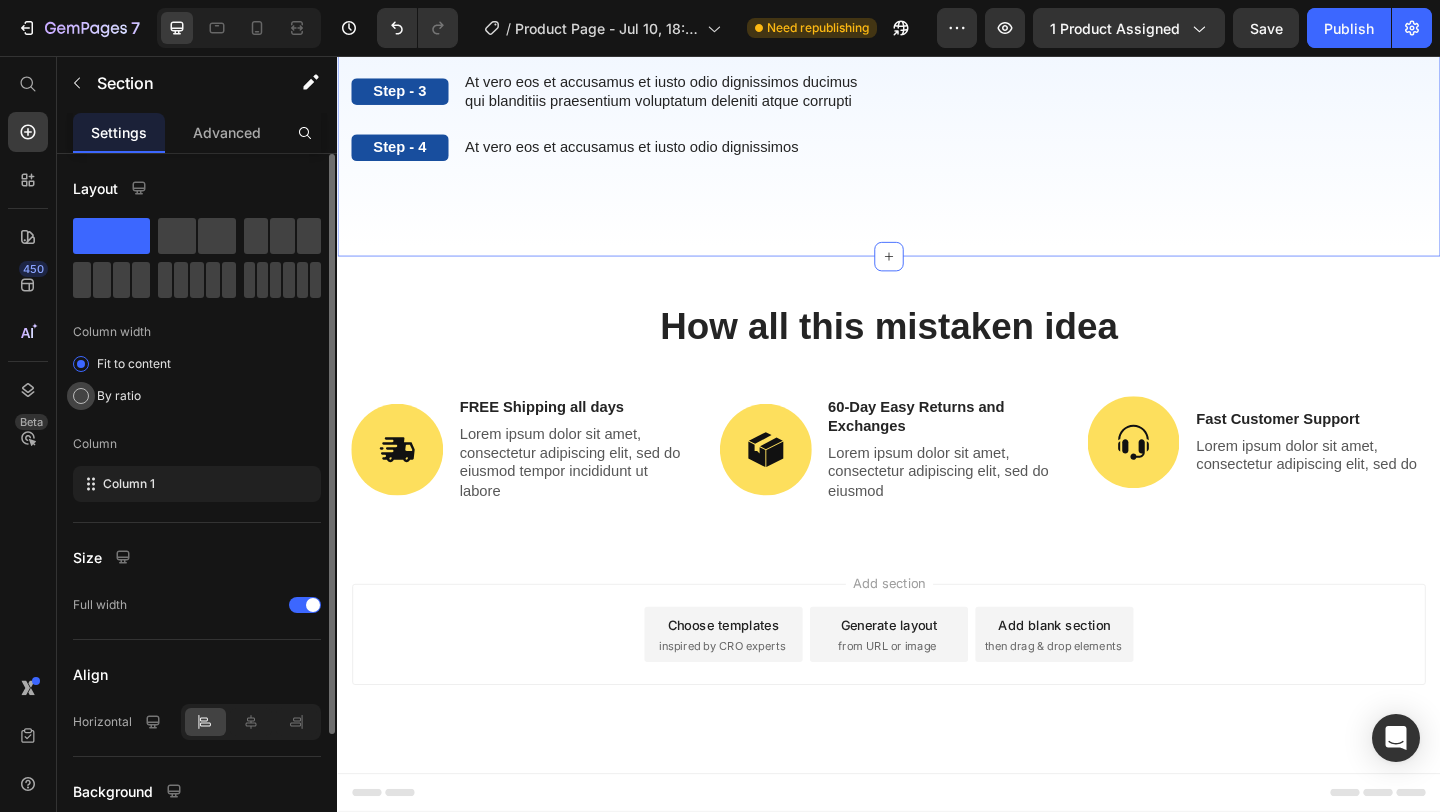 click on "By ratio" at bounding box center [119, 396] 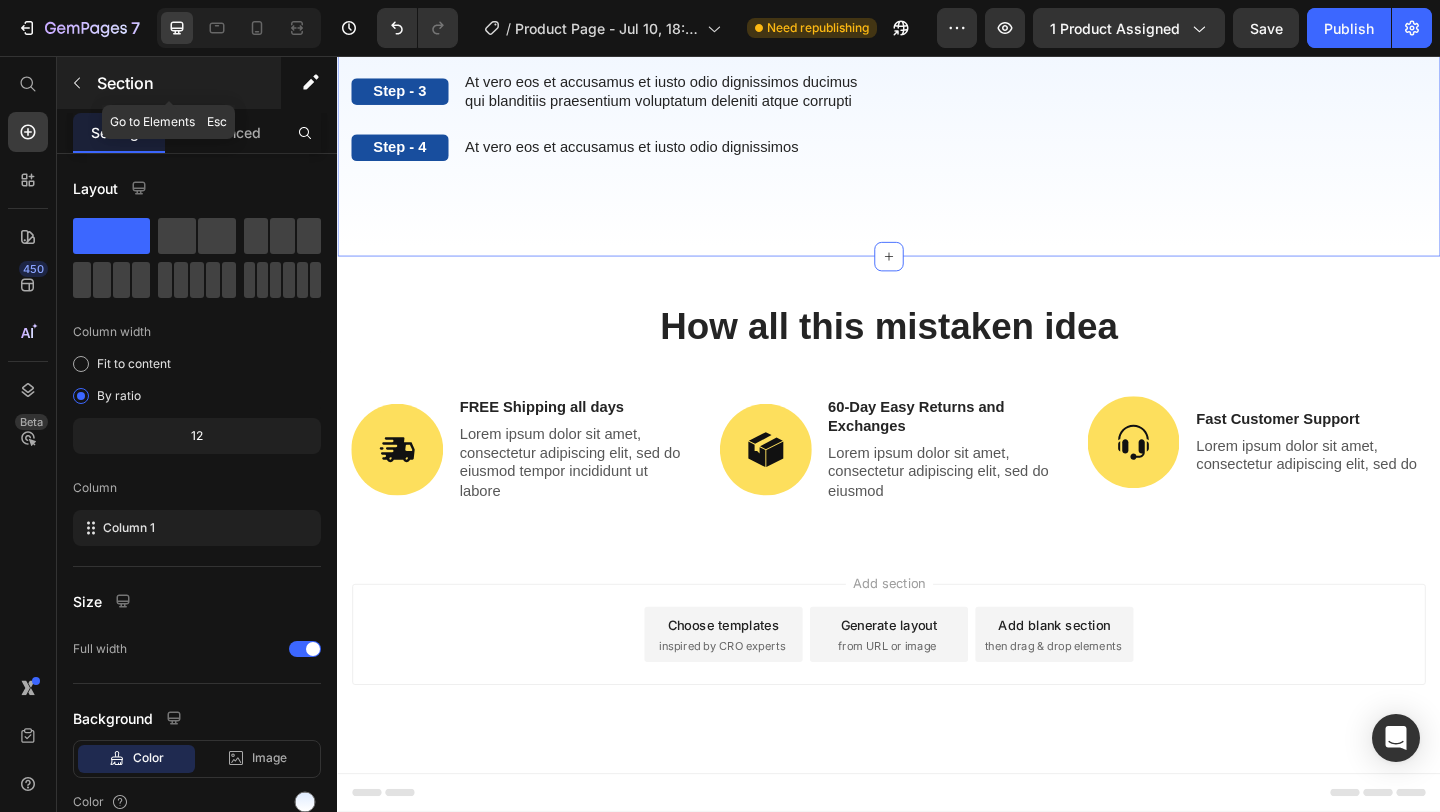 click at bounding box center [77, 83] 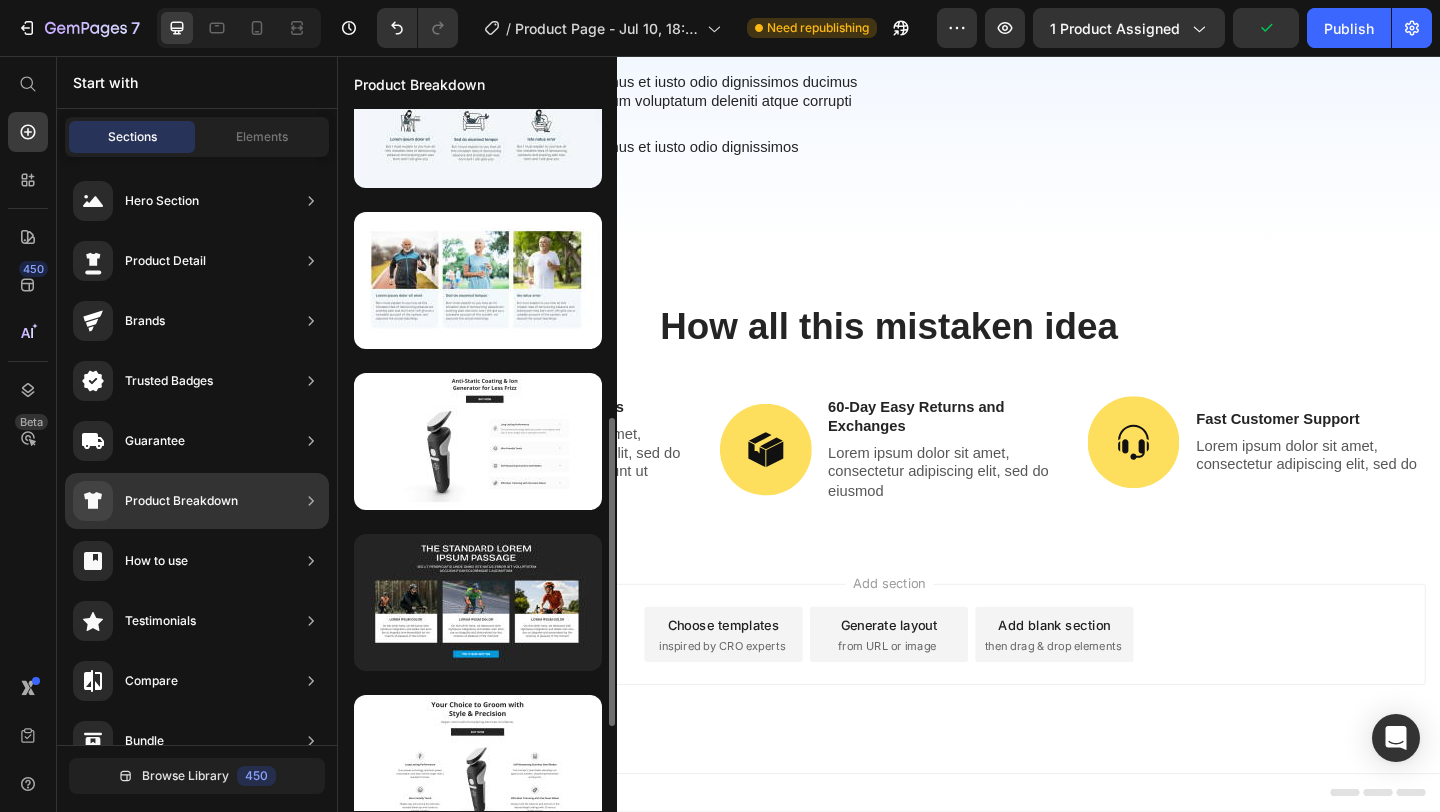 scroll, scrollTop: 711, scrollLeft: 0, axis: vertical 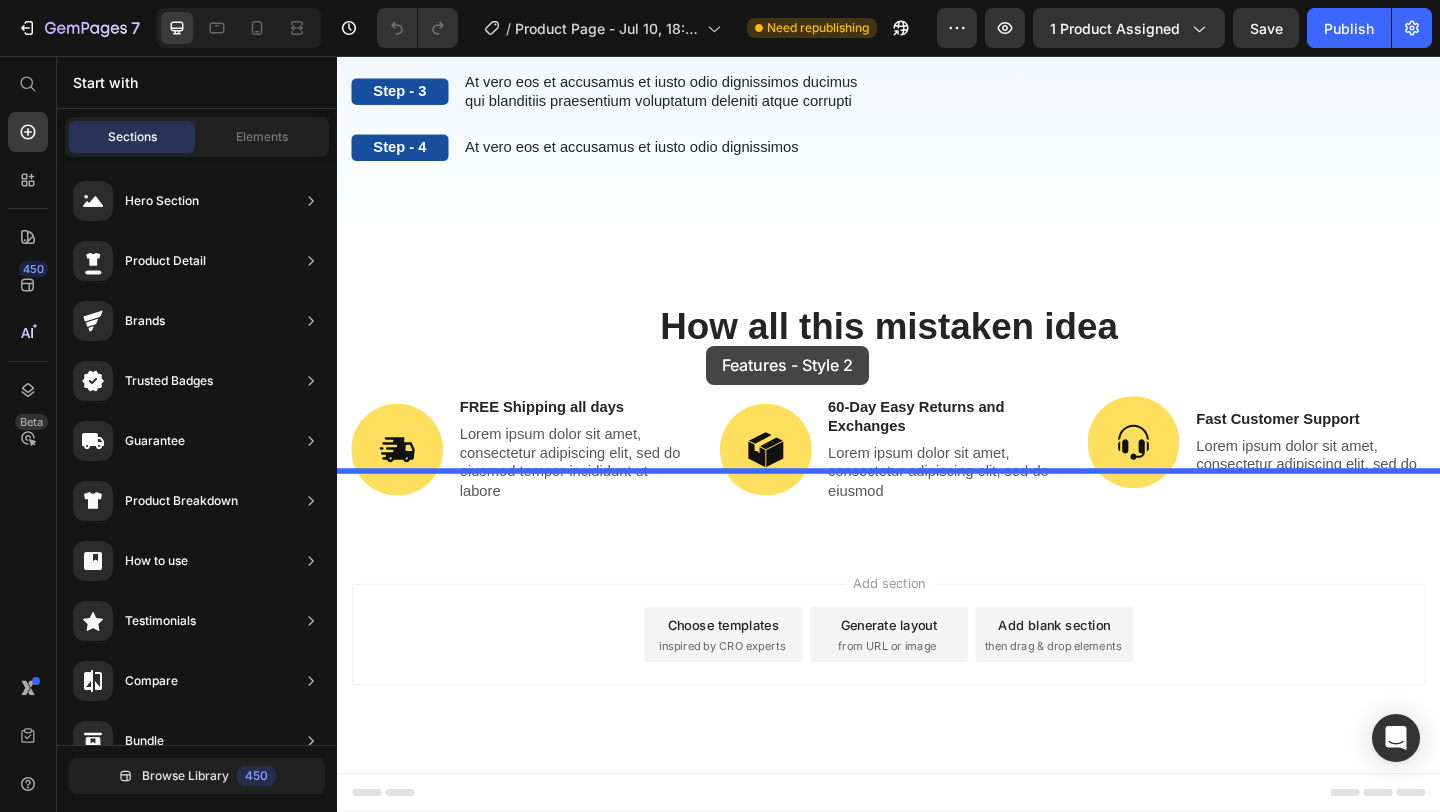 drag, startPoint x: 821, startPoint y: 552, endPoint x: 738, endPoint y: 371, distance: 199.12308 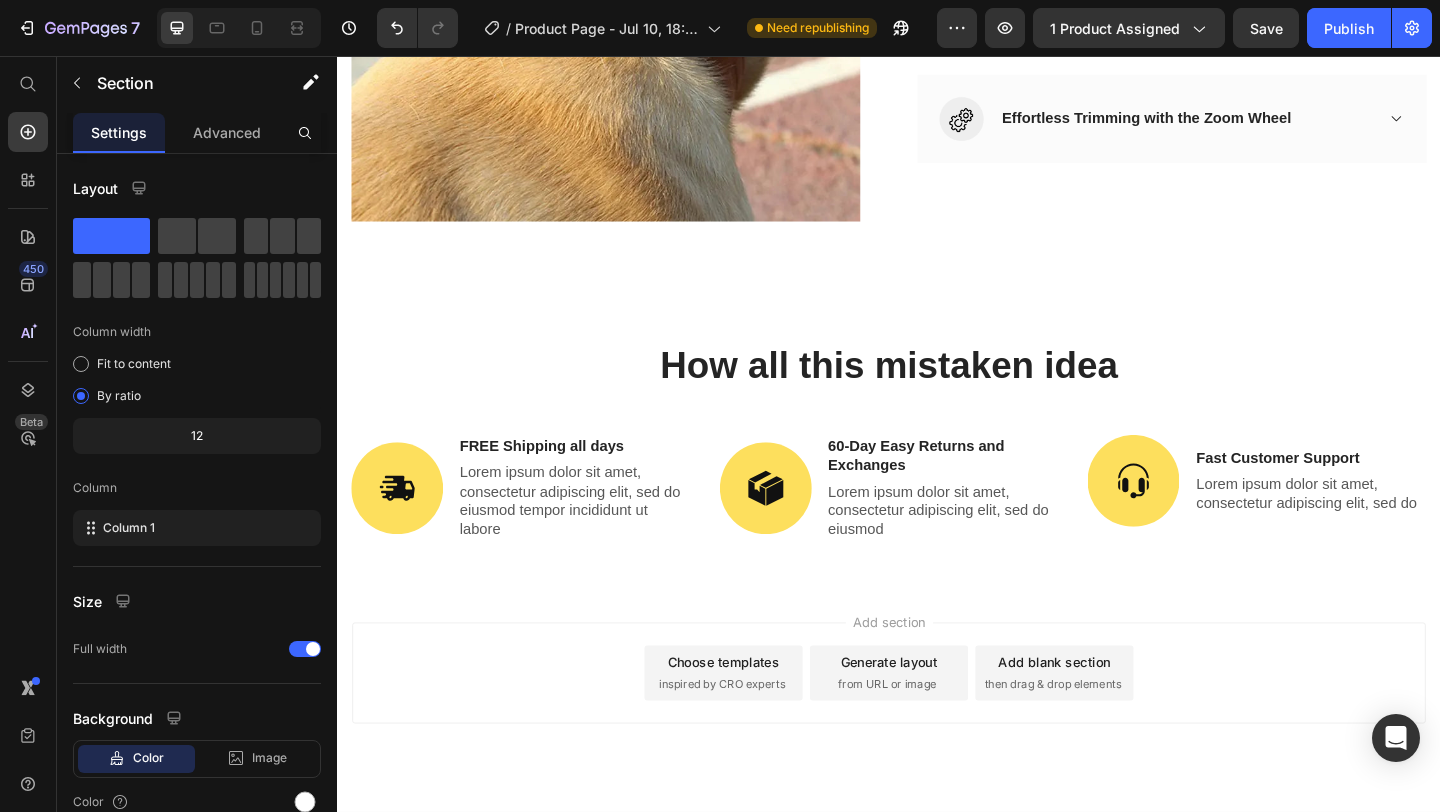 scroll, scrollTop: 3219, scrollLeft: 0, axis: vertical 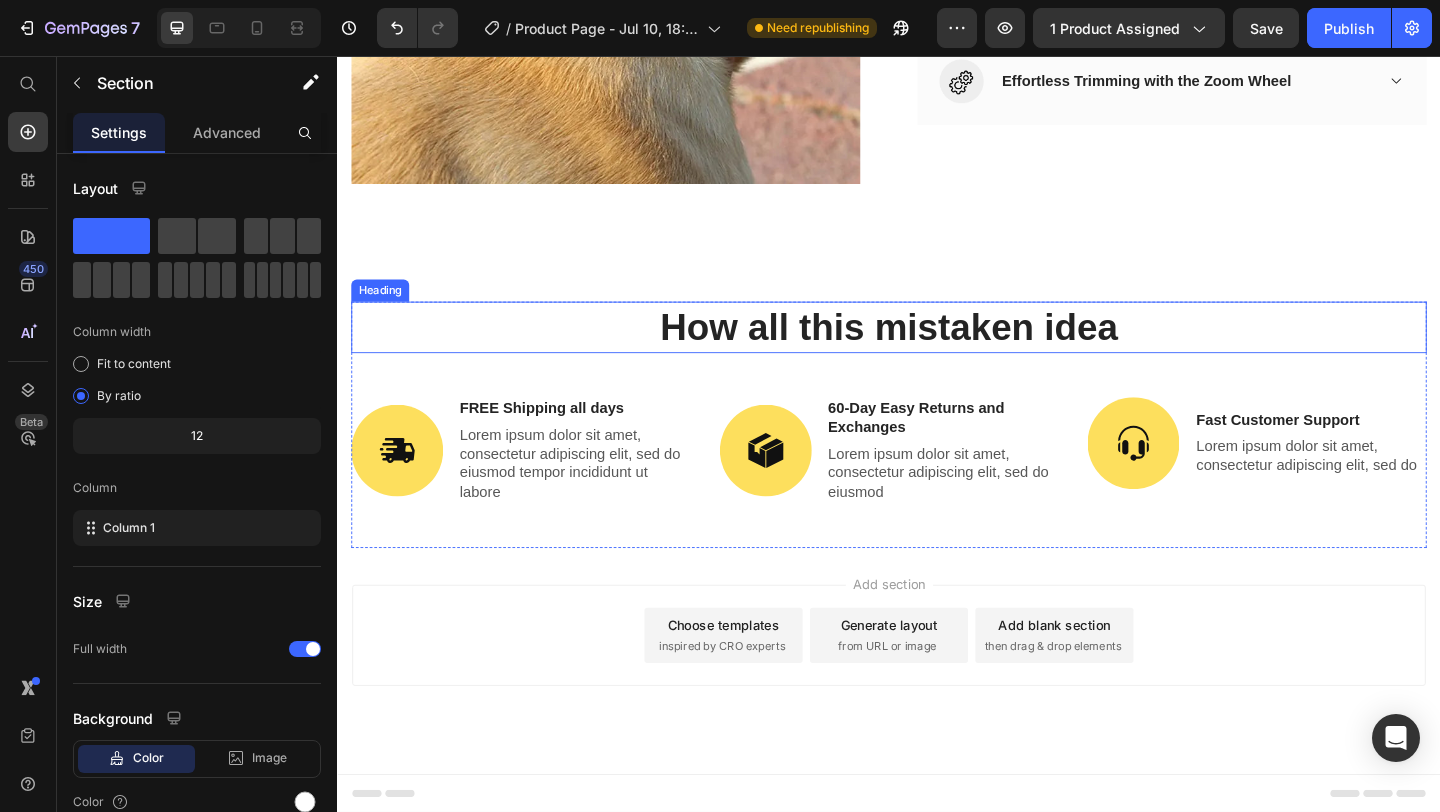 click on "How all this mistaken idea" at bounding box center [937, 351] 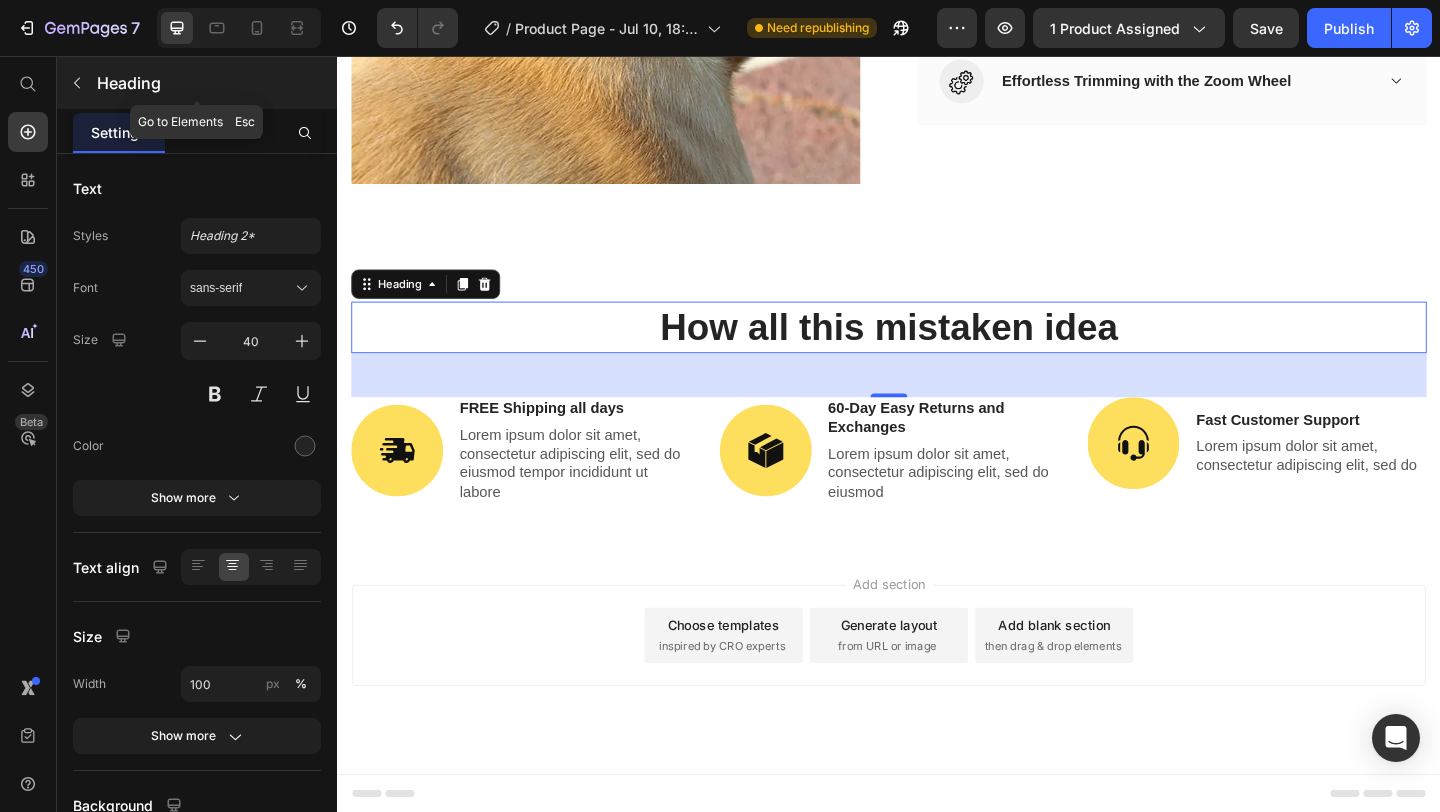 click at bounding box center (77, 83) 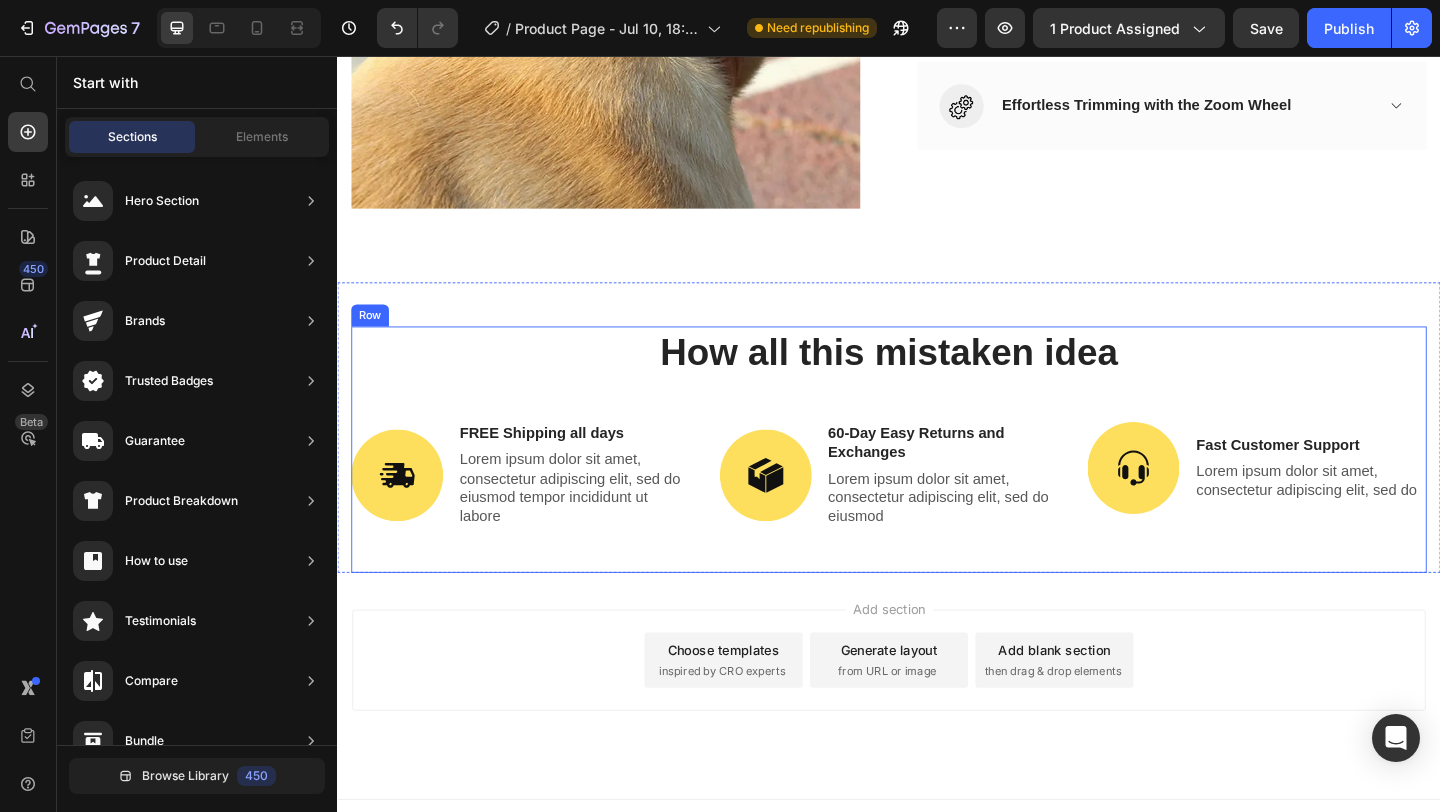scroll, scrollTop: 3187, scrollLeft: 0, axis: vertical 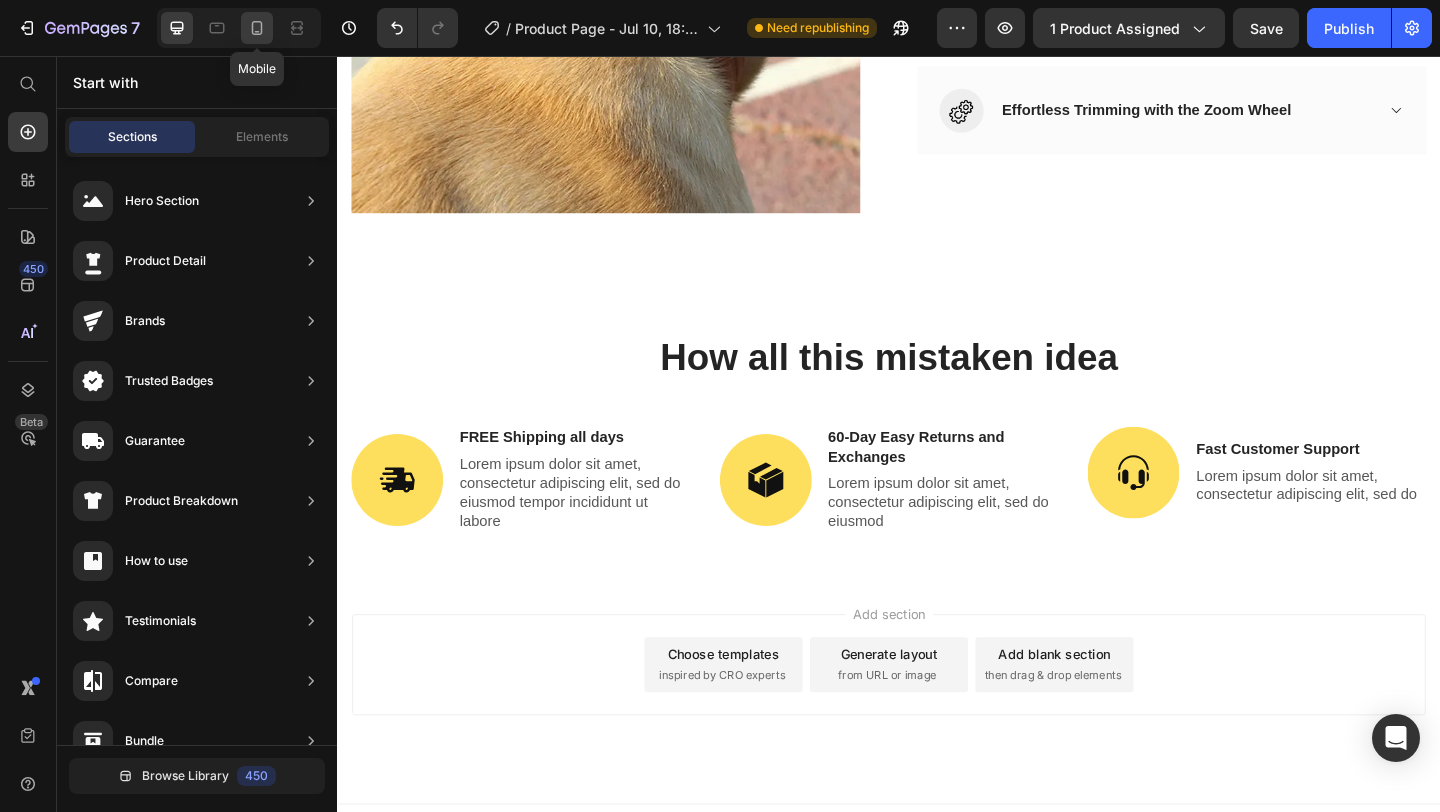 click 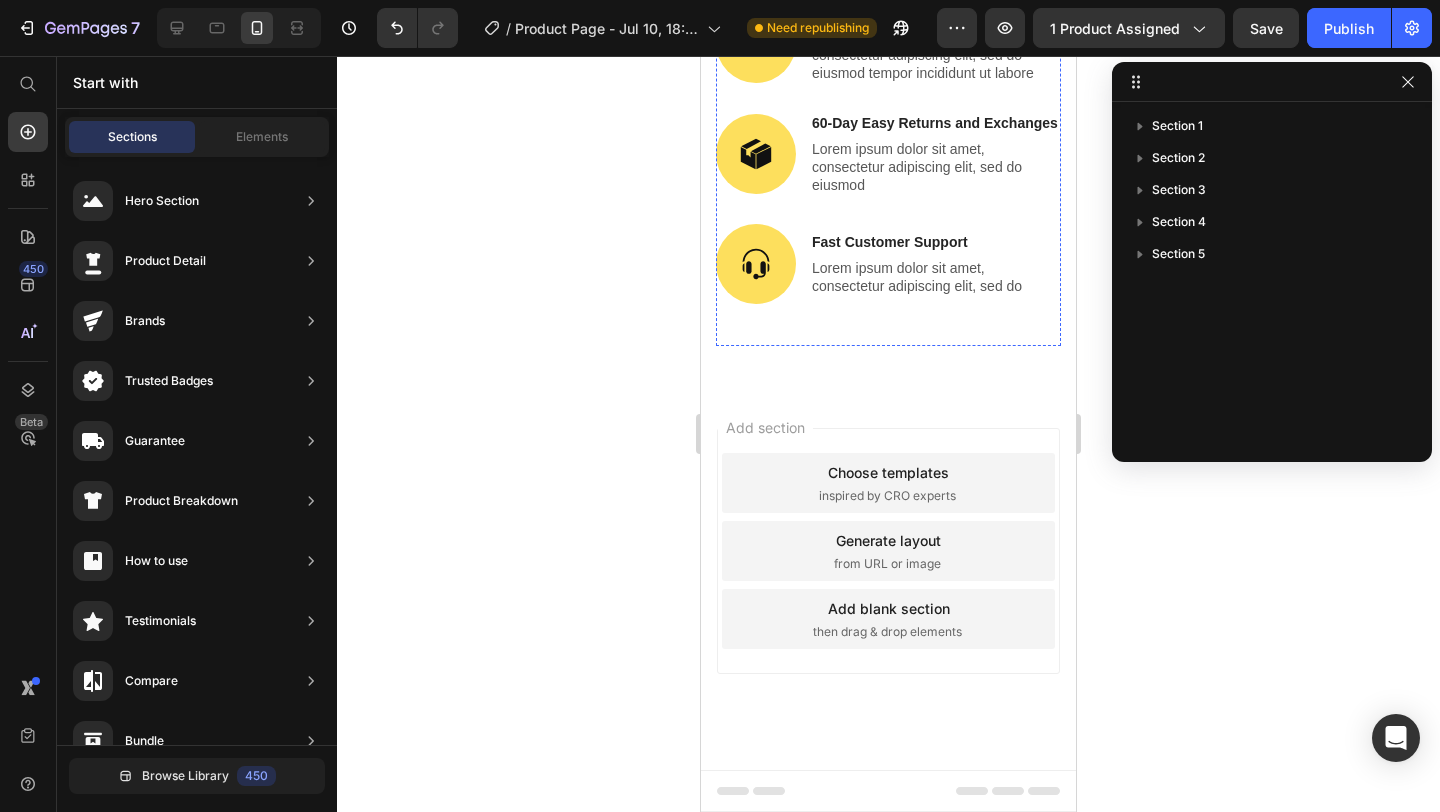 scroll, scrollTop: 3626, scrollLeft: 0, axis: vertical 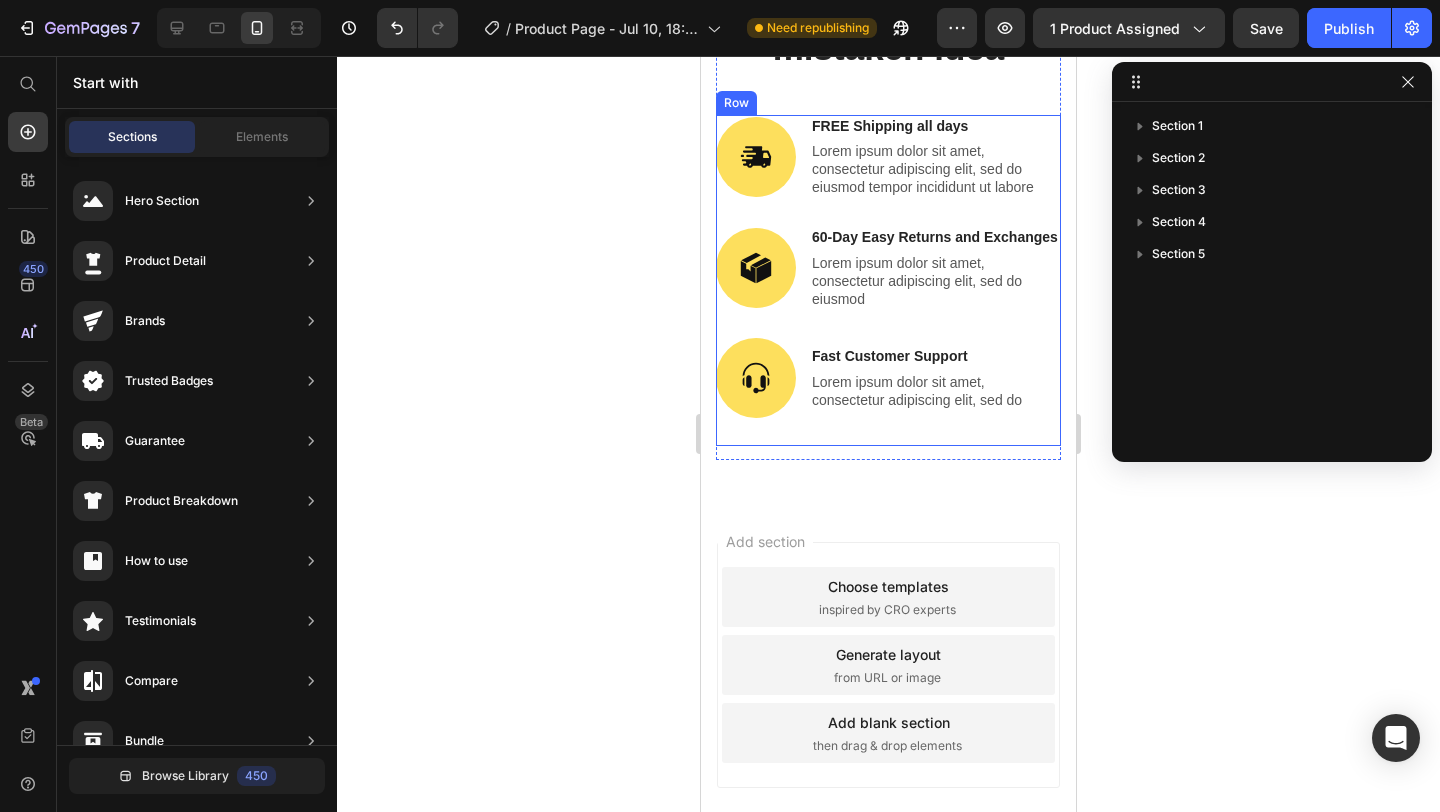click on "Lorem ipsum dolor sit amet, consectetur adipiscing elit, sed do eiusmod" at bounding box center [935, 281] 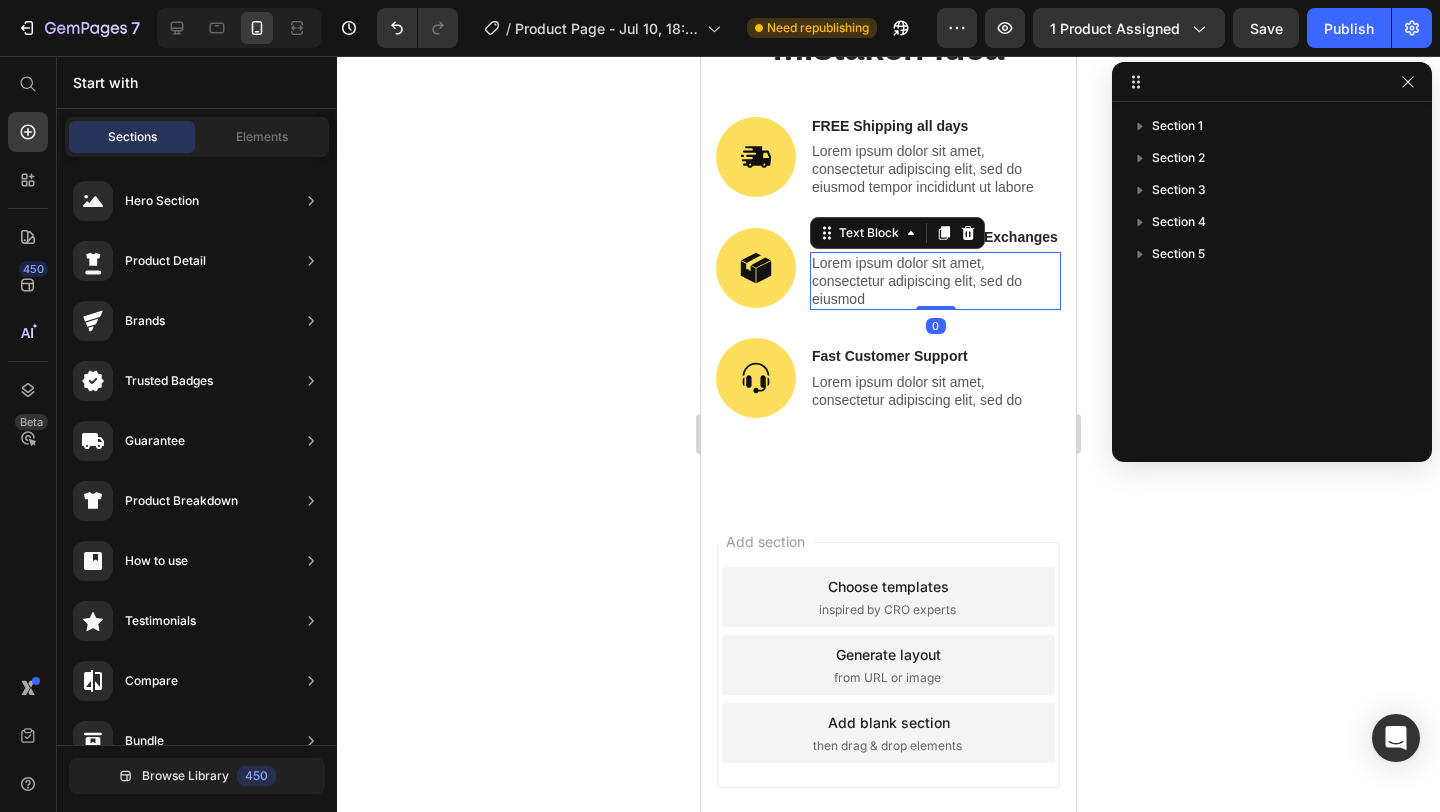 scroll, scrollTop: 342, scrollLeft: 0, axis: vertical 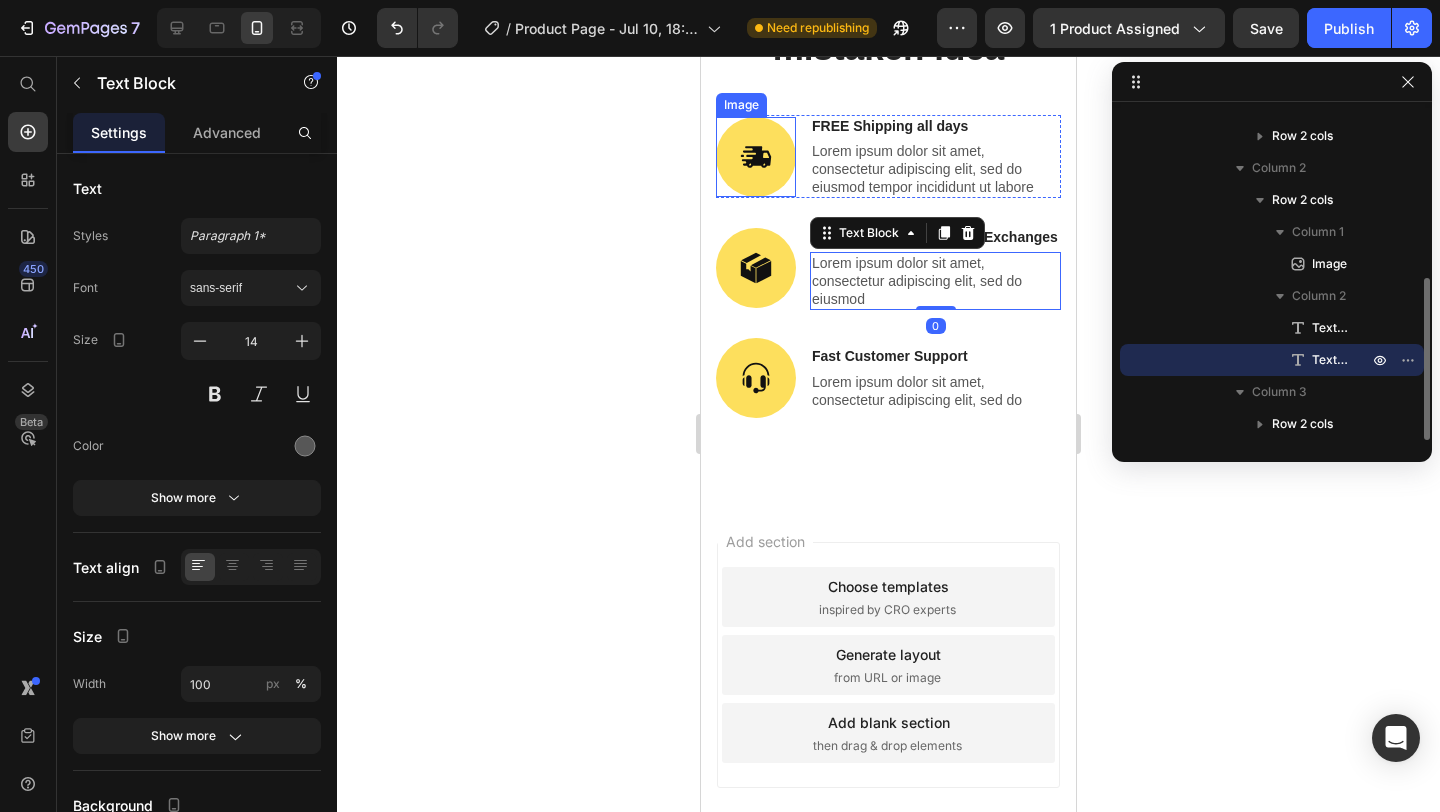 click on "How all this mistaken idea Heading Image FREE Shipping all days Text Block Lorem ipsum dolor sit amet, consectetur adipiscing elit, sed do eiusmod tempor incididunt ut labore Text Block Row Image 60-Day Easy Returns and Exchanges Text Block Lorem ipsum dolor sit amet, consectetur adipiscing elit, sed do eiusmod Text Block   0 Row Image Fast Customer Support Text Block Lorem ipsum dolor sit amet, consectetur adipiscing elit, sed do Text Block Row Row Row Section 5" at bounding box center [888, 219] 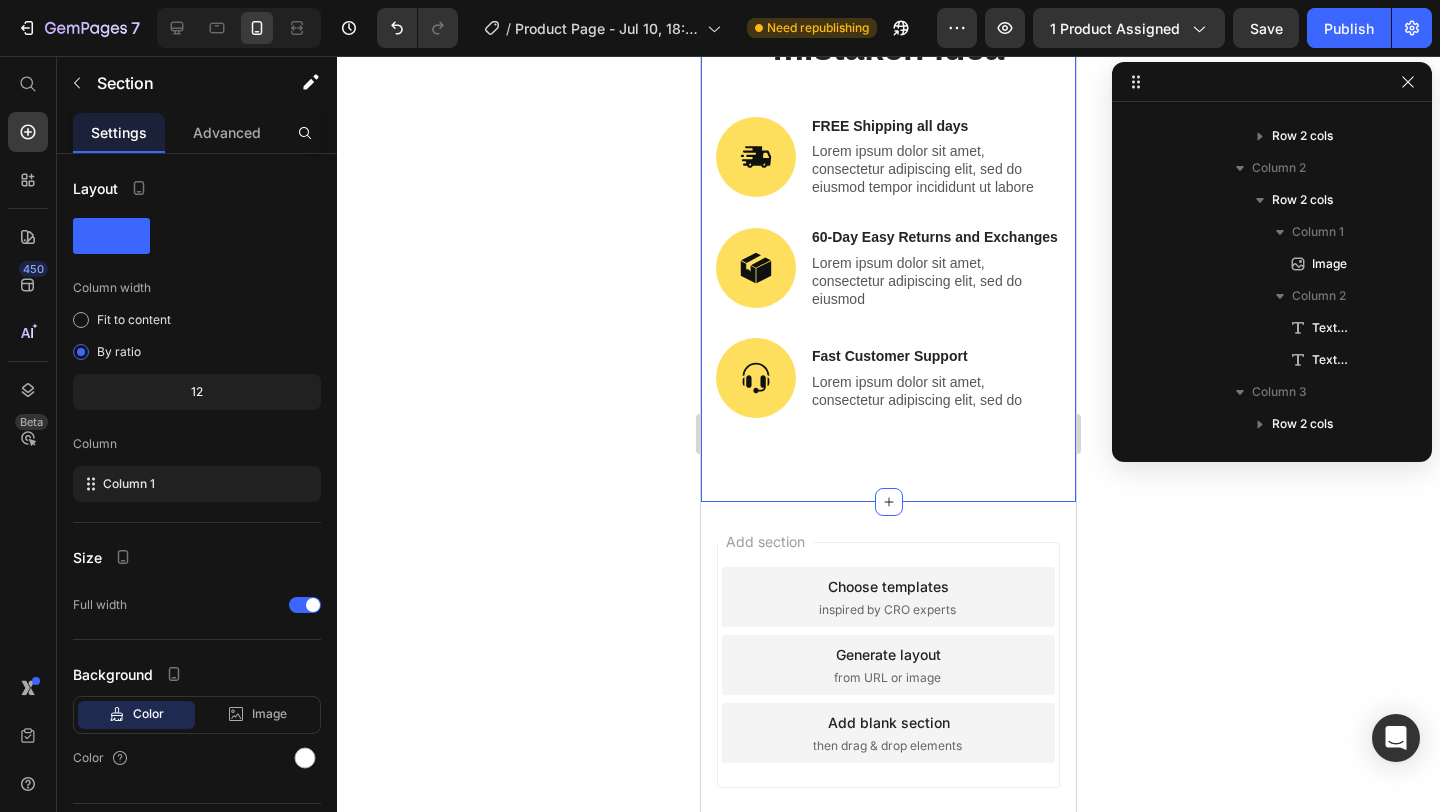 scroll, scrollTop: 0, scrollLeft: 0, axis: both 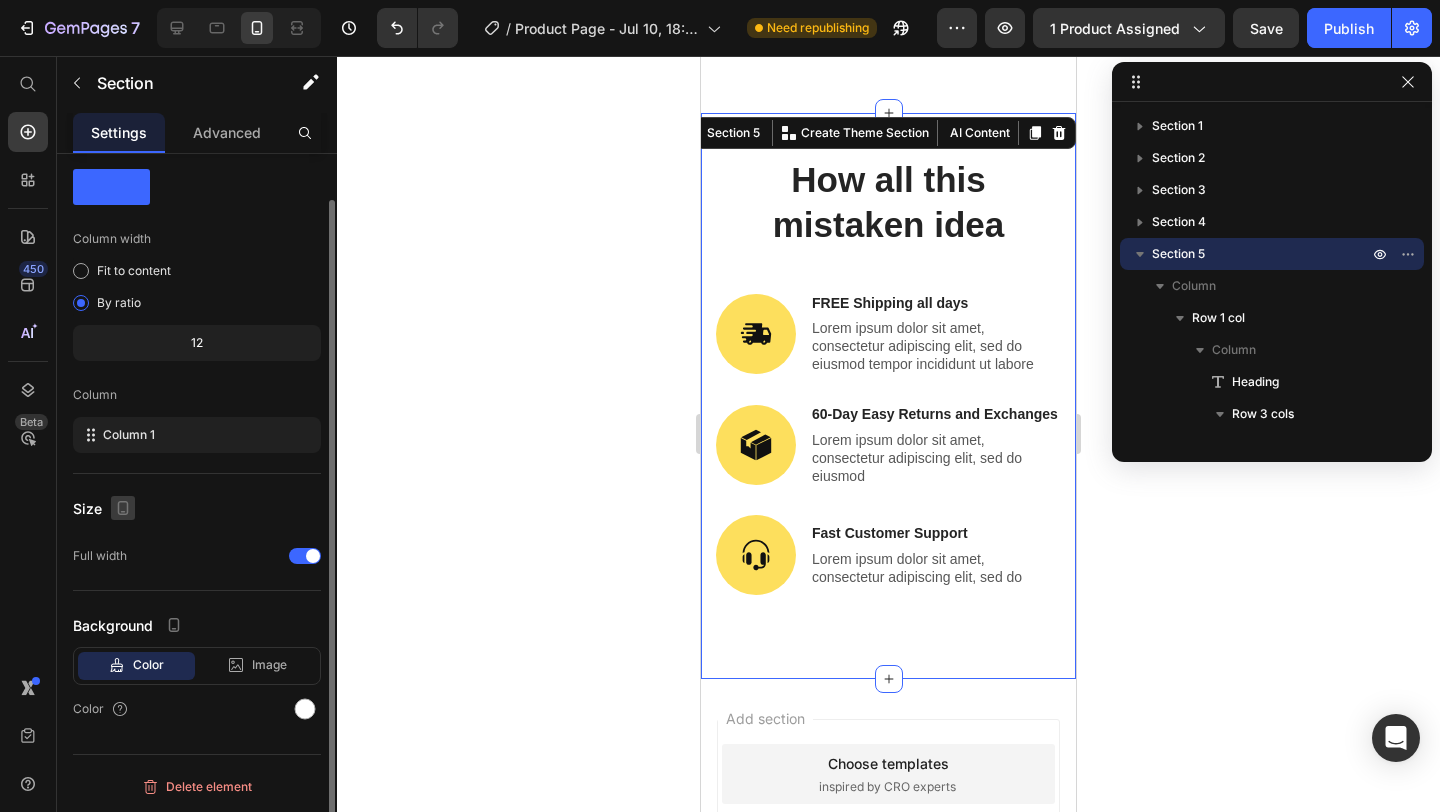 click 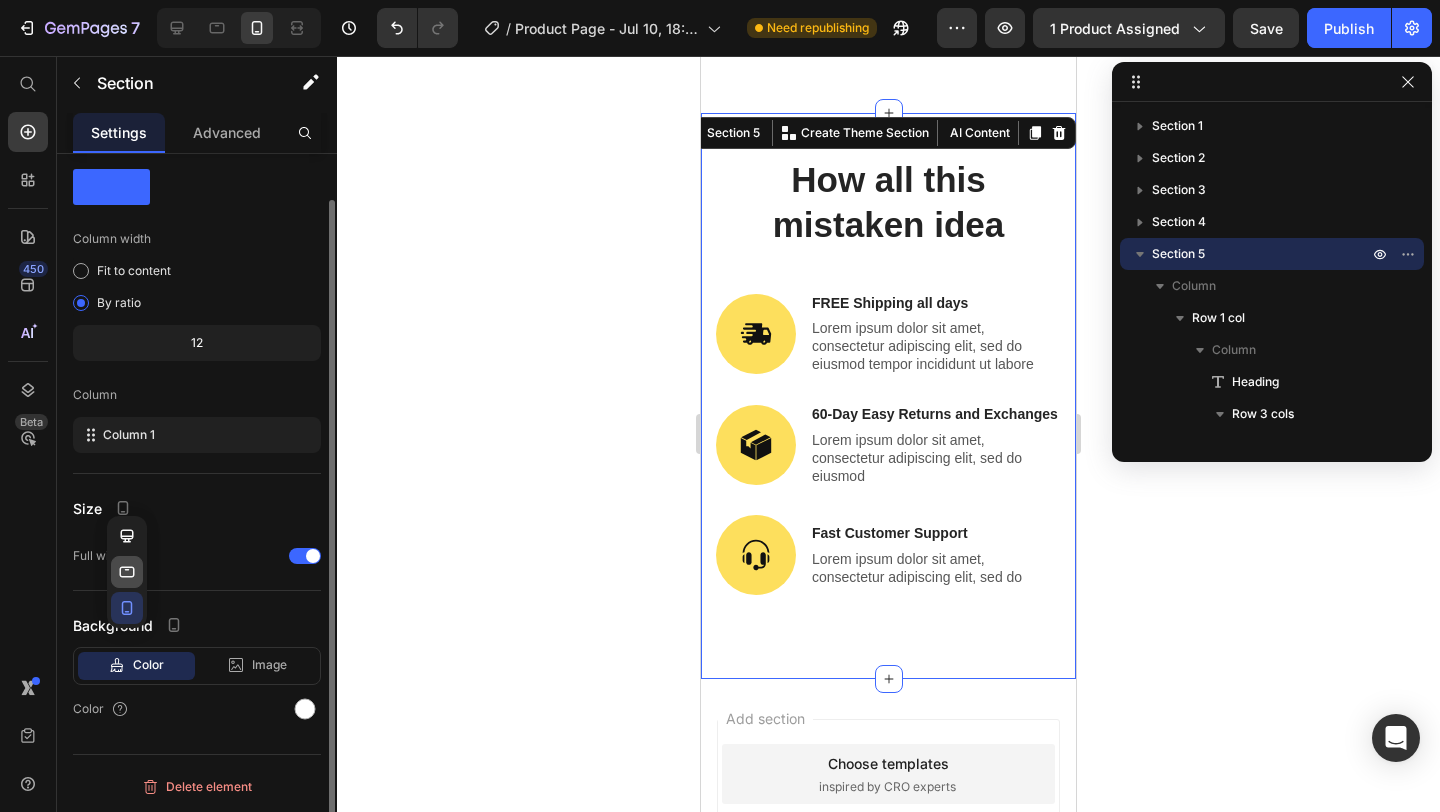 click 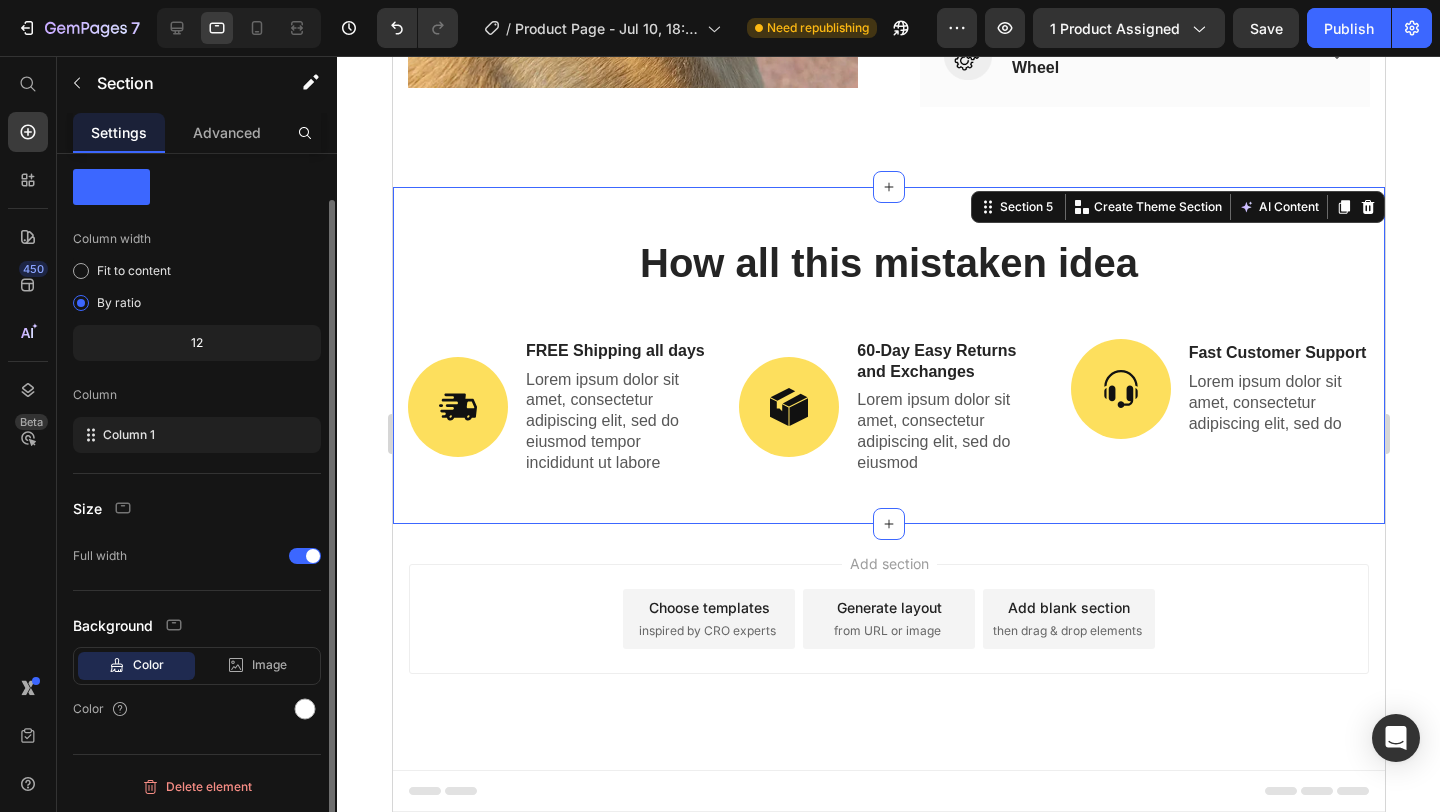 scroll, scrollTop: 3239, scrollLeft: 0, axis: vertical 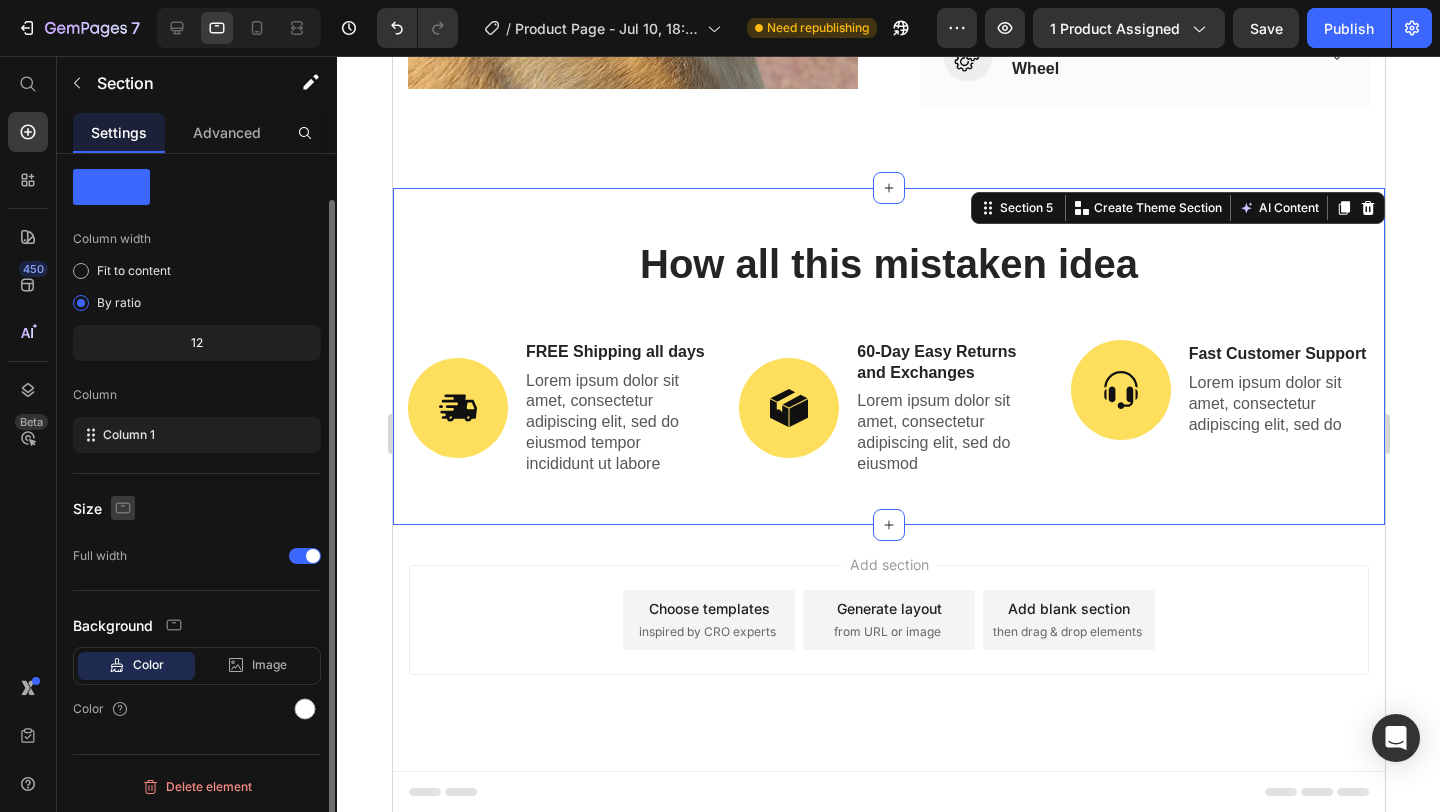 click 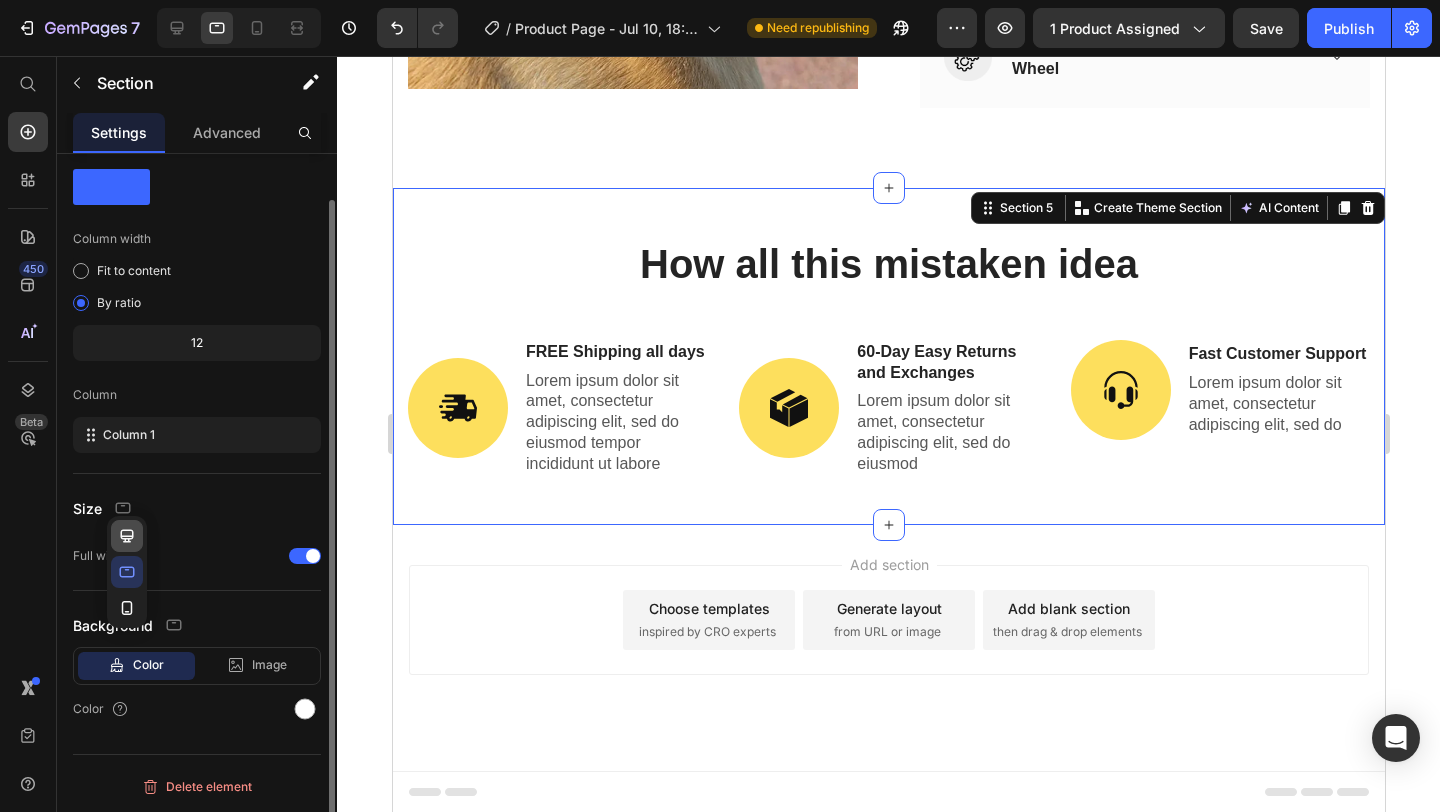 click 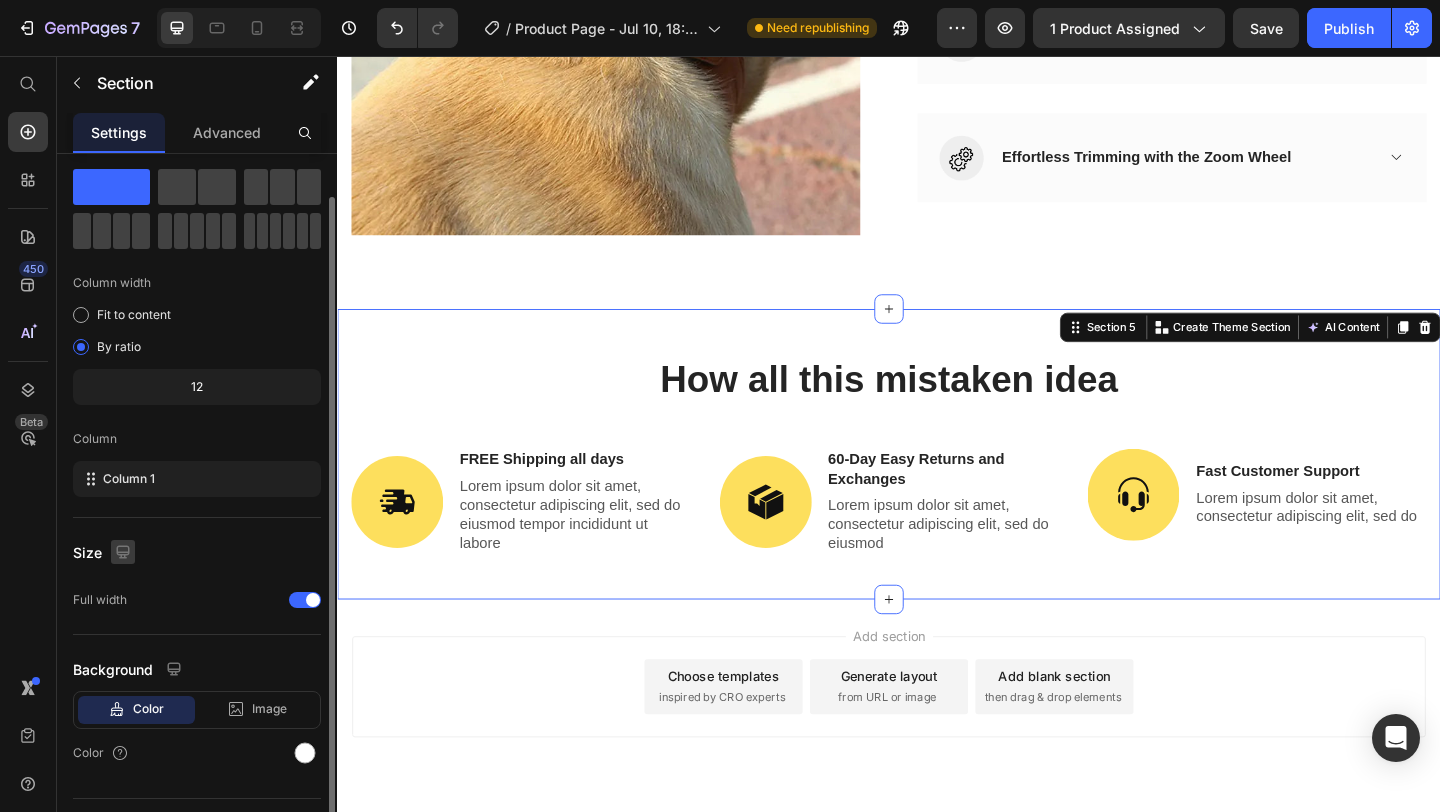 scroll, scrollTop: 3219, scrollLeft: 0, axis: vertical 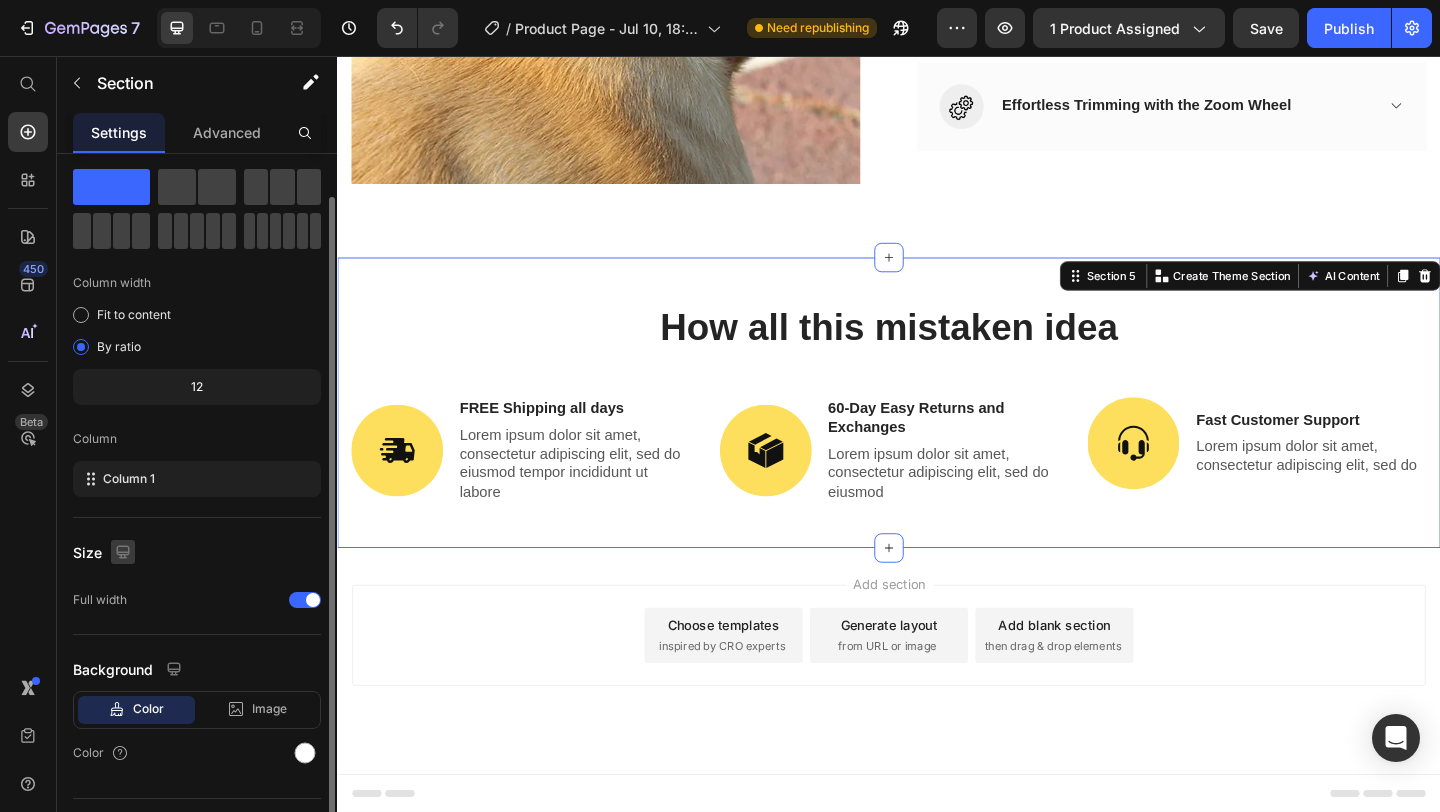 click 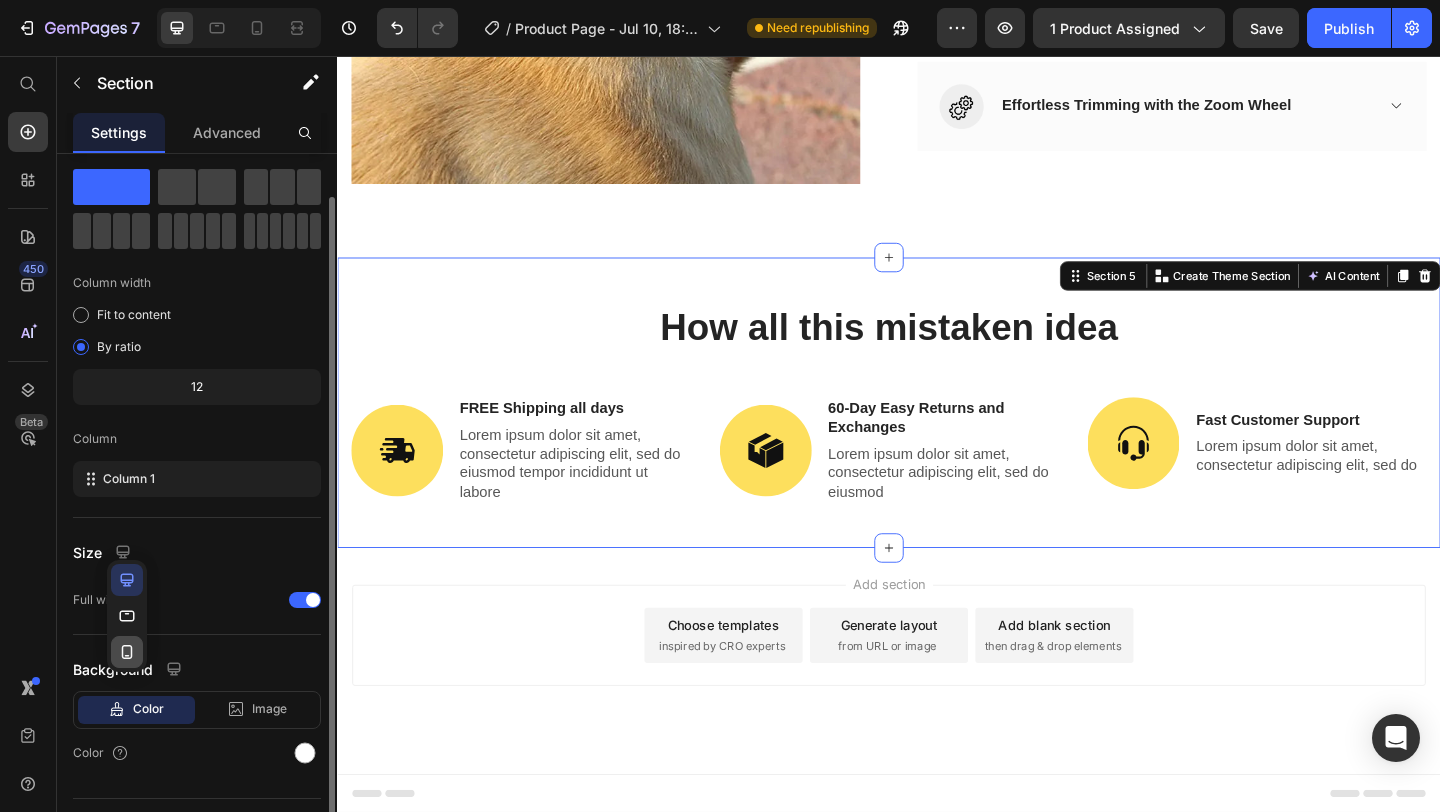 click 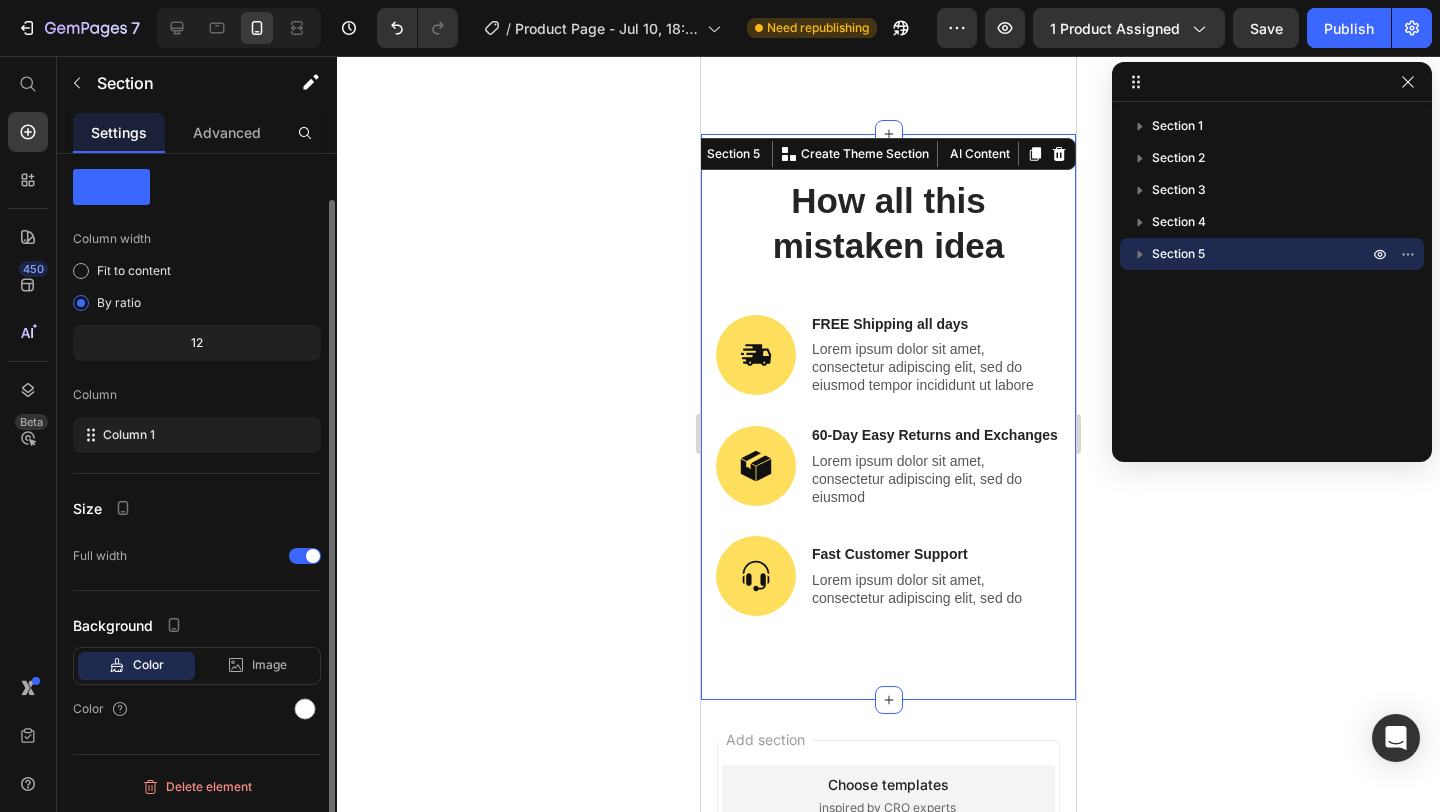 scroll, scrollTop: 3478, scrollLeft: 0, axis: vertical 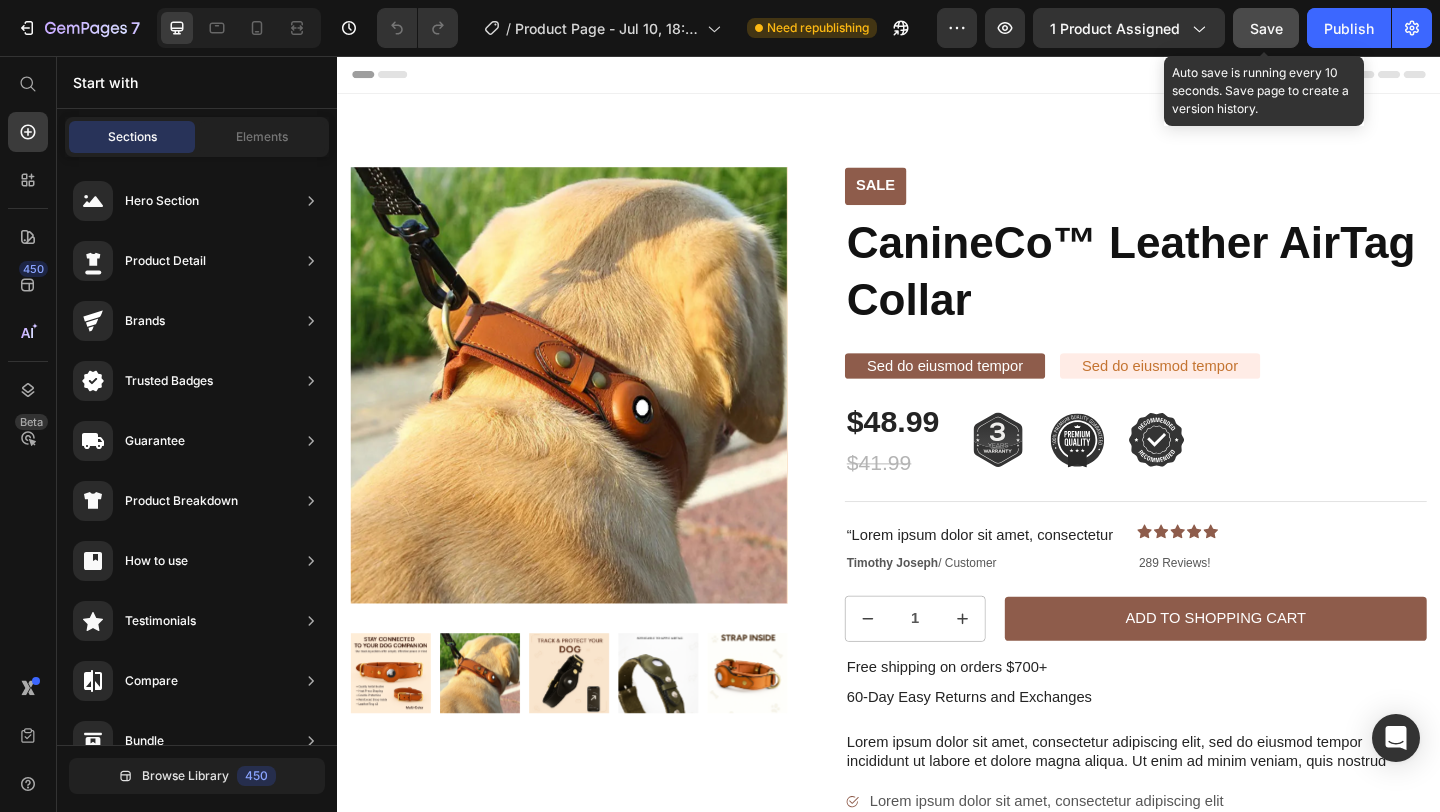 click on "Save" 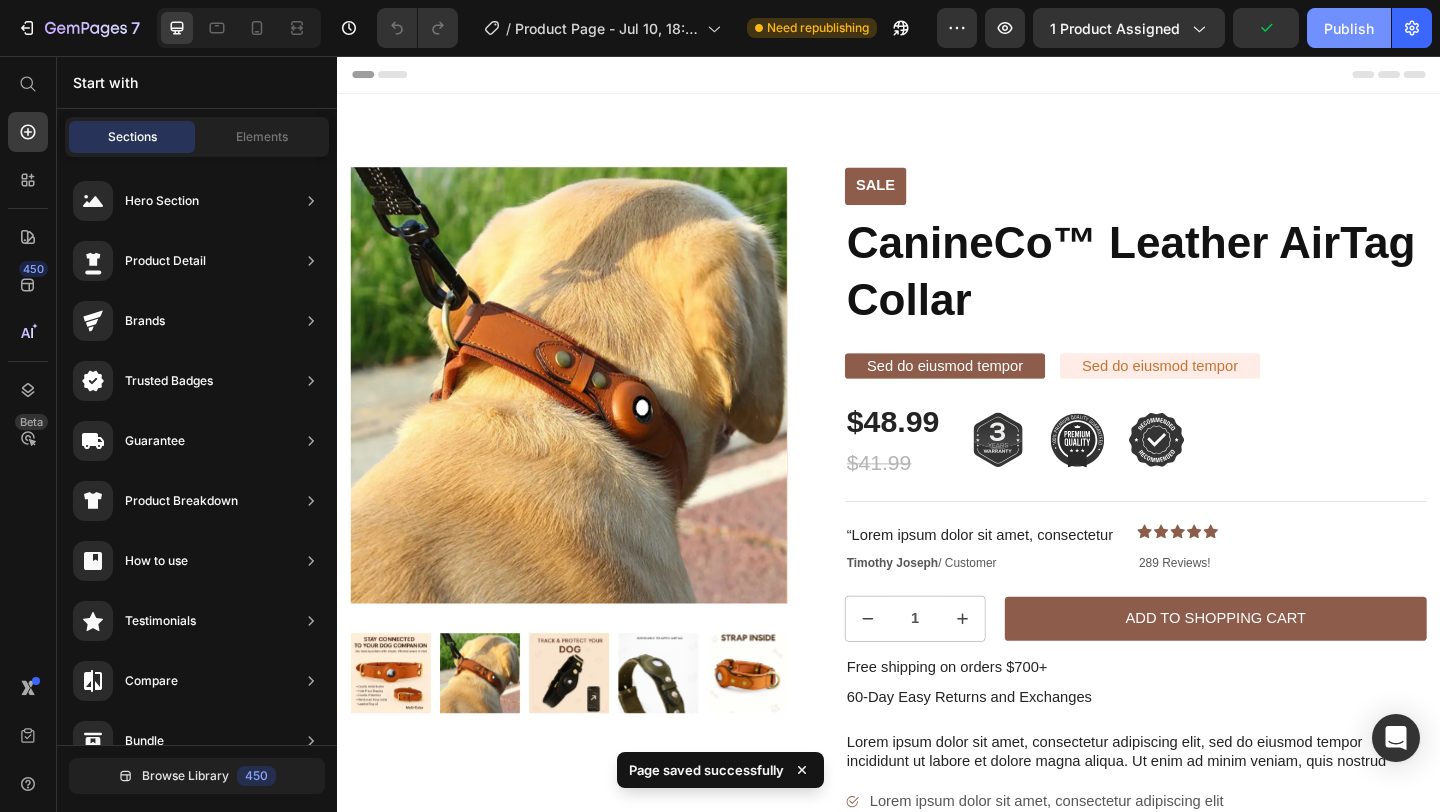 click on "Publish" at bounding box center (1349, 28) 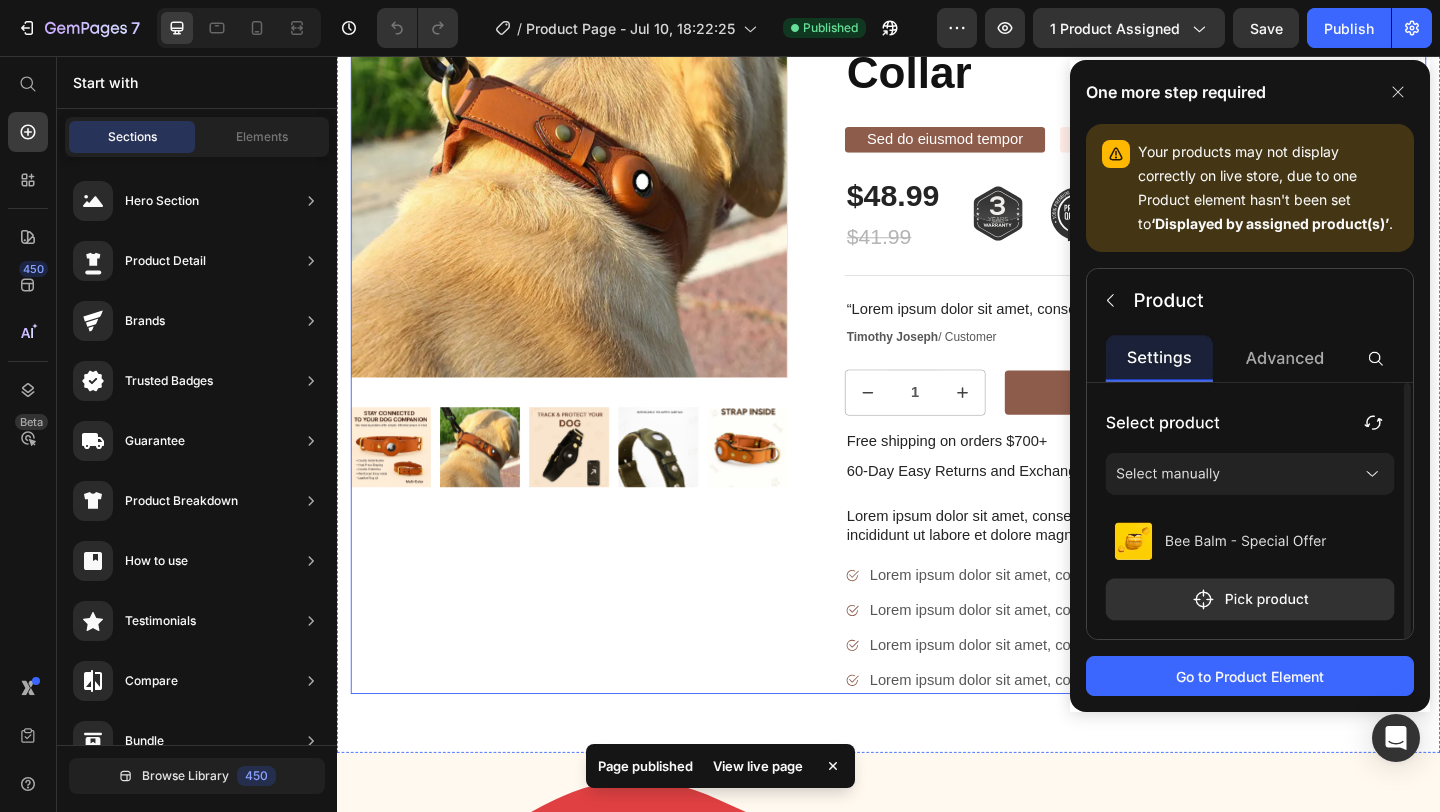 scroll, scrollTop: 0, scrollLeft: 0, axis: both 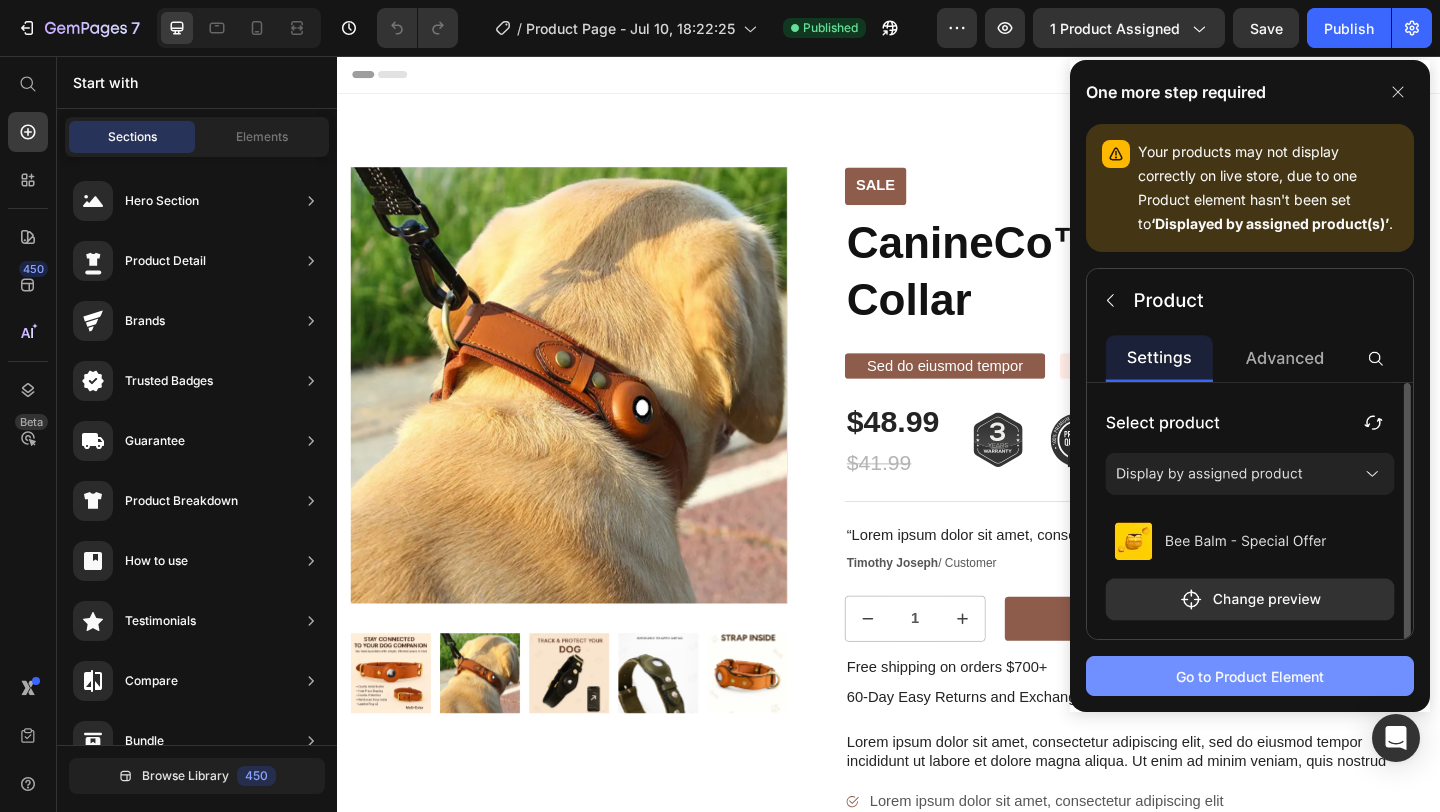 click on "Go to Product Element" at bounding box center (1250, 676) 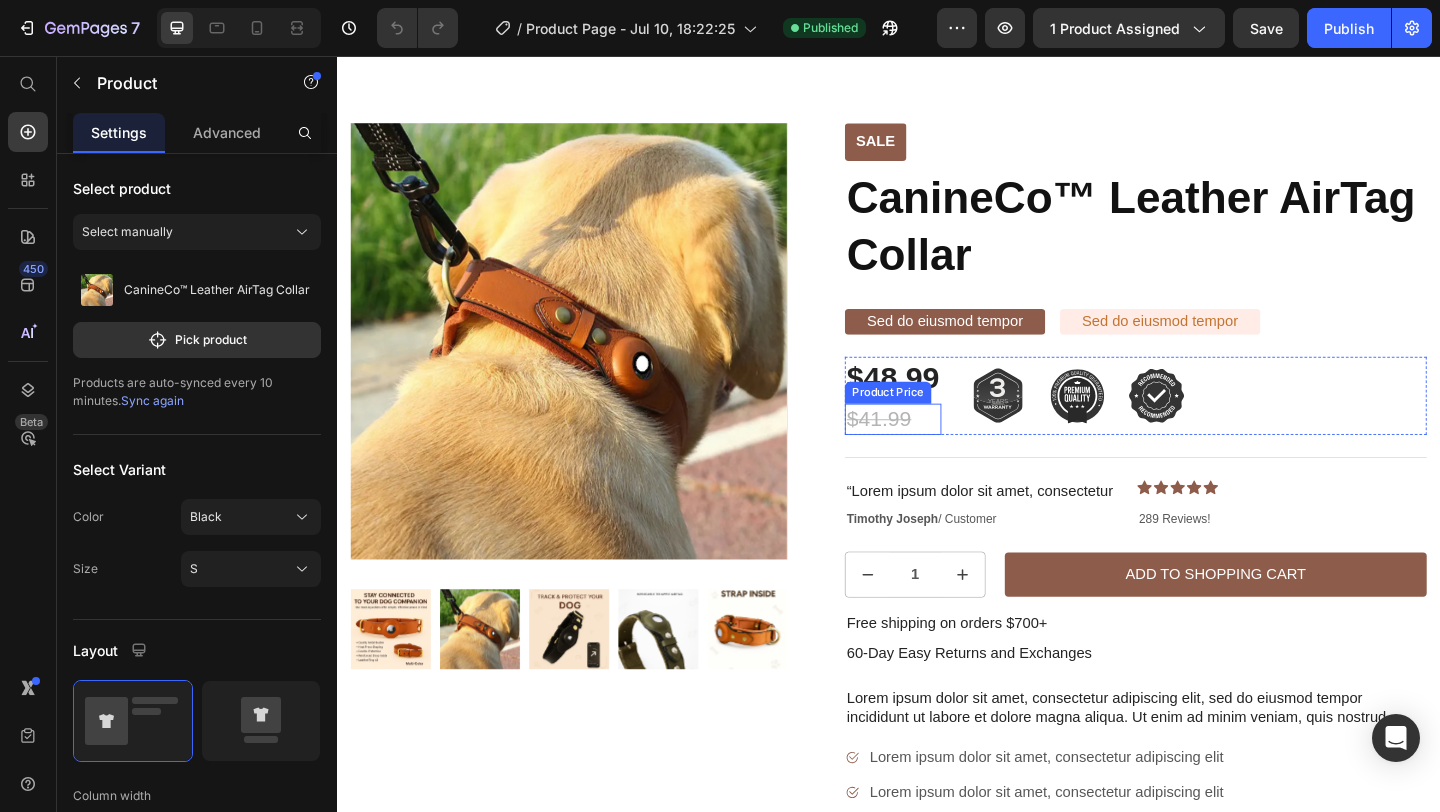 scroll, scrollTop: 83, scrollLeft: 0, axis: vertical 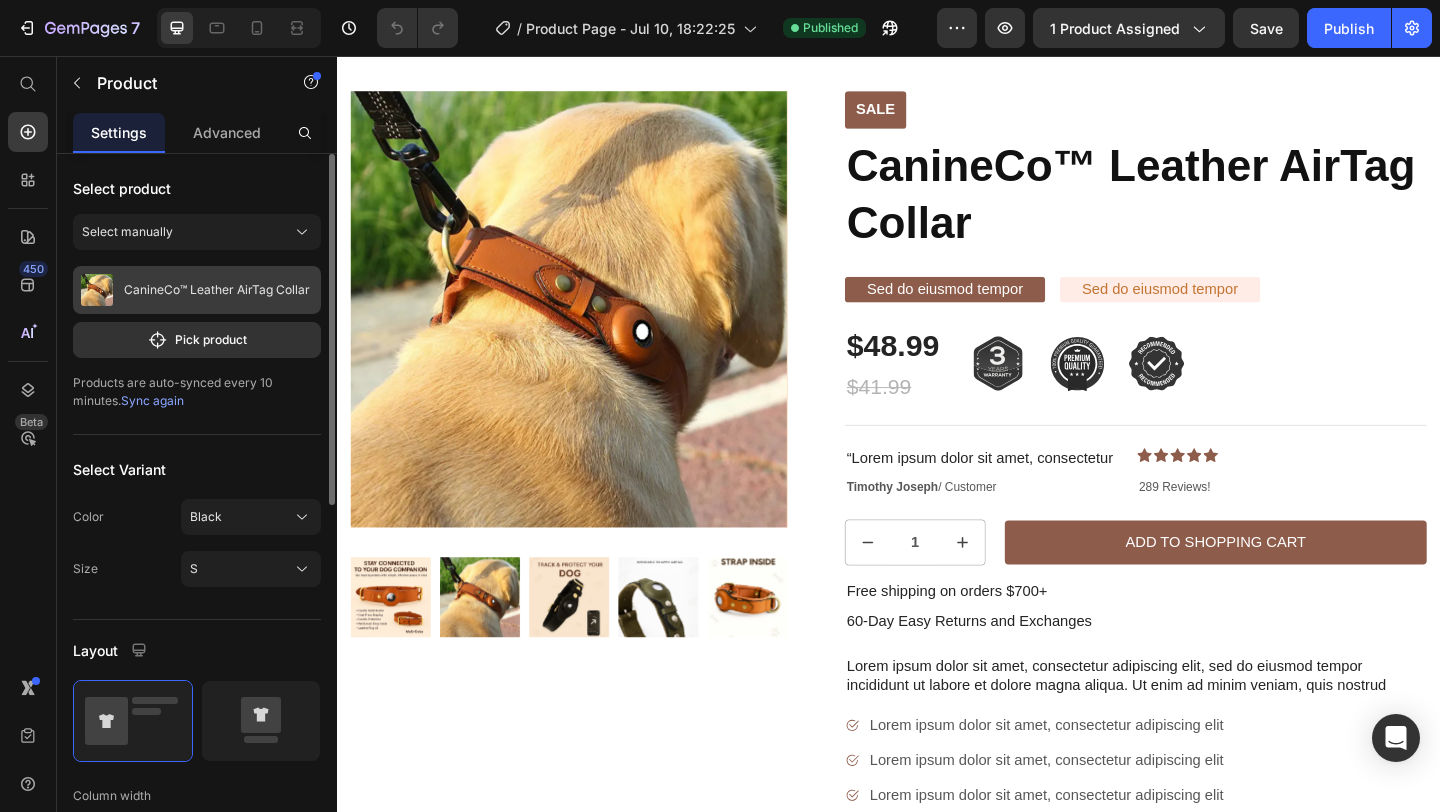 click on "CanineCo™ Leather AirTag Collar" at bounding box center [197, 290] 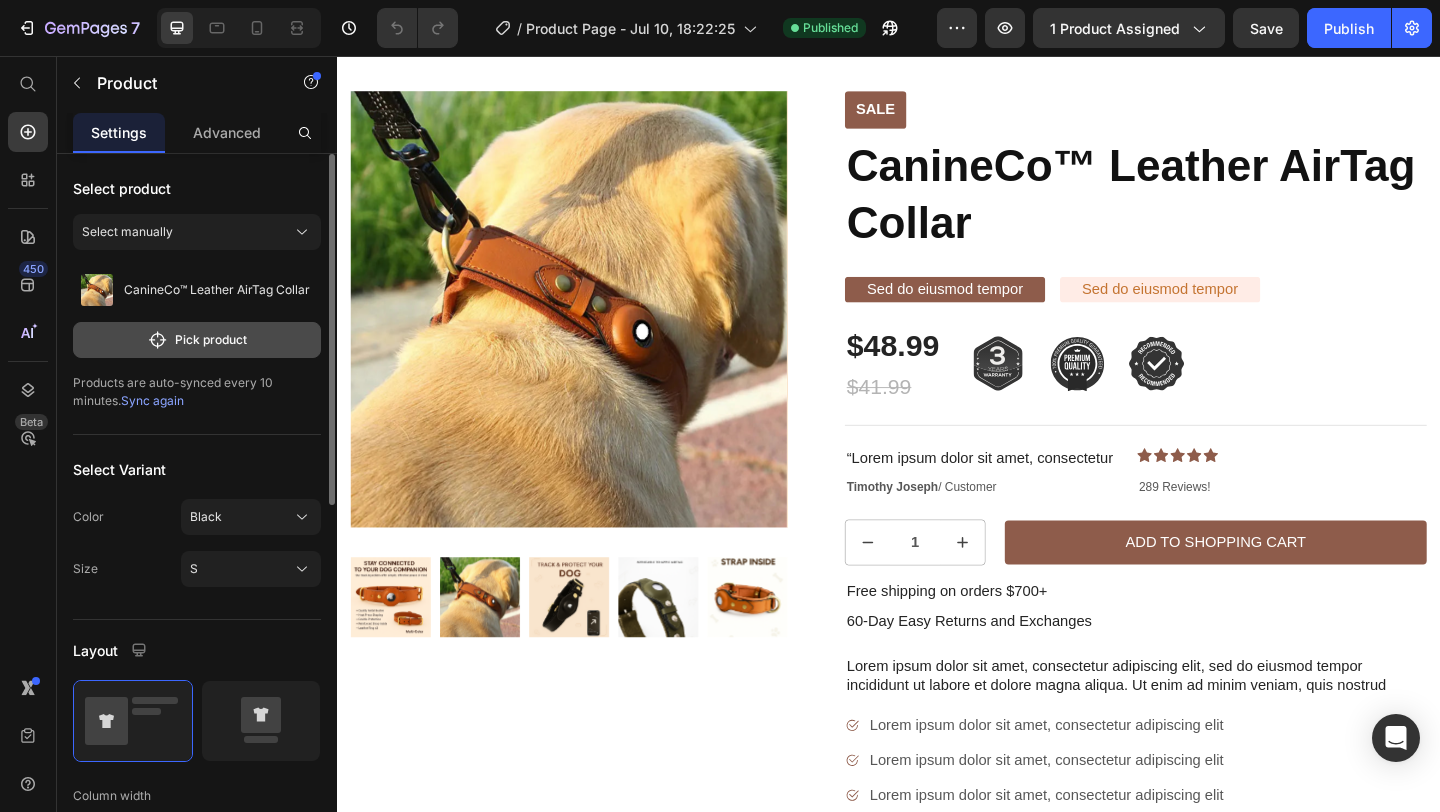 click on "Pick product" at bounding box center [197, 340] 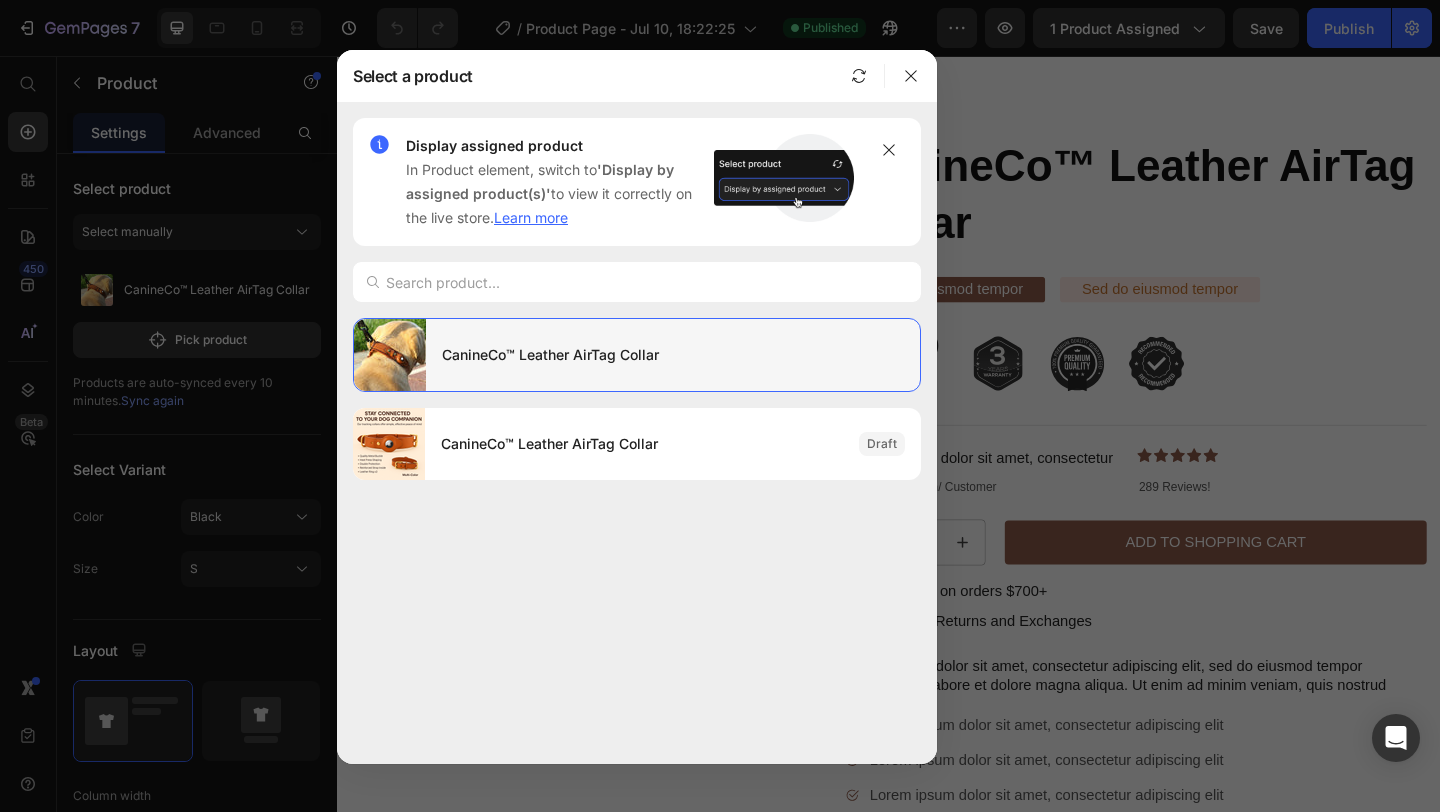 click on "CanineCo™ Leather AirTag Collar" at bounding box center [673, 355] 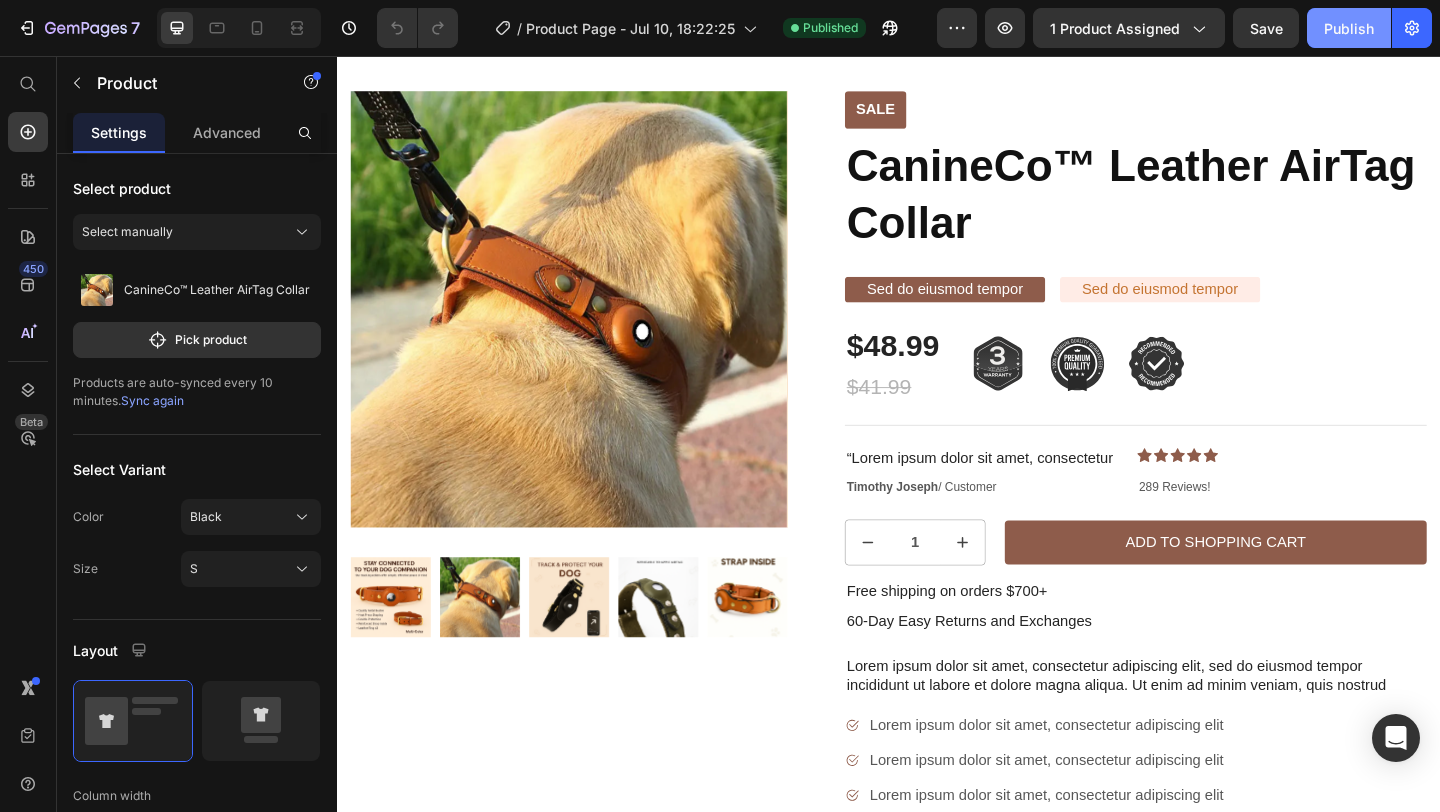 click on "Publish" 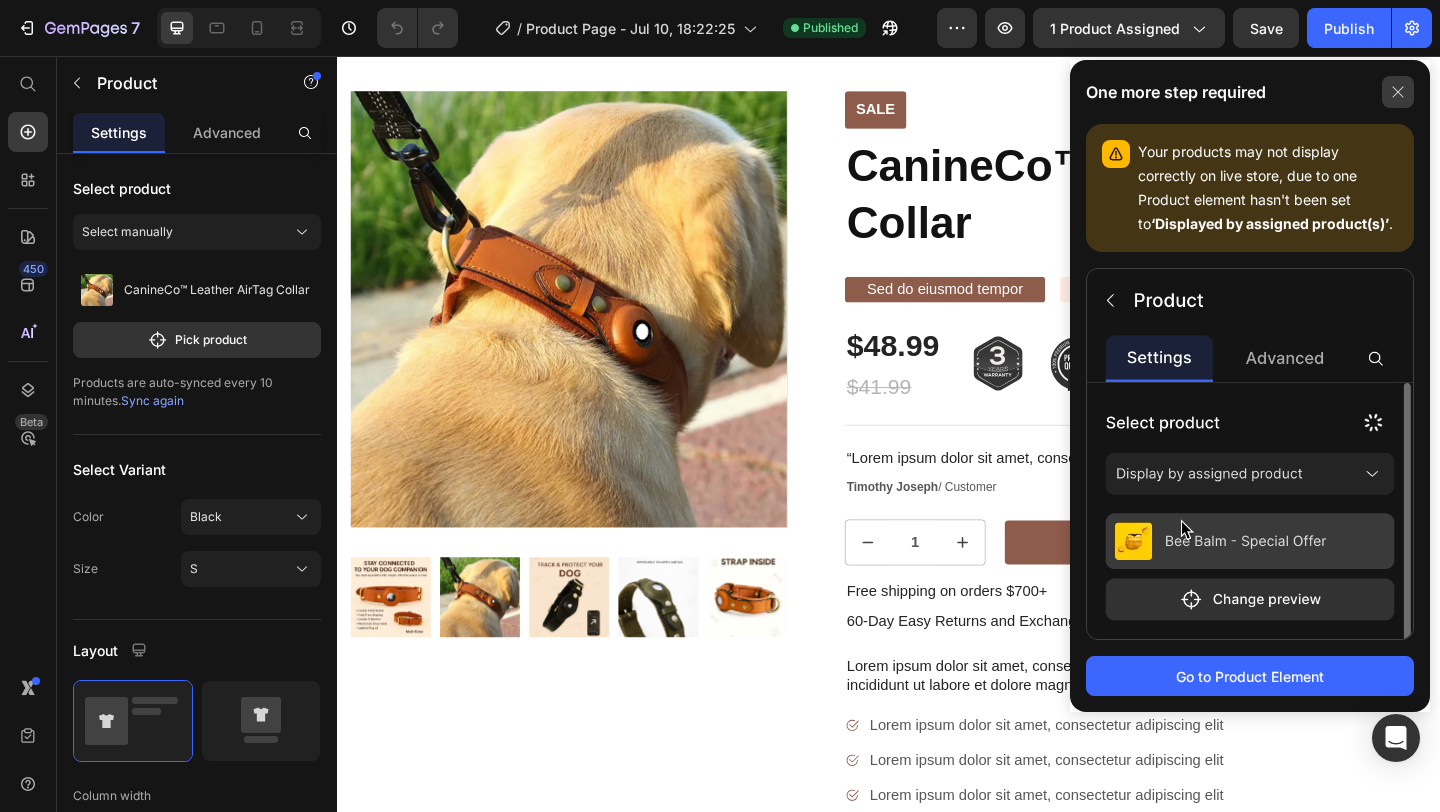 click 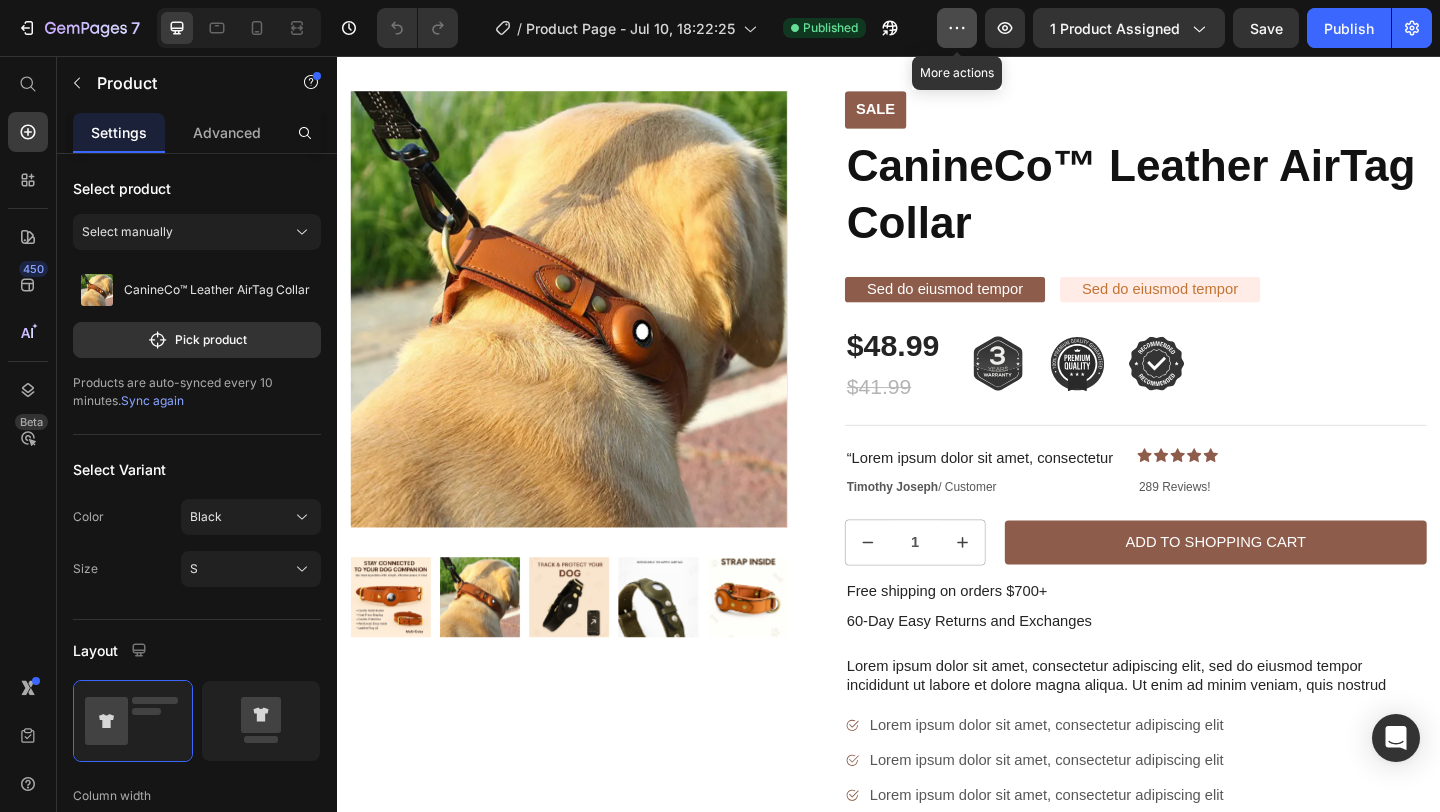click 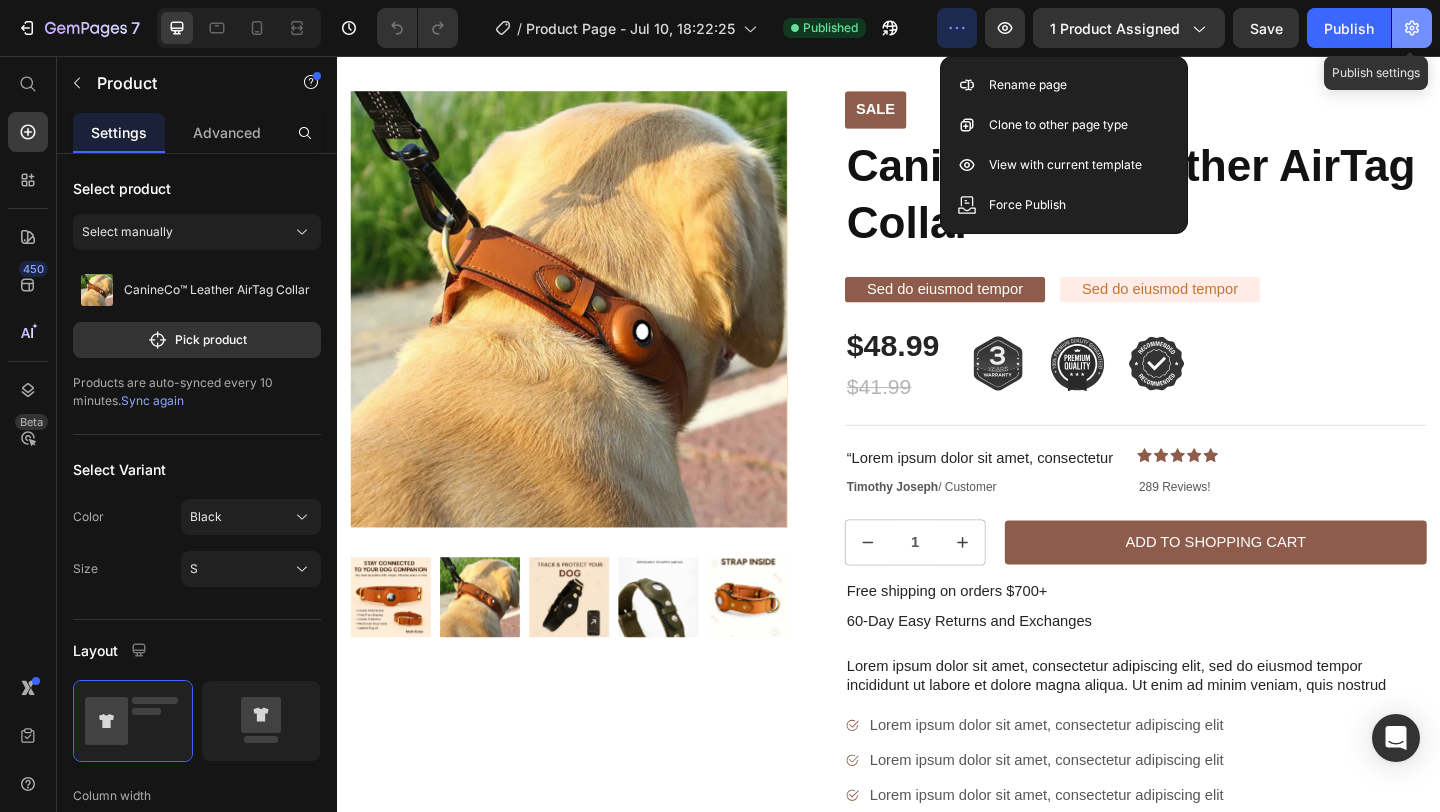 click 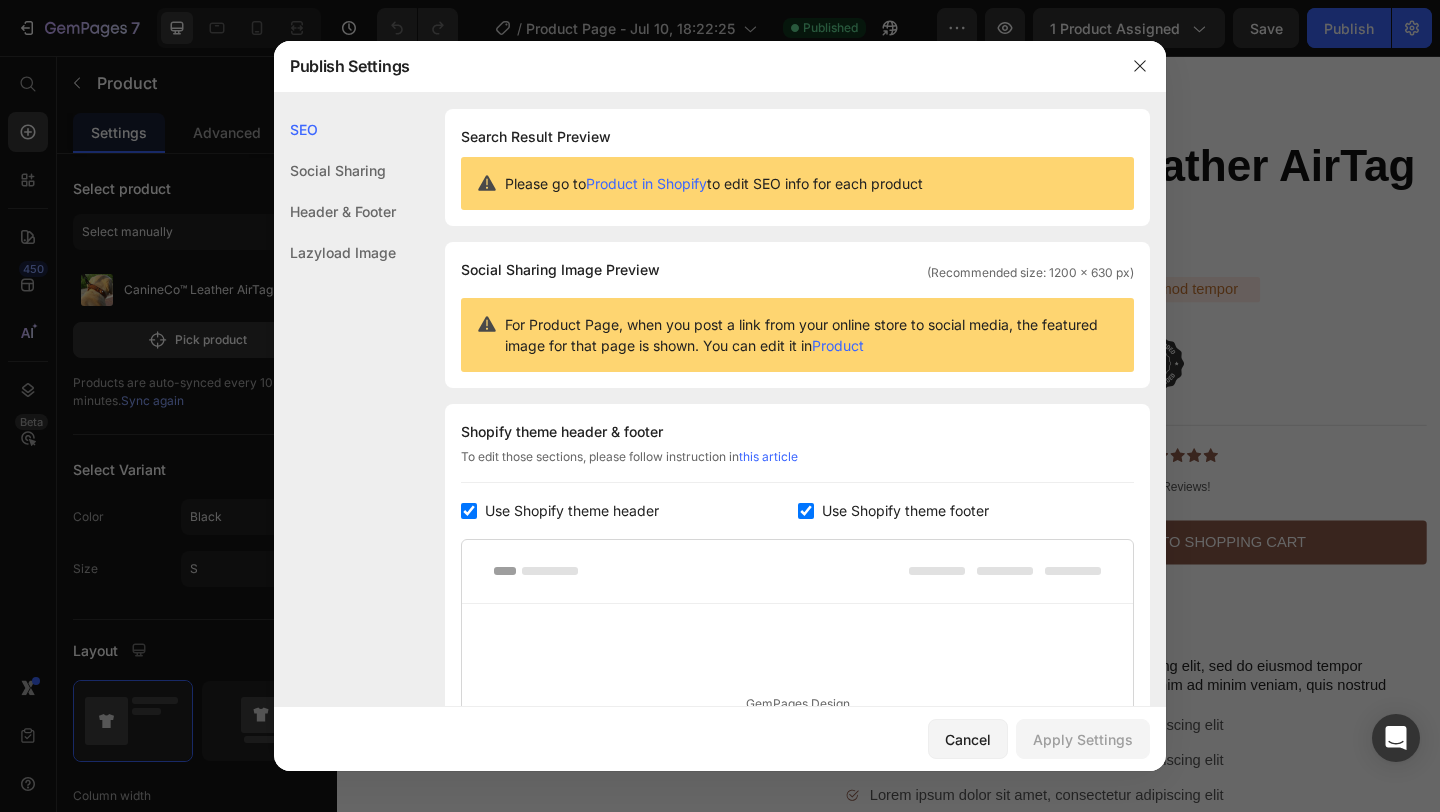 click at bounding box center [720, 406] 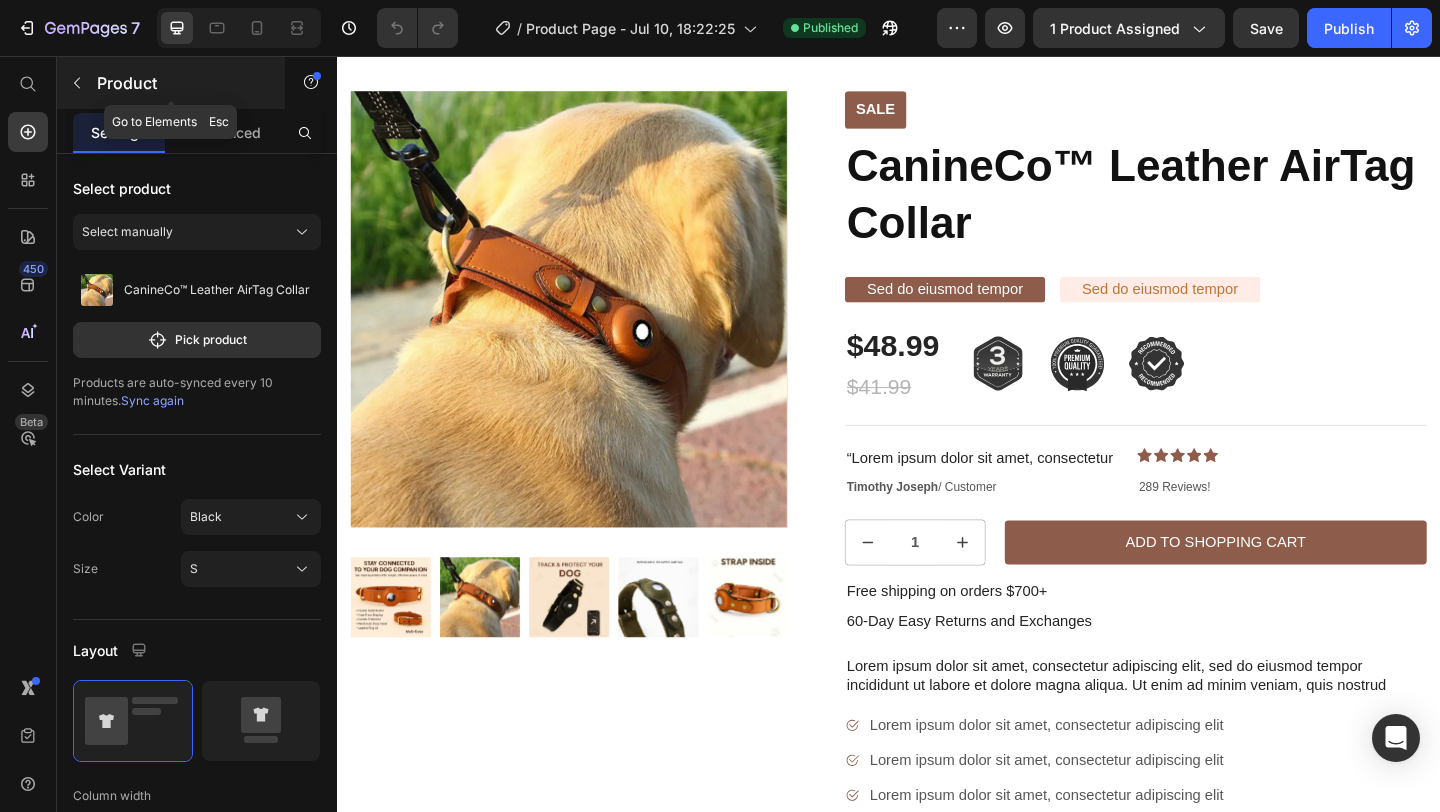 click 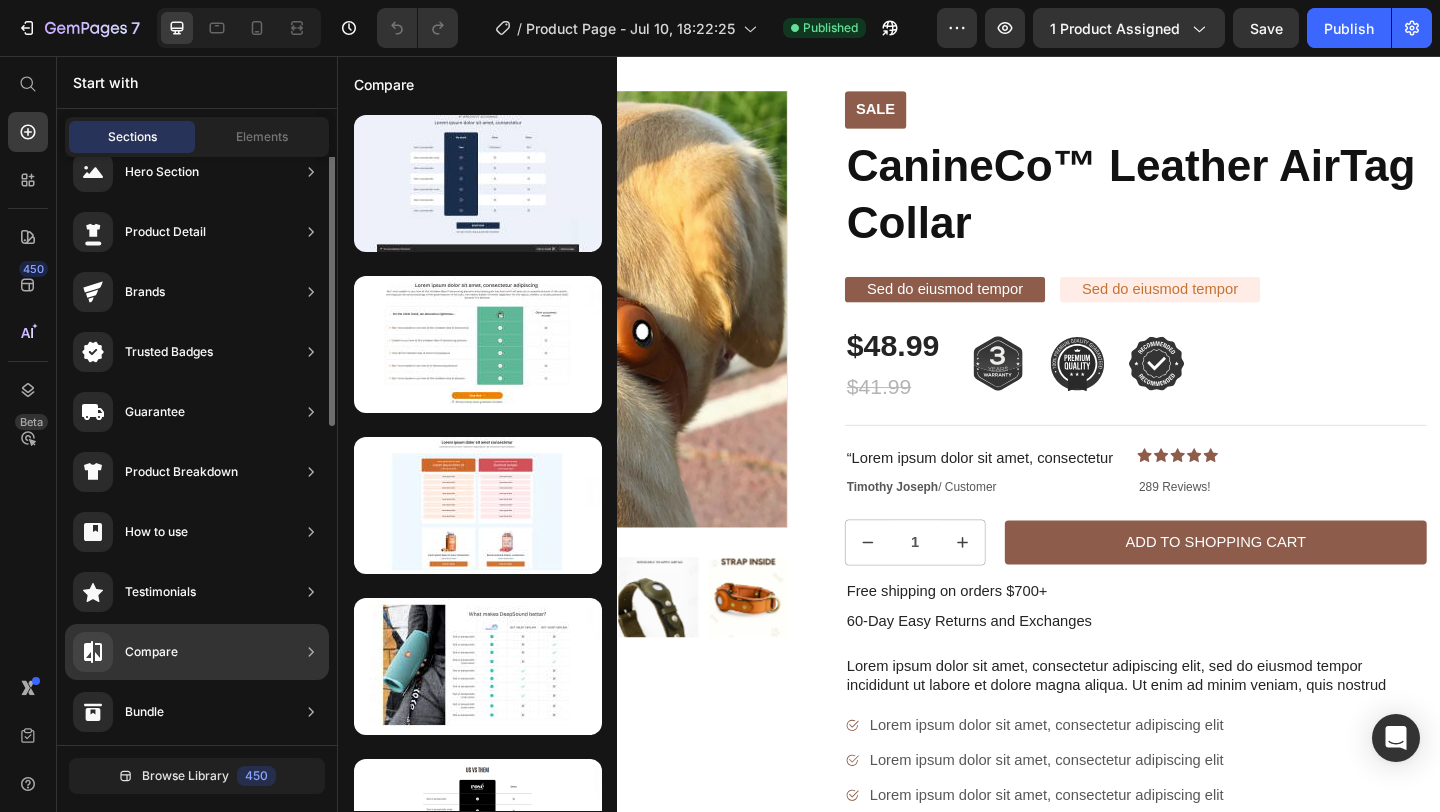 scroll, scrollTop: 0, scrollLeft: 0, axis: both 